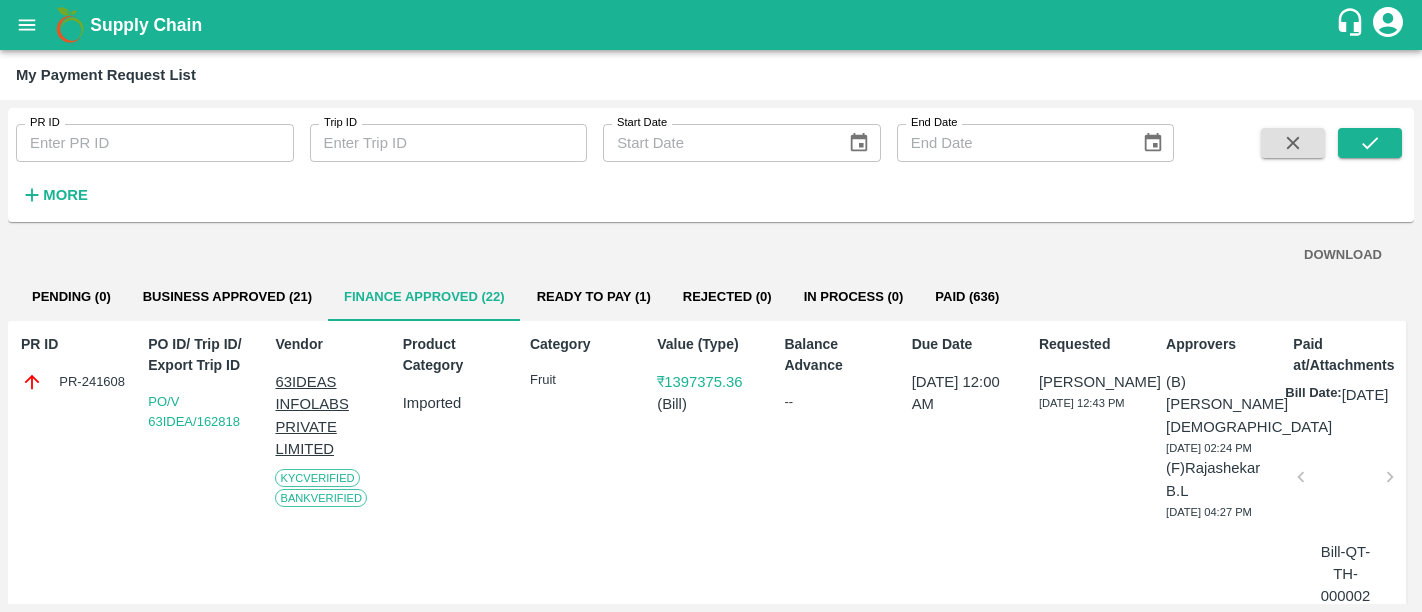 scroll, scrollTop: 0, scrollLeft: 0, axis: both 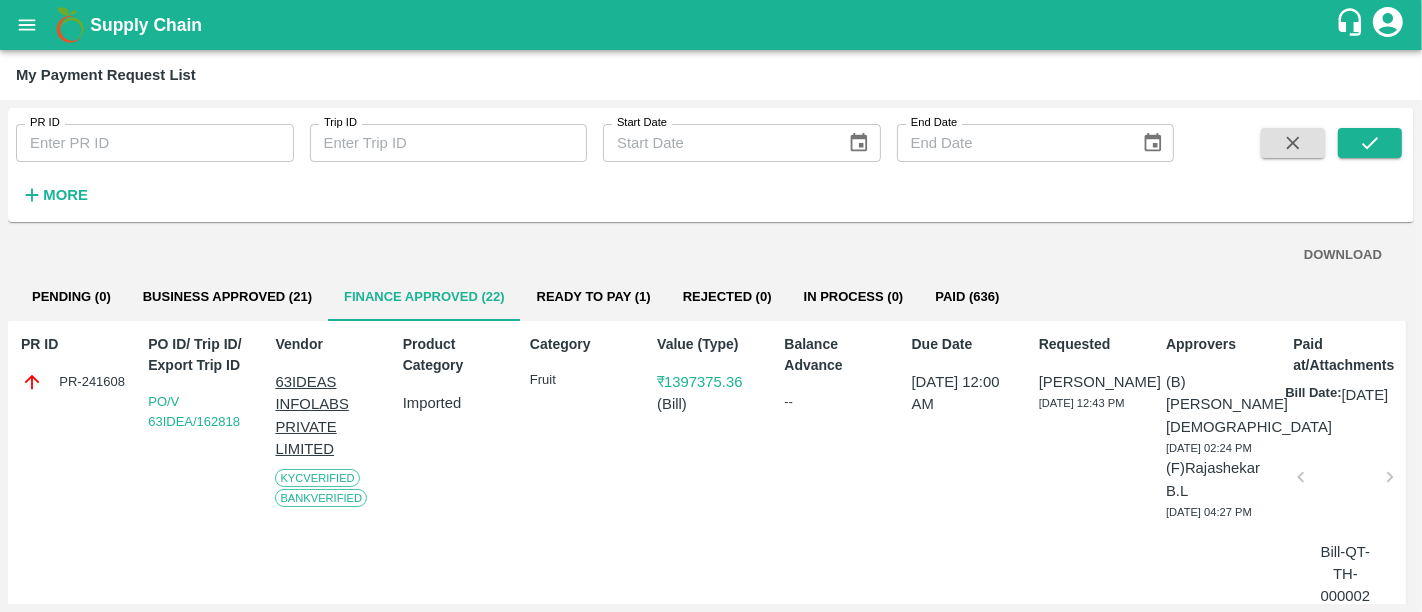 click on "Supply Chain" at bounding box center (712, 25) 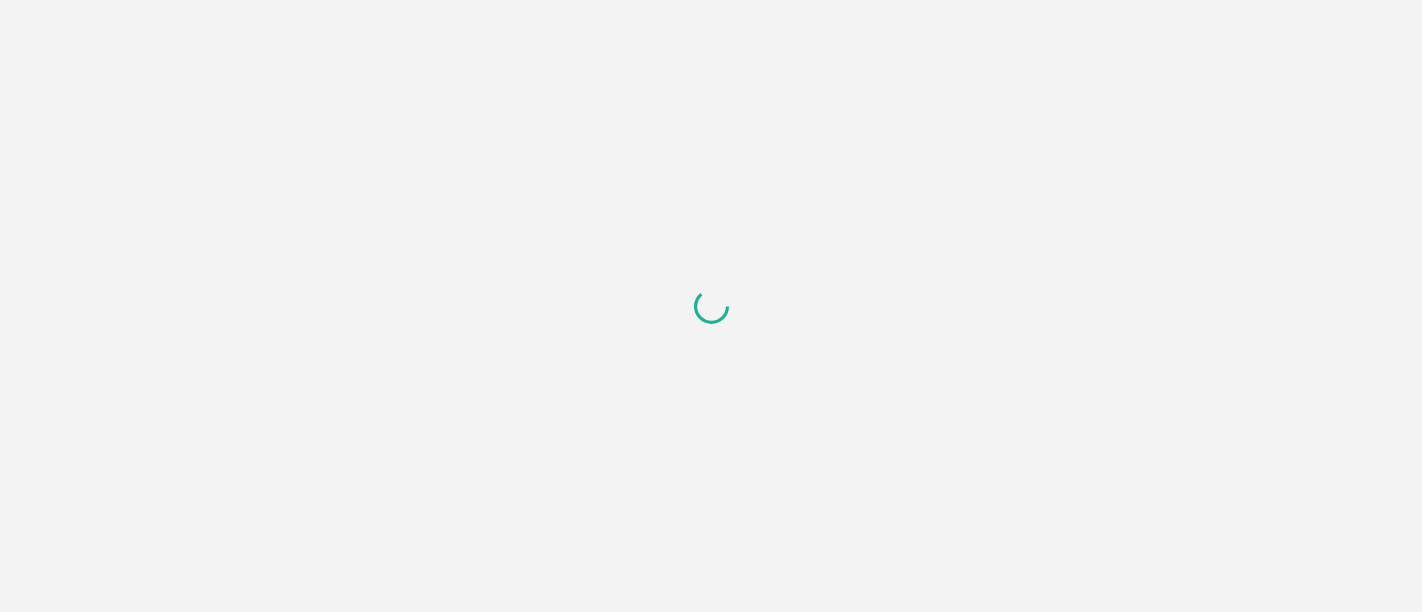 scroll, scrollTop: 0, scrollLeft: 0, axis: both 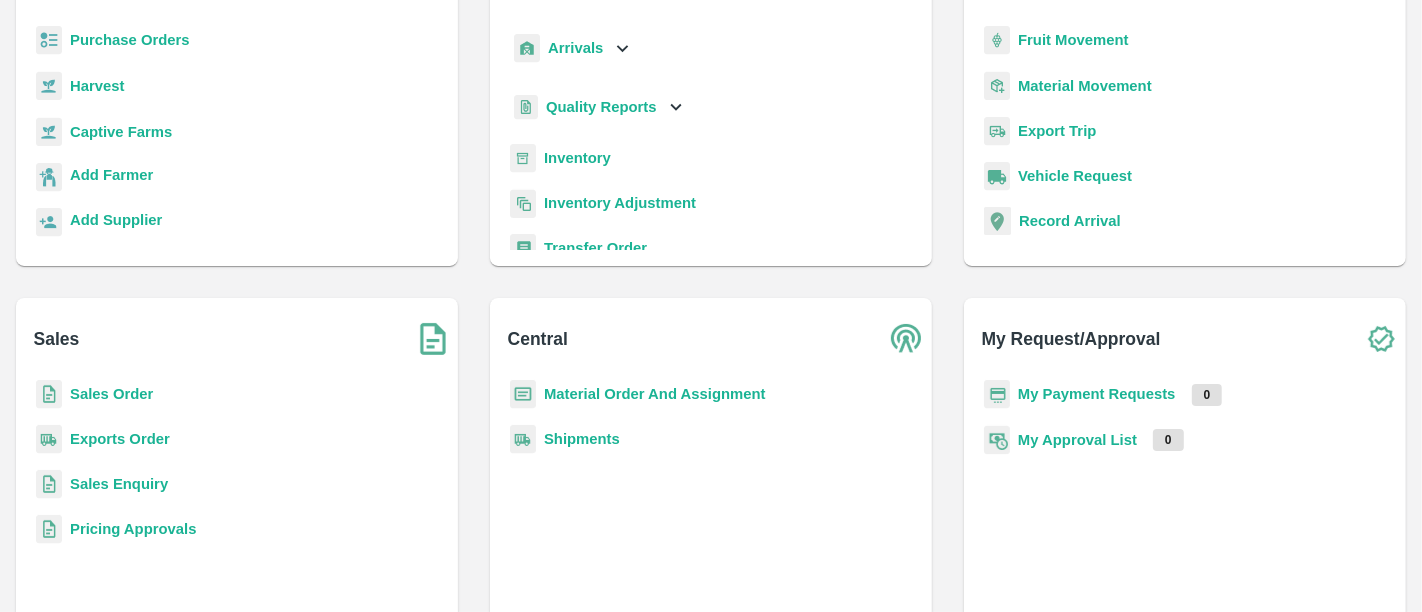 click on "Material Order And Assignment" at bounding box center (655, 394) 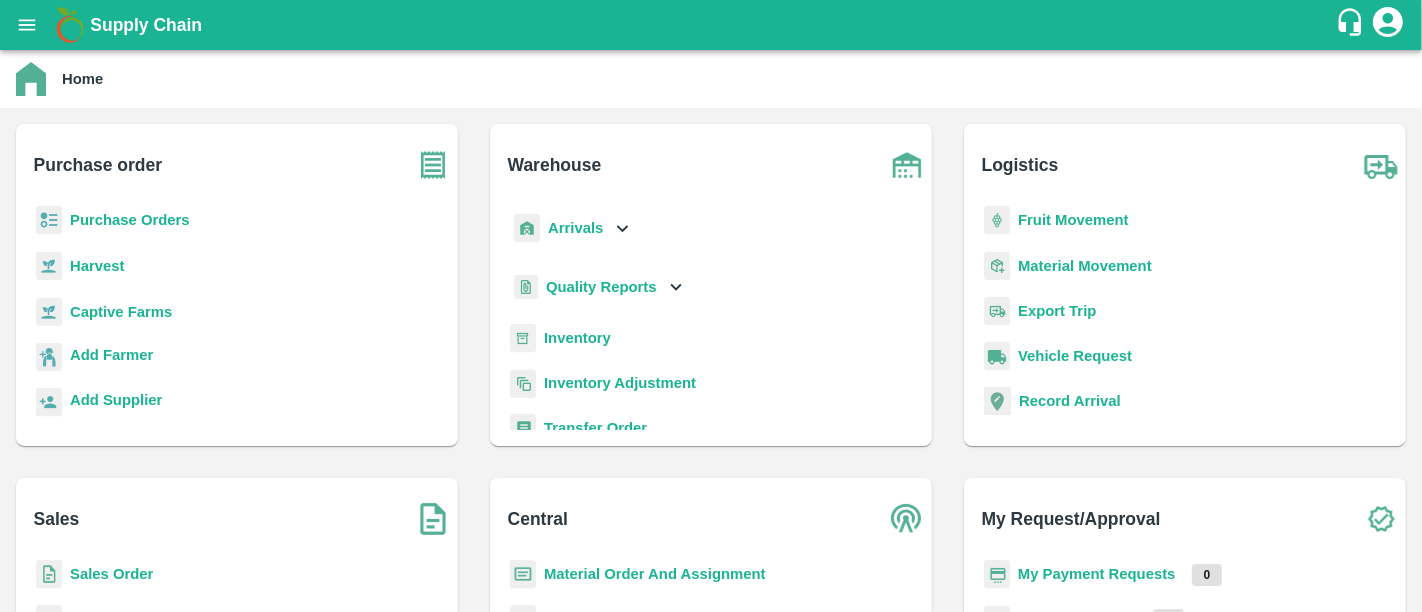 click on "Purchase Orders" at bounding box center (130, 220) 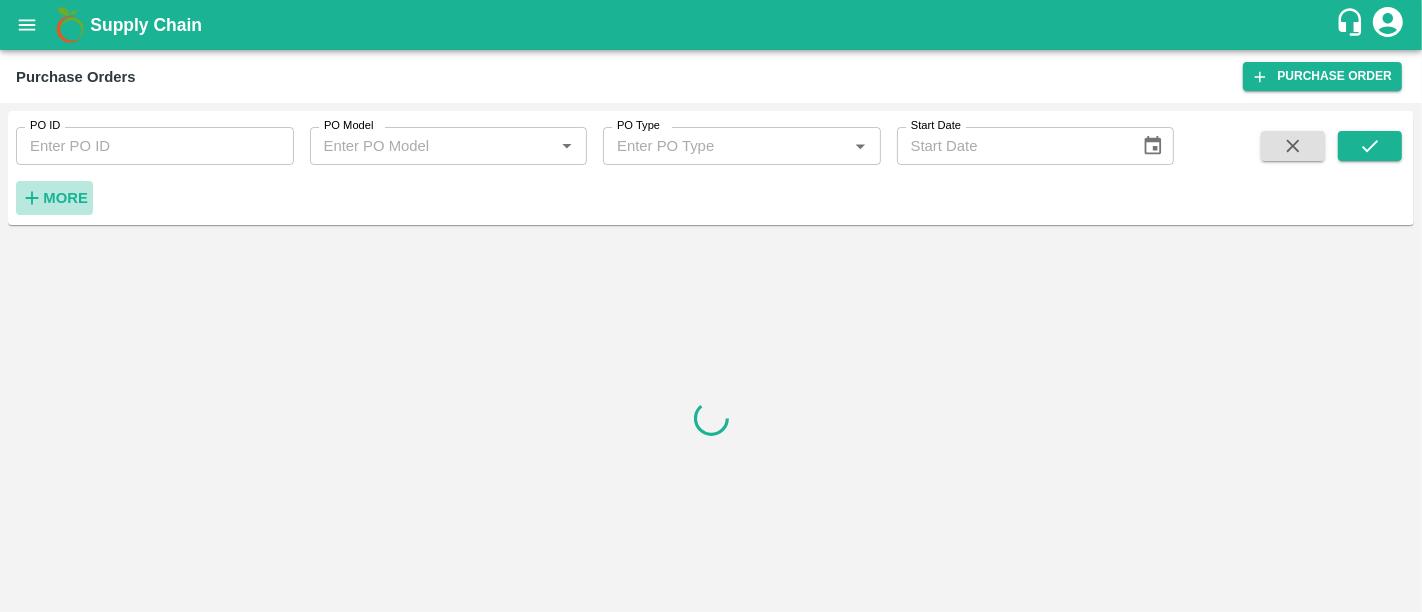 click on "More" at bounding box center [65, 198] 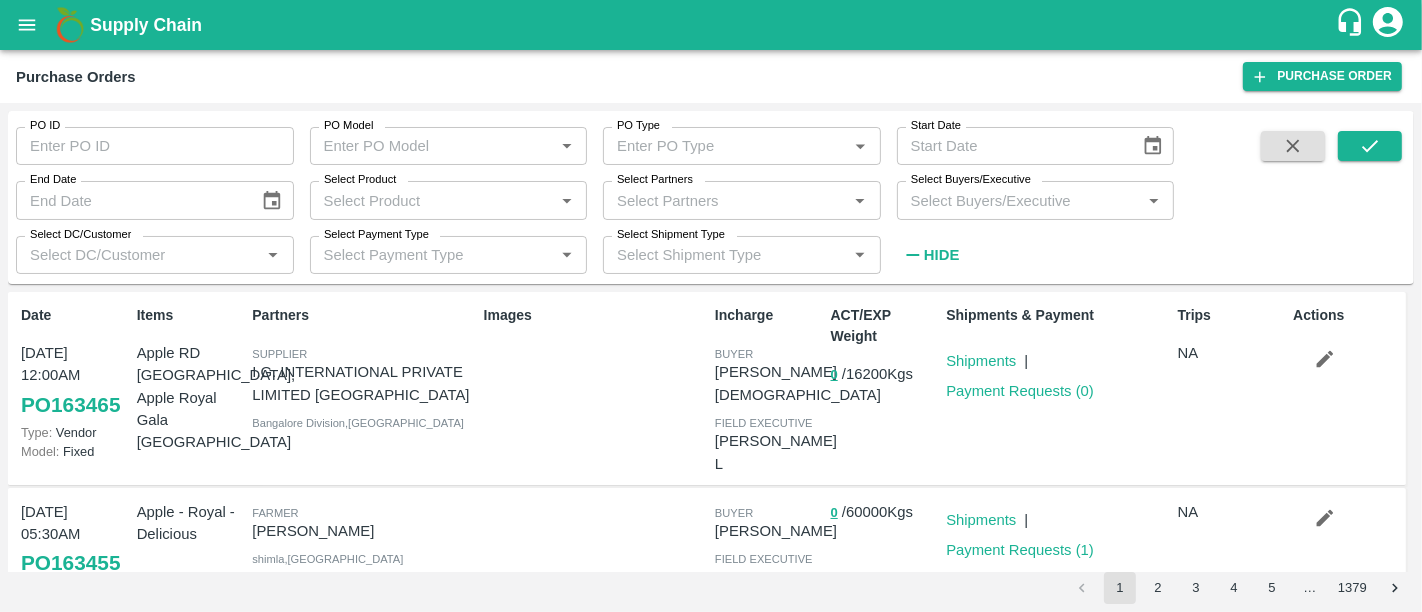 drag, startPoint x: 665, startPoint y: 186, endPoint x: 684, endPoint y: 195, distance: 21.023796 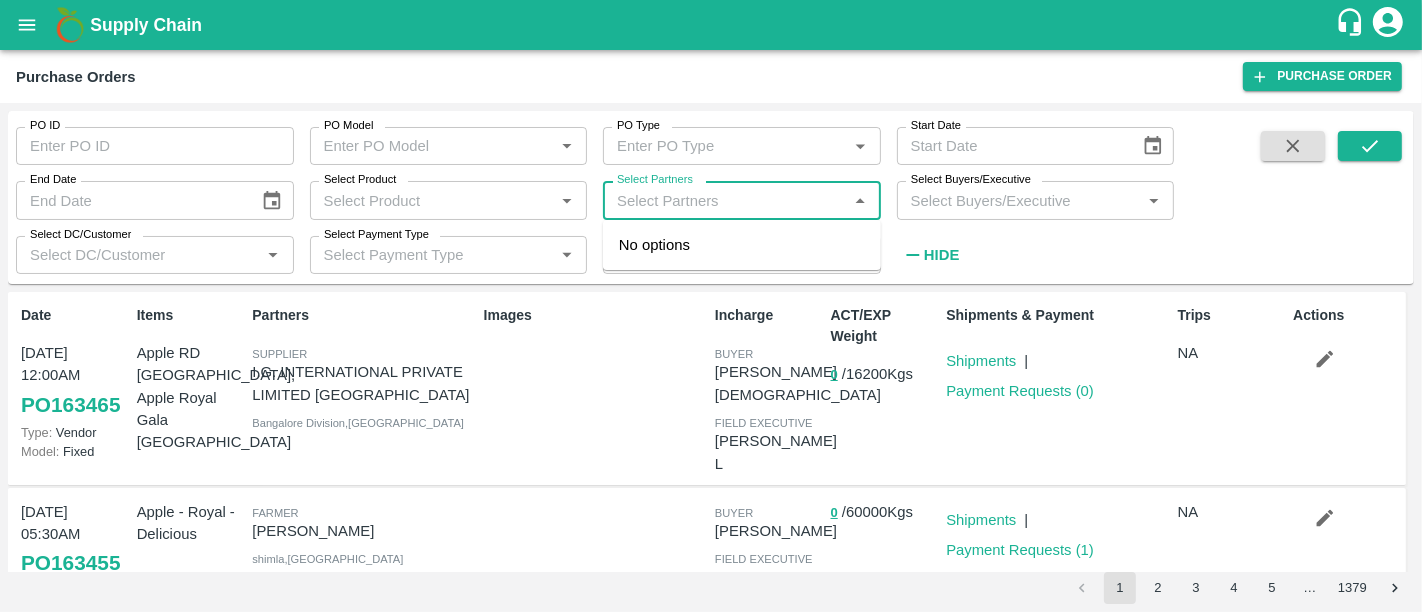 click on "Select Partners" at bounding box center (725, 200) 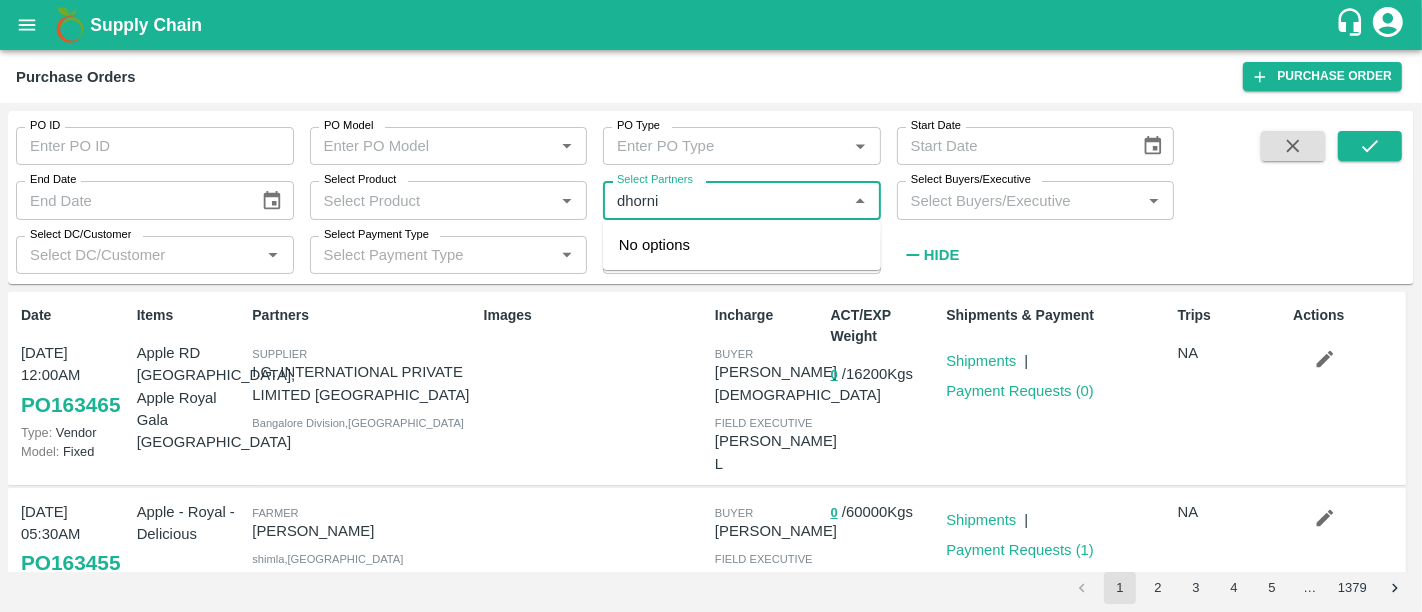 type on "dhorni" 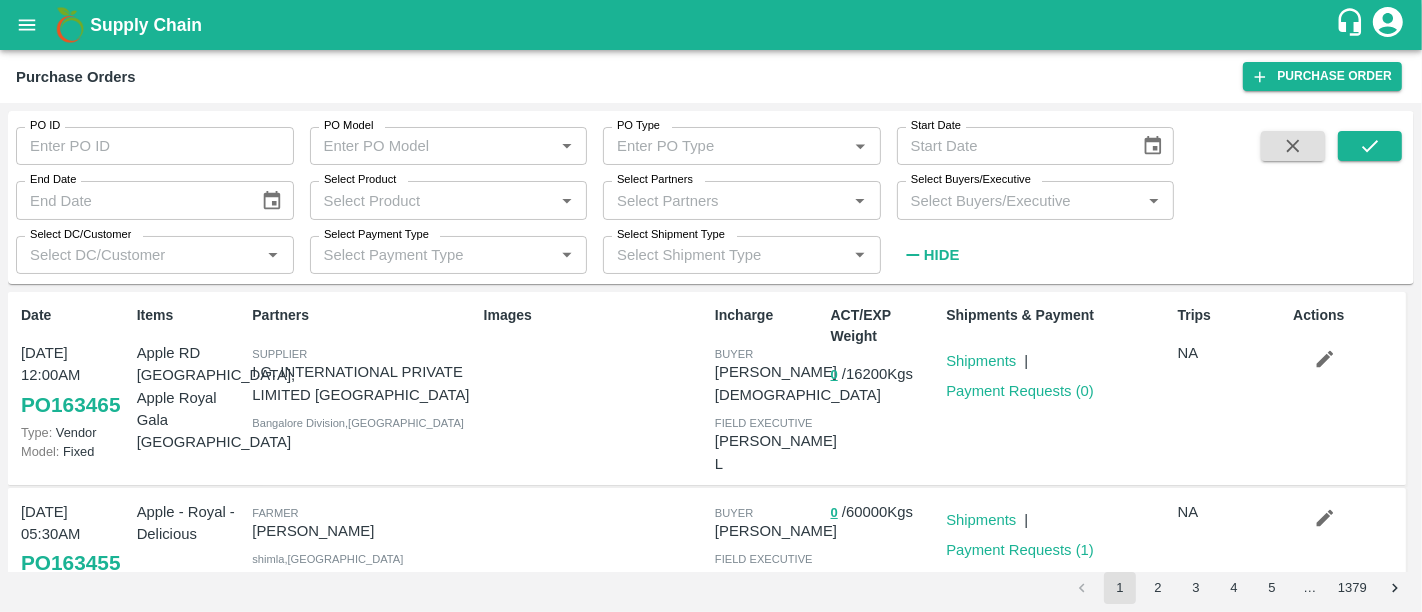 click on "Images" at bounding box center (591, 388) 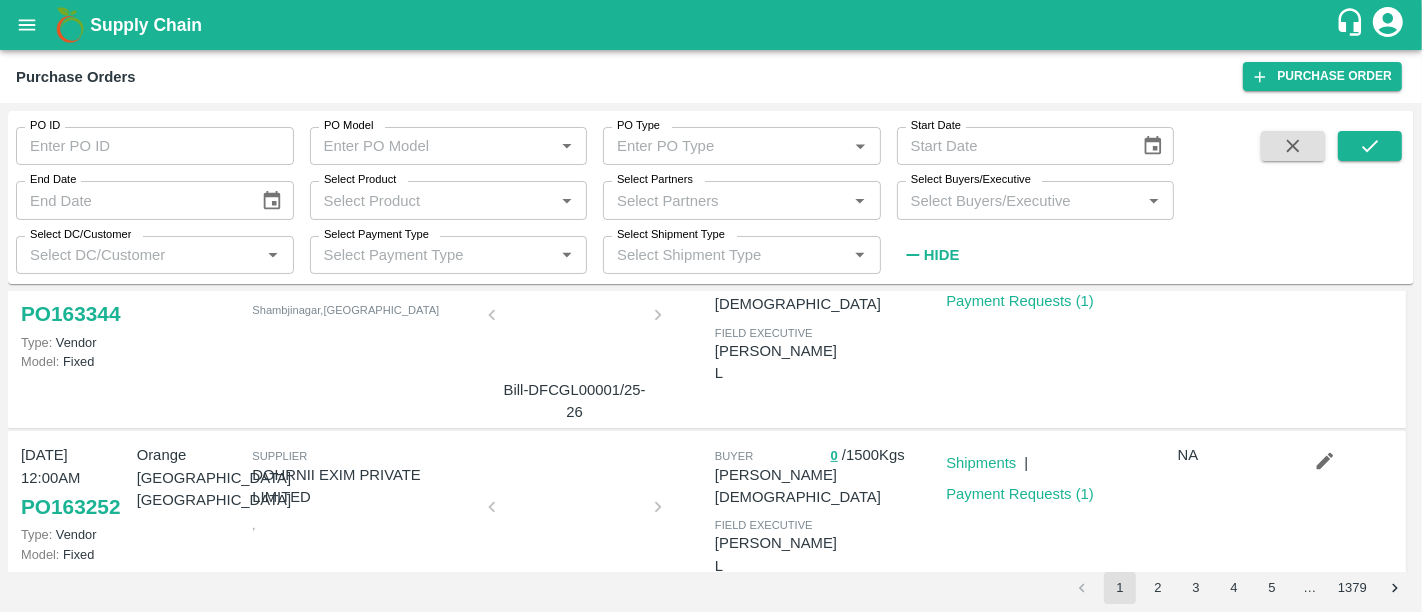 scroll, scrollTop: 577, scrollLeft: 0, axis: vertical 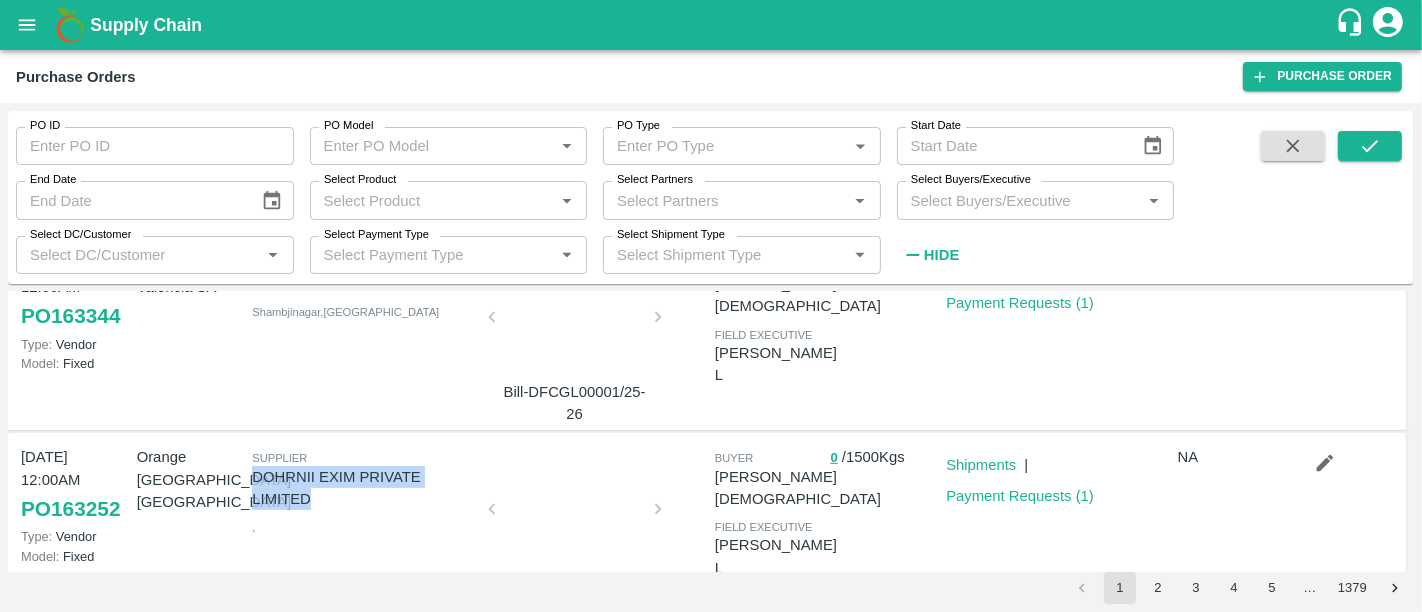 drag, startPoint x: 312, startPoint y: 412, endPoint x: 253, endPoint y: 390, distance: 62.968246 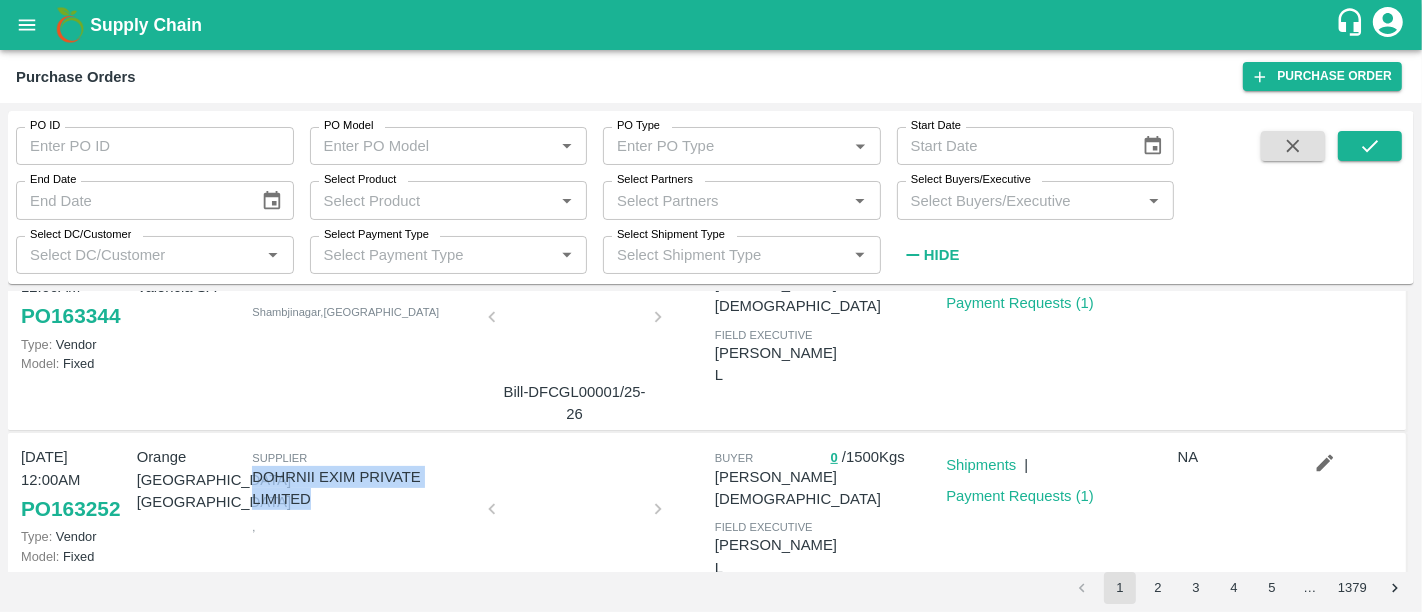 click on "DOHRNII EXIM PRIVATE LIMITED" at bounding box center [363, 488] 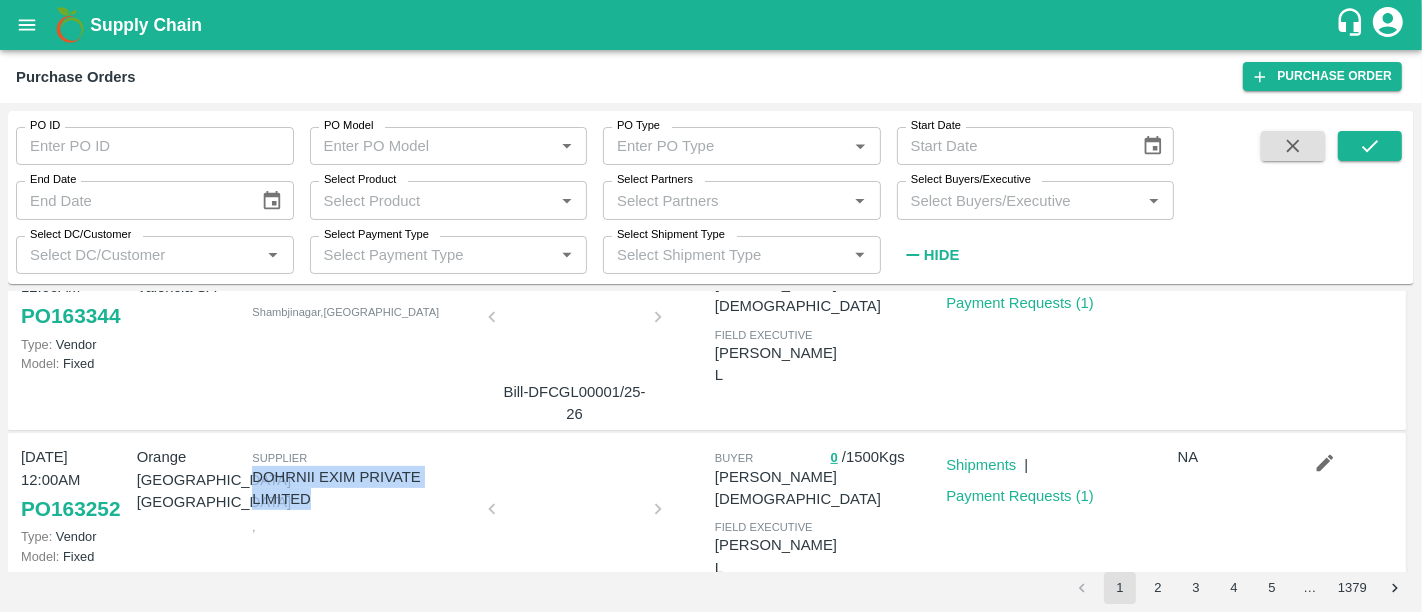 copy on "DOHRNII EXIM PRIVATE LIMITED" 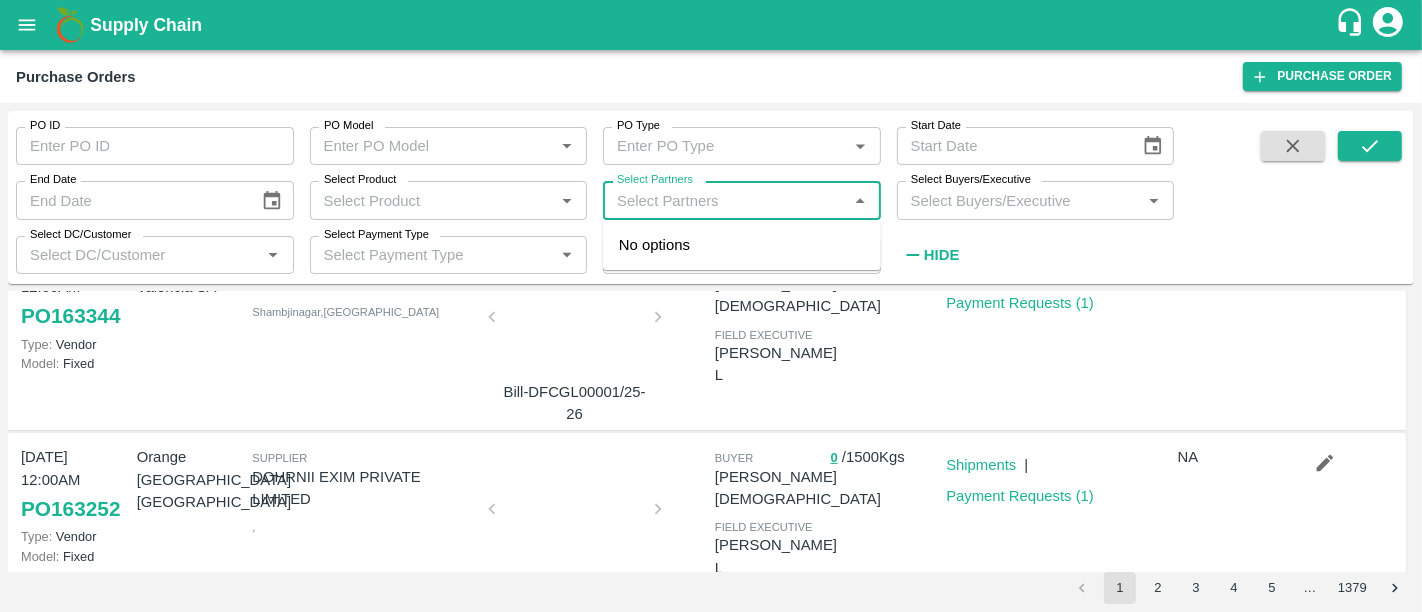 click on "Select Partners" at bounding box center (725, 200) 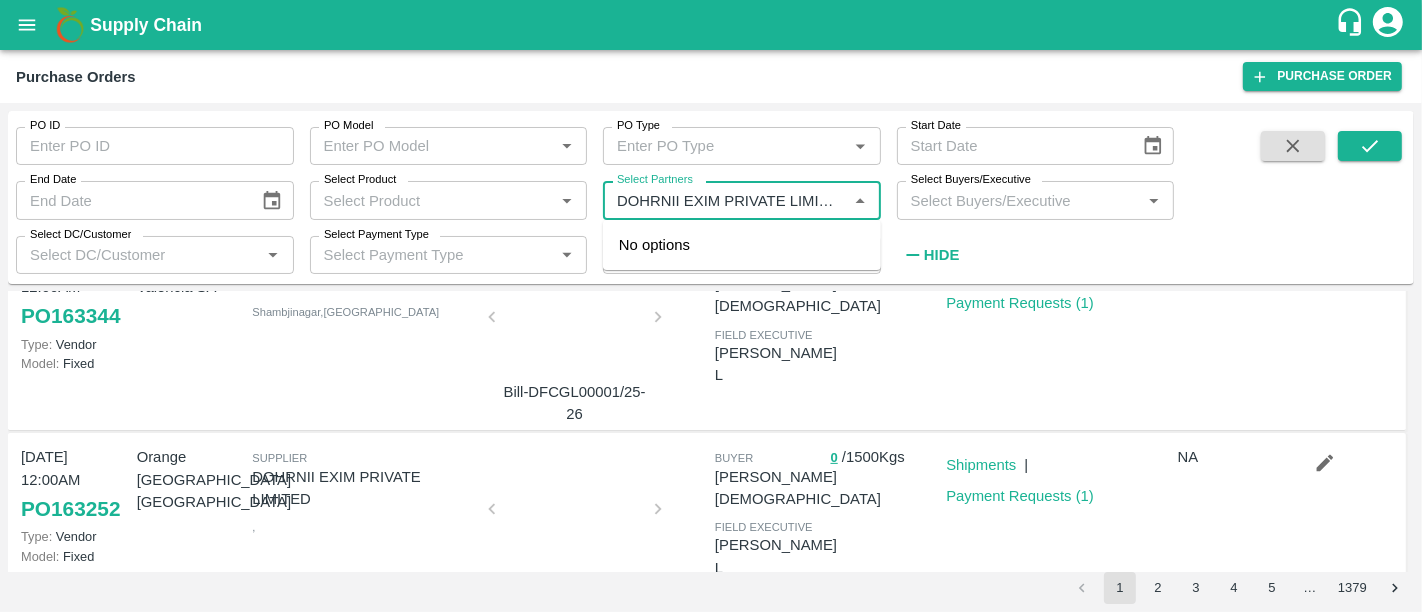 scroll, scrollTop: 0, scrollLeft: 10, axis: horizontal 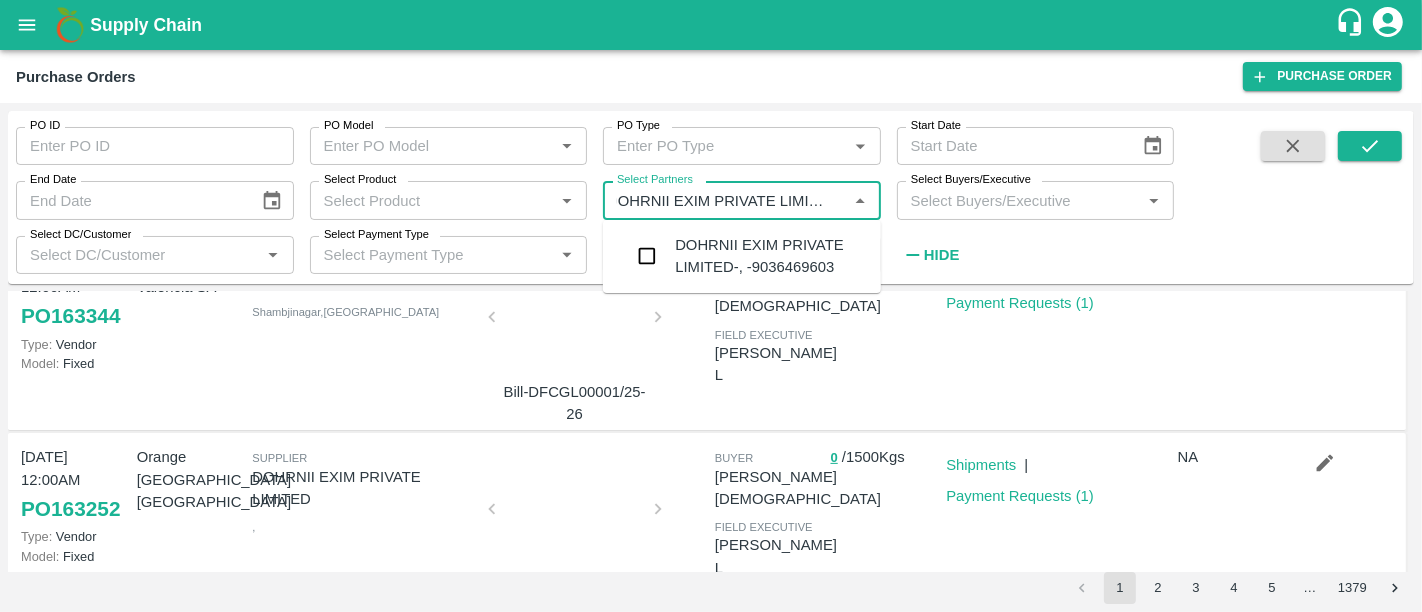 click on "DOHRNII EXIM PRIVATE LIMITED-, -9036469603" at bounding box center [770, 256] 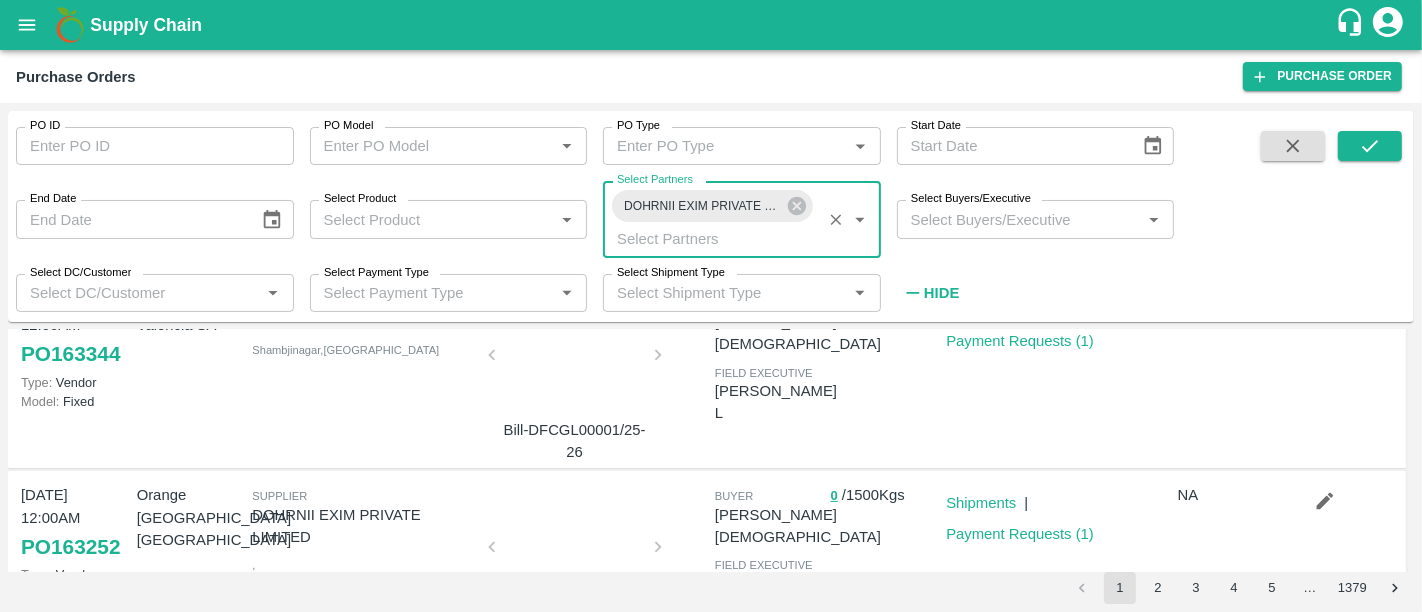 scroll, scrollTop: 0, scrollLeft: 0, axis: both 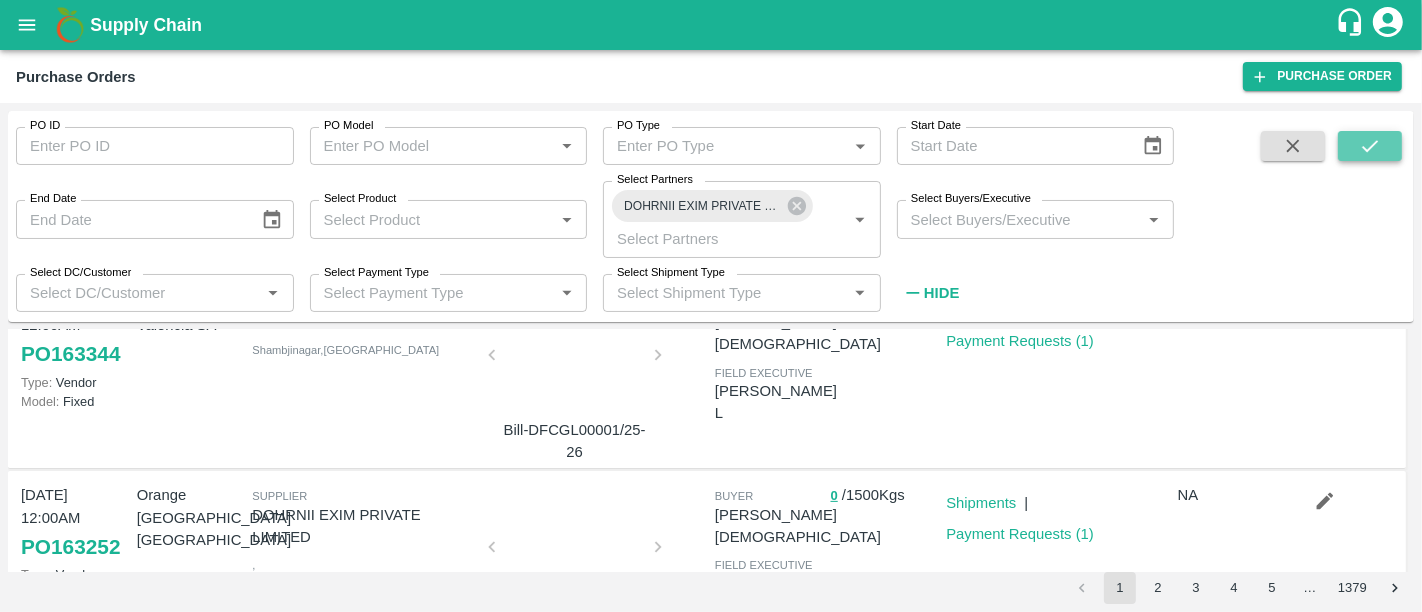 click at bounding box center (1370, 146) 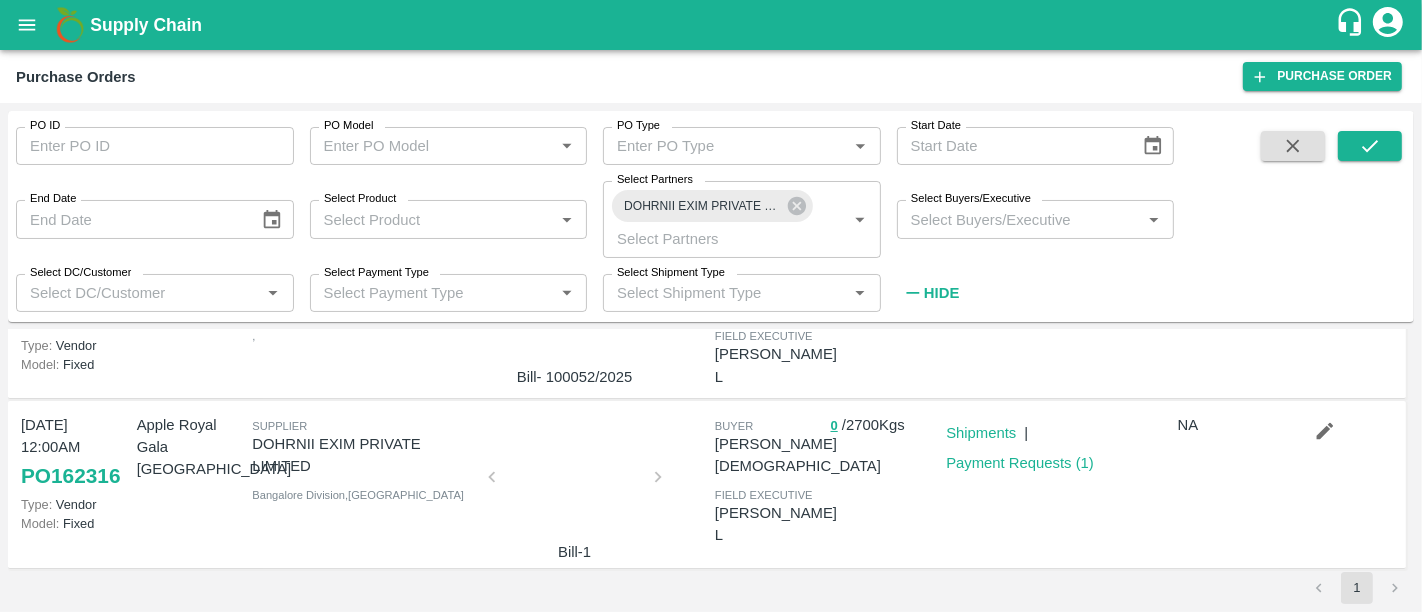 scroll, scrollTop: 126, scrollLeft: 0, axis: vertical 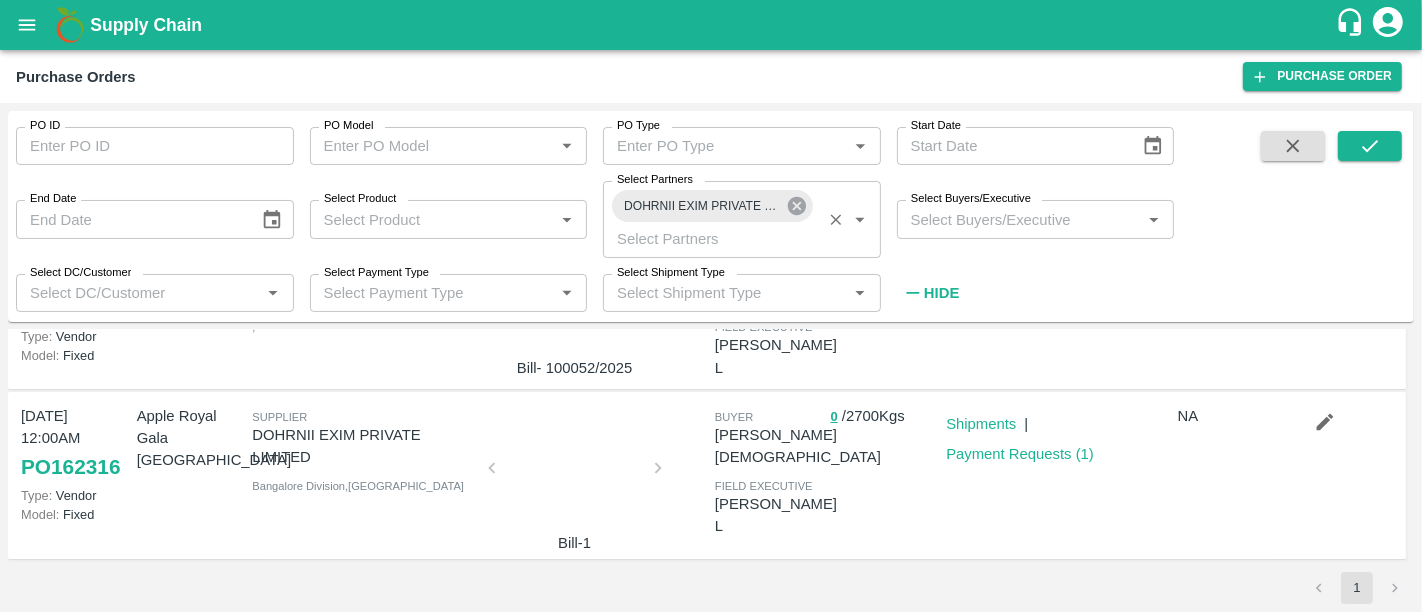 click 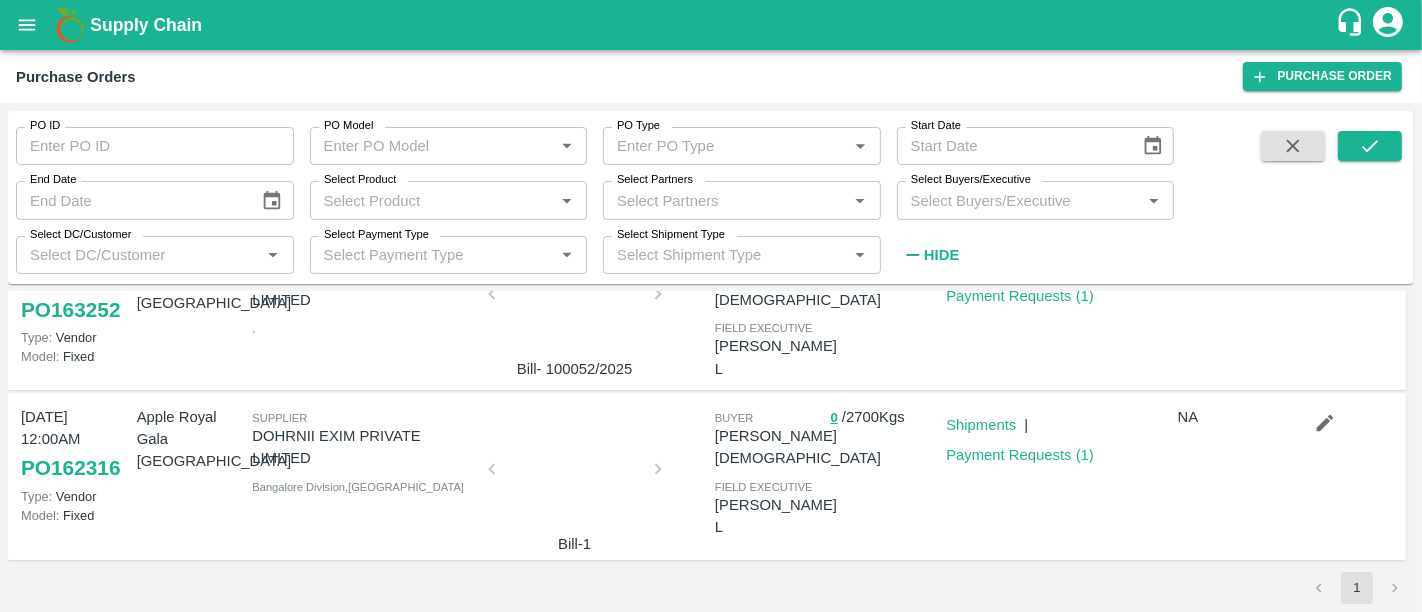 scroll, scrollTop: 0, scrollLeft: 0, axis: both 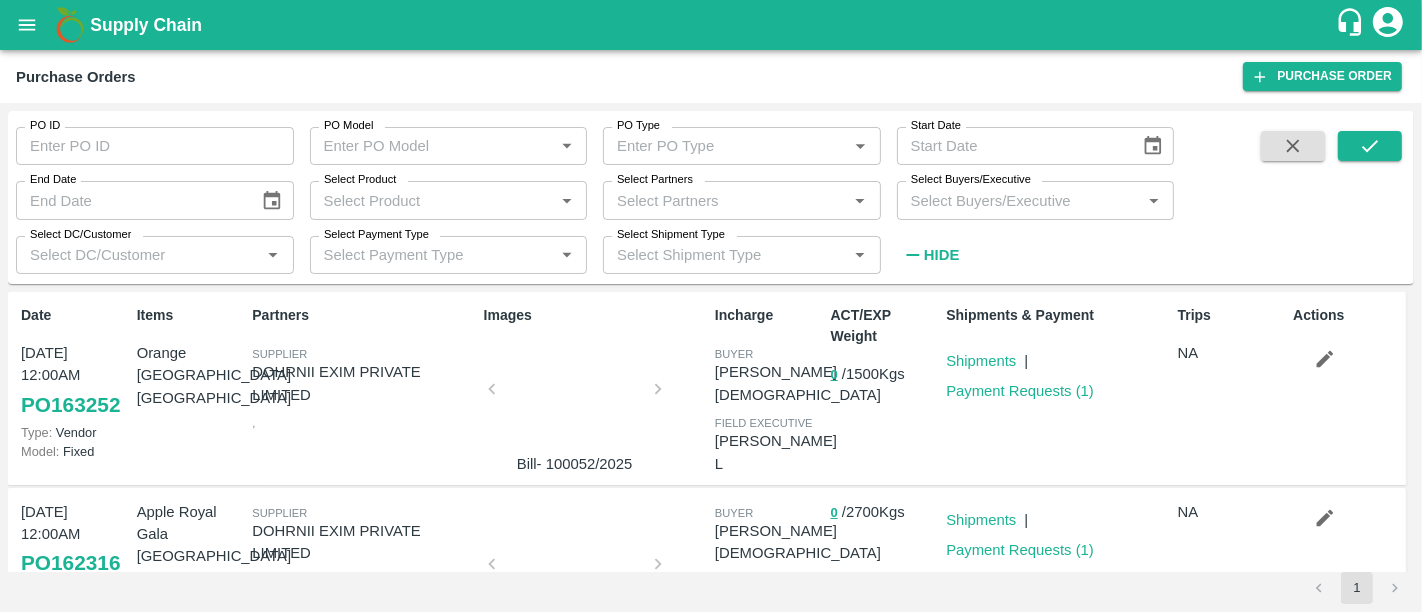 click on "Supply Chain" at bounding box center [712, 25] 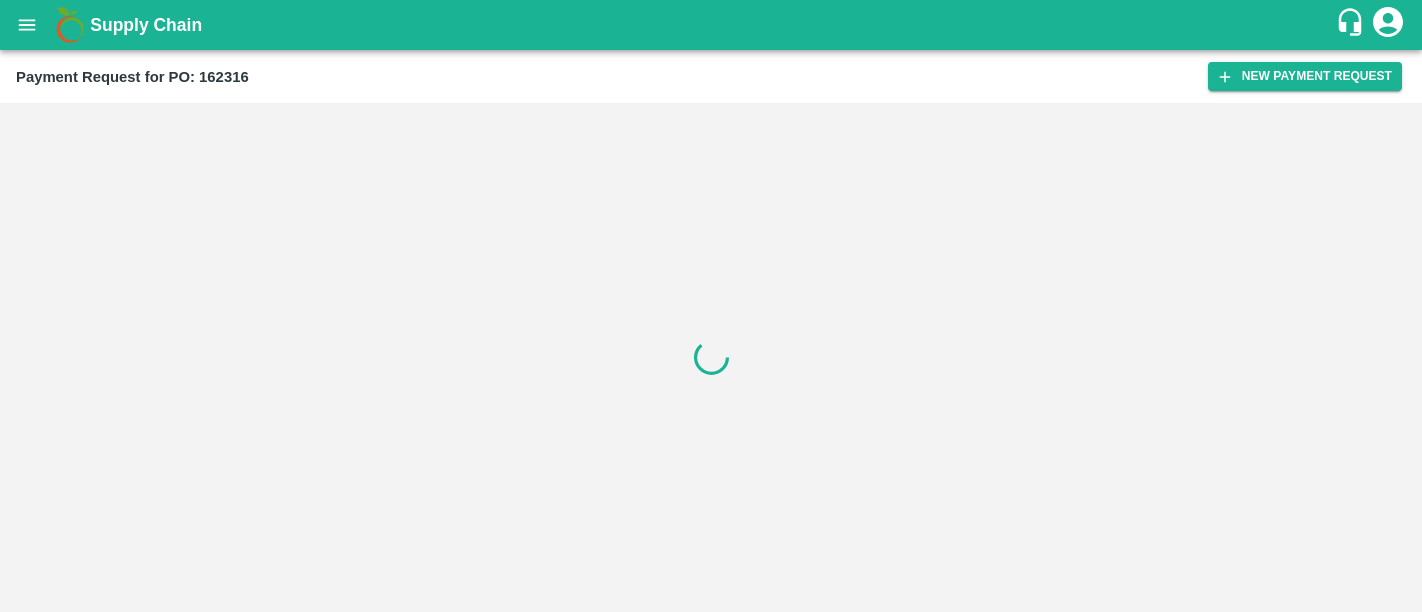 scroll, scrollTop: 0, scrollLeft: 0, axis: both 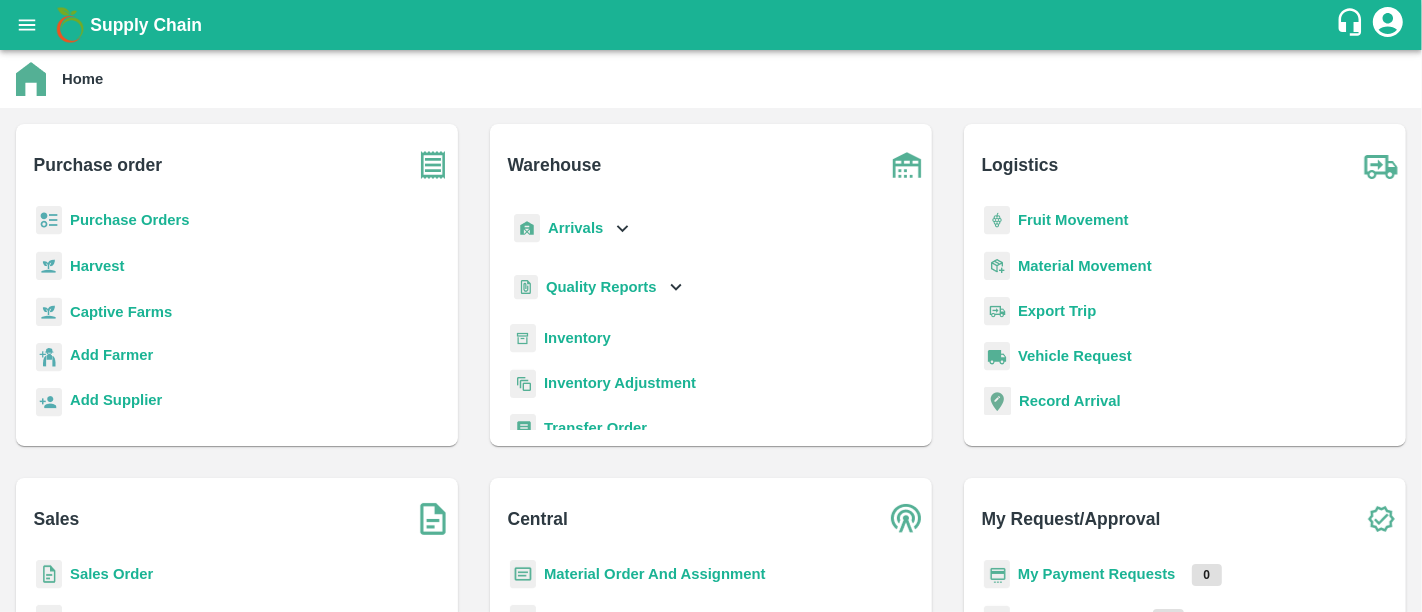 click on "Purchase Orders" at bounding box center (130, 220) 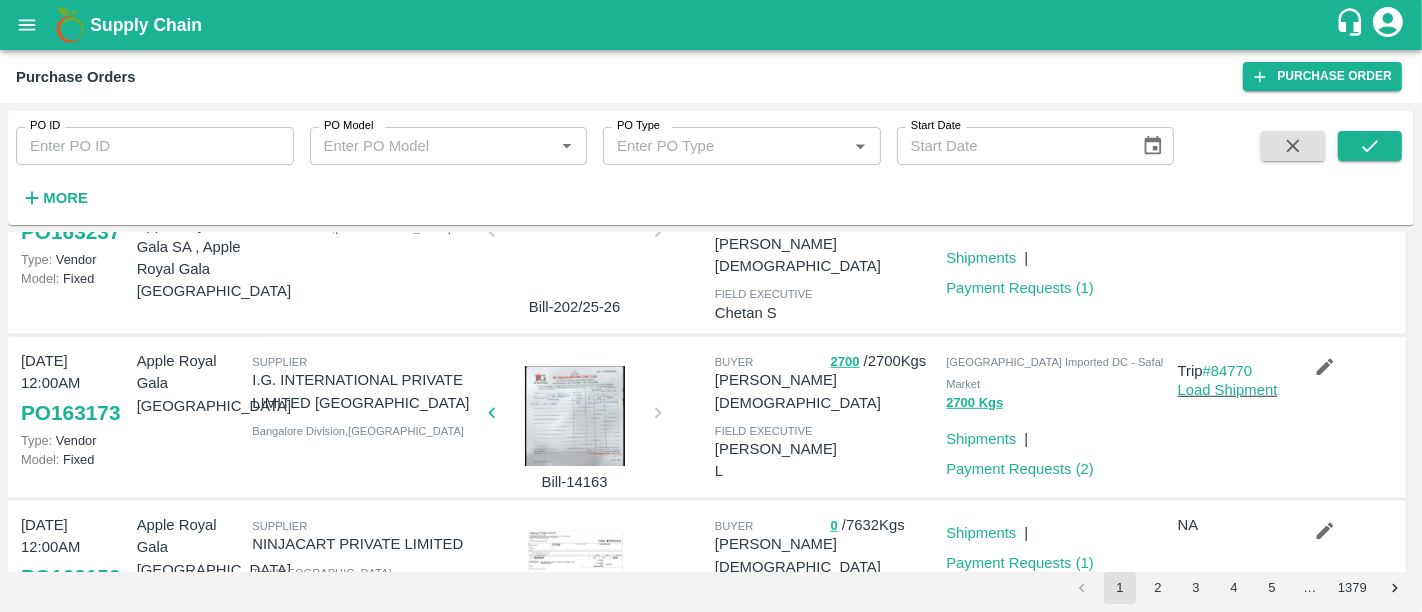 scroll, scrollTop: 1332, scrollLeft: 0, axis: vertical 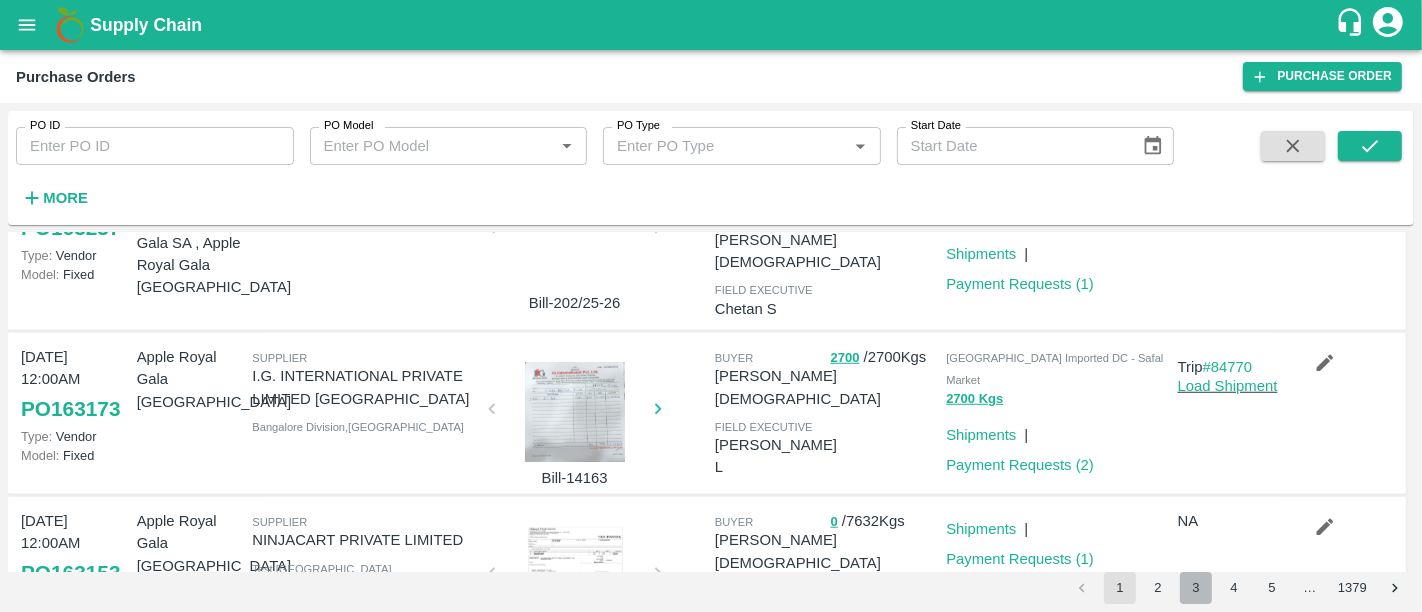 click on "3" at bounding box center [1196, 588] 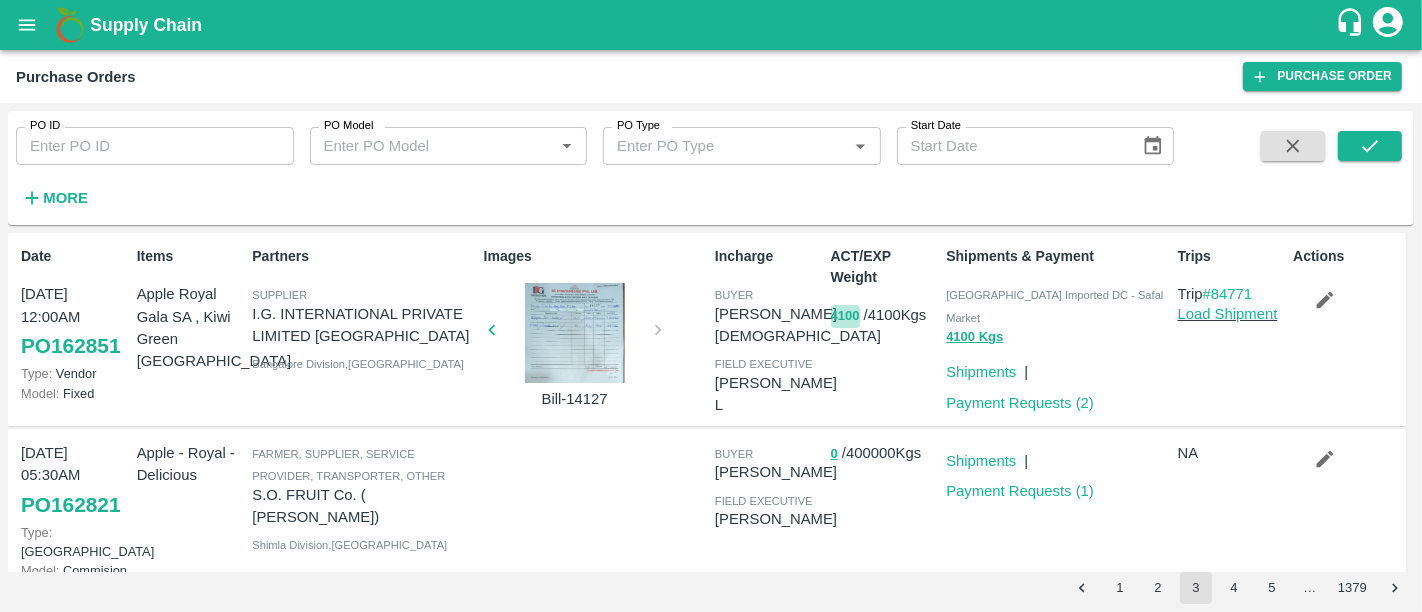 click on "4100" at bounding box center (845, 316) 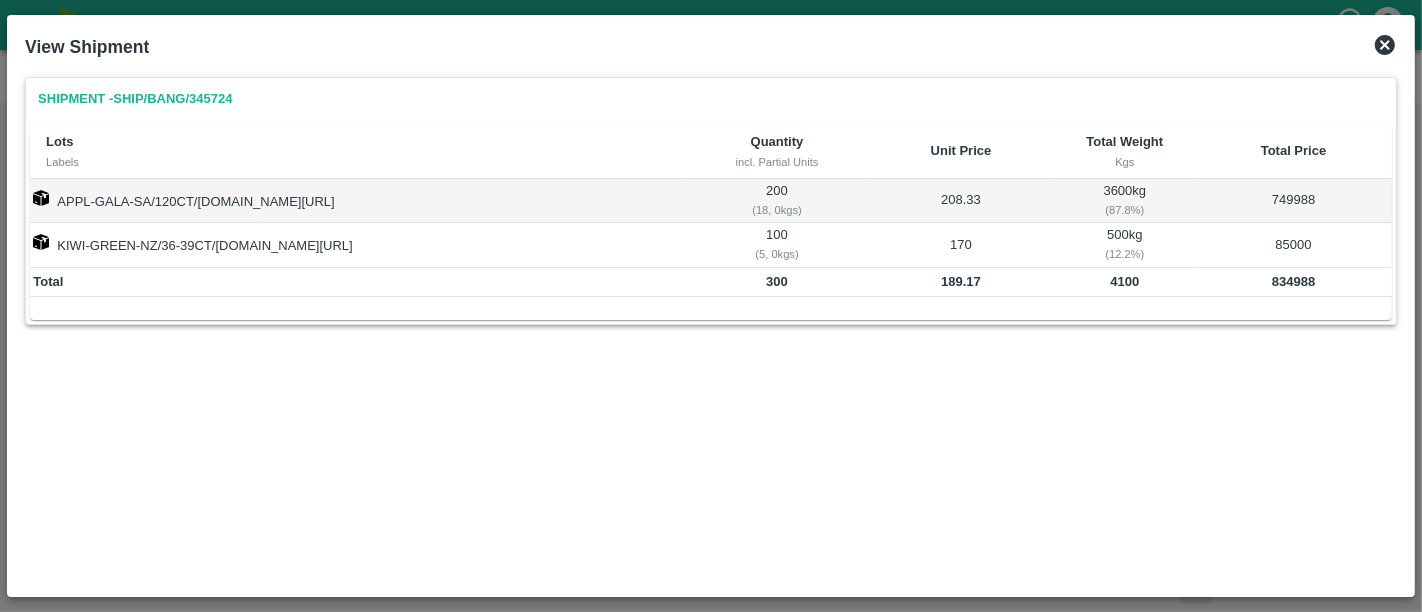 click 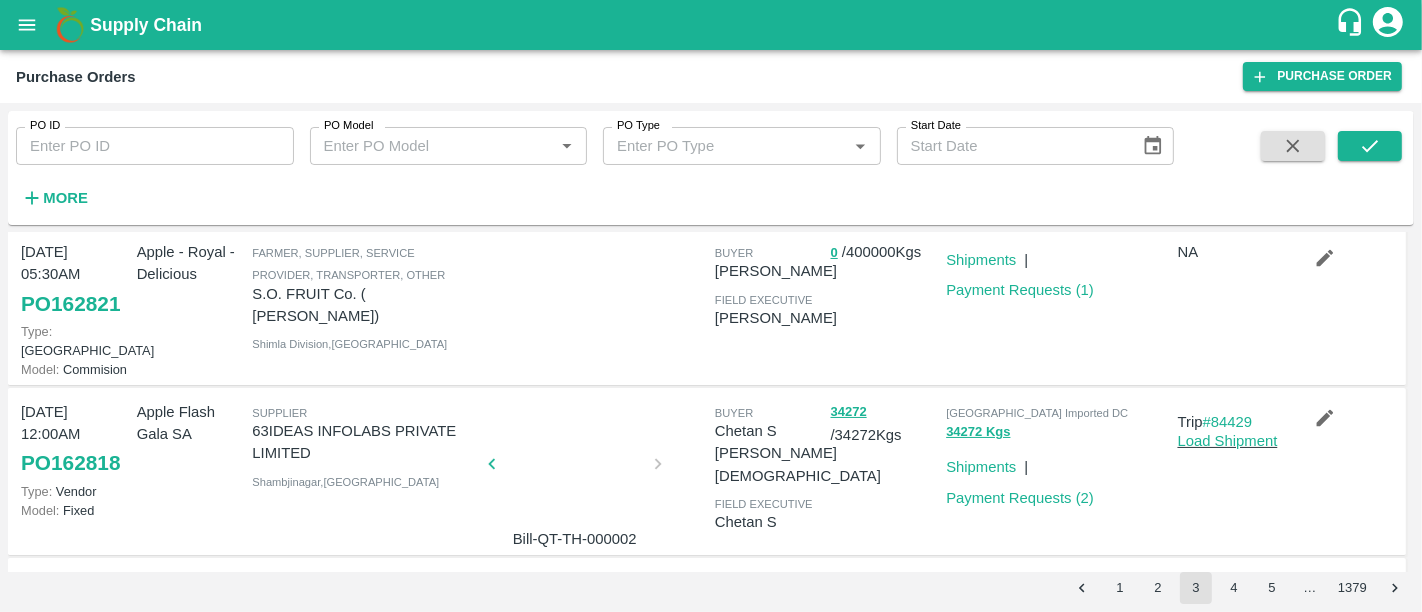 scroll, scrollTop: 202, scrollLeft: 0, axis: vertical 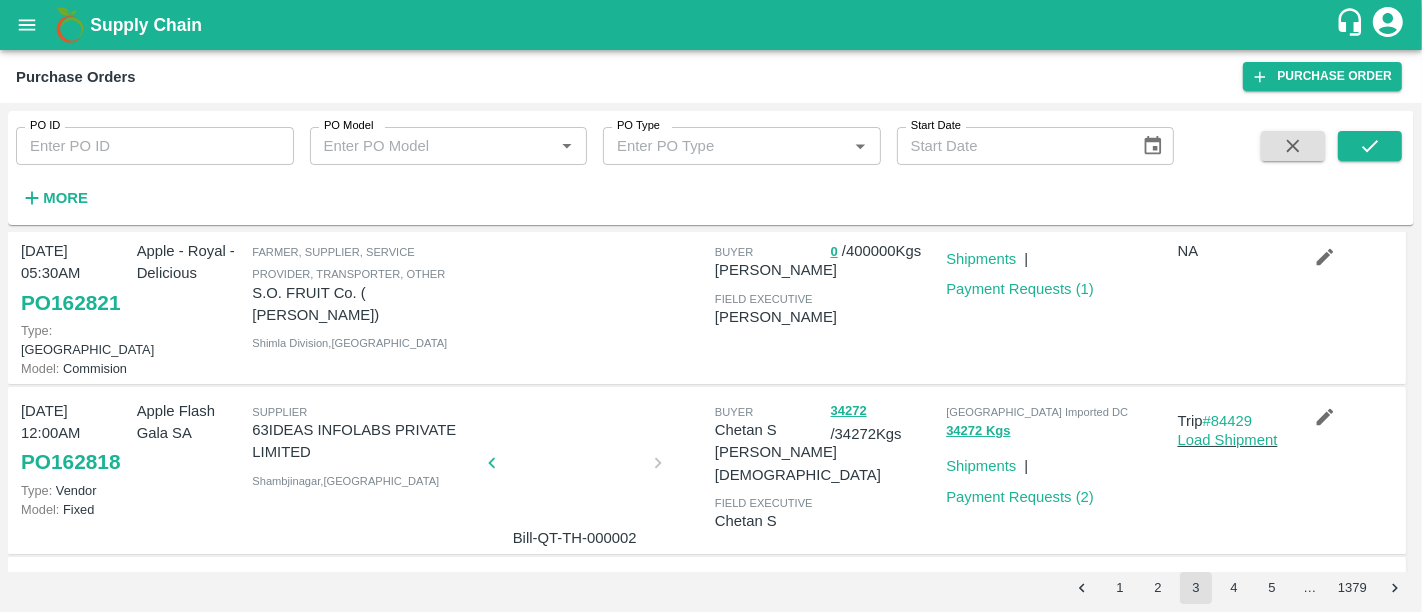 click at bounding box center [575, 469] 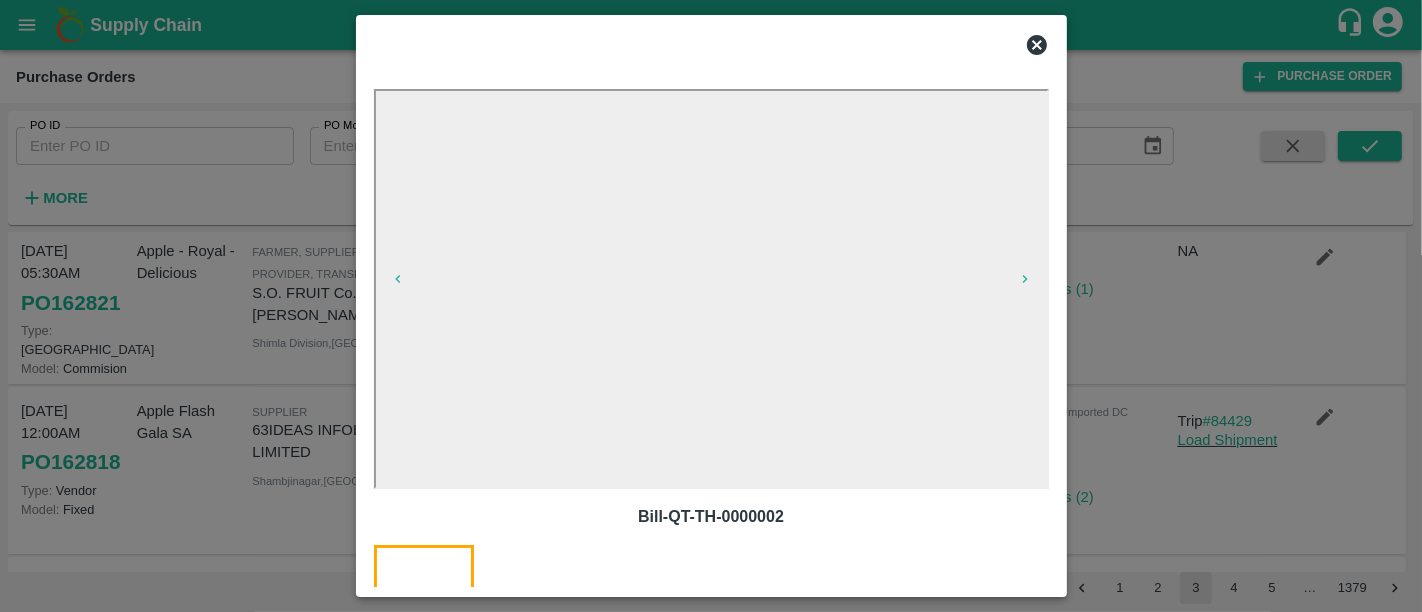click at bounding box center (711, 306) 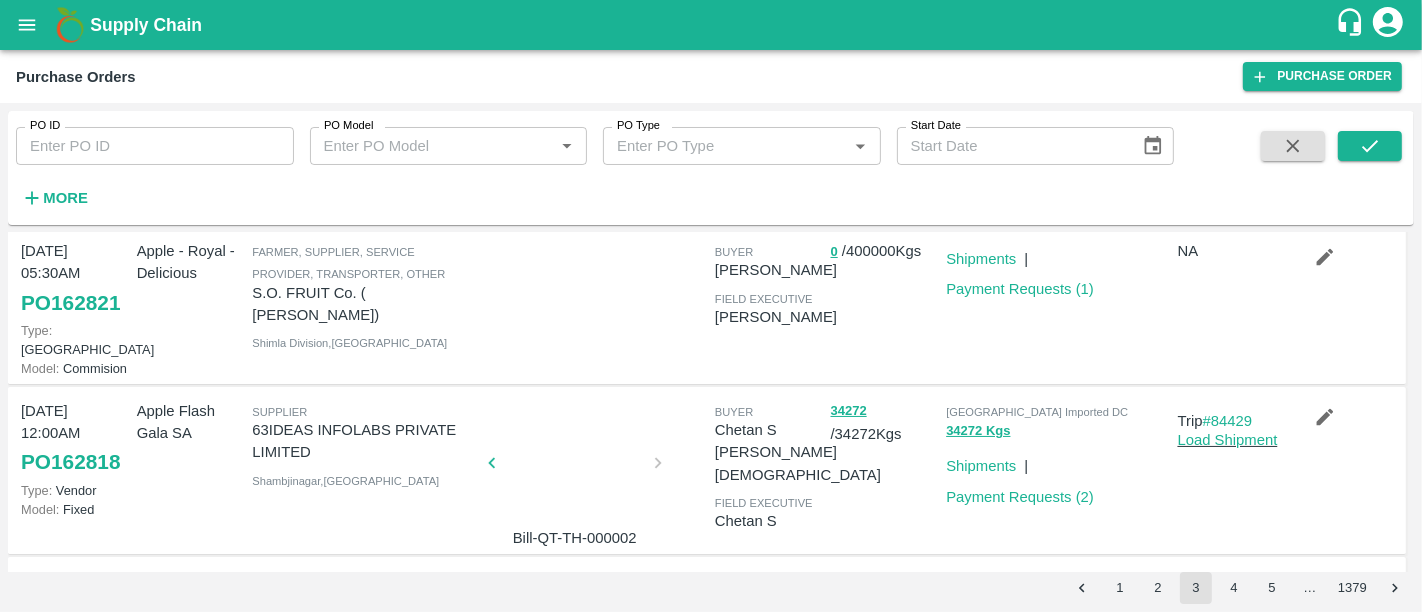 scroll, scrollTop: 0, scrollLeft: 0, axis: both 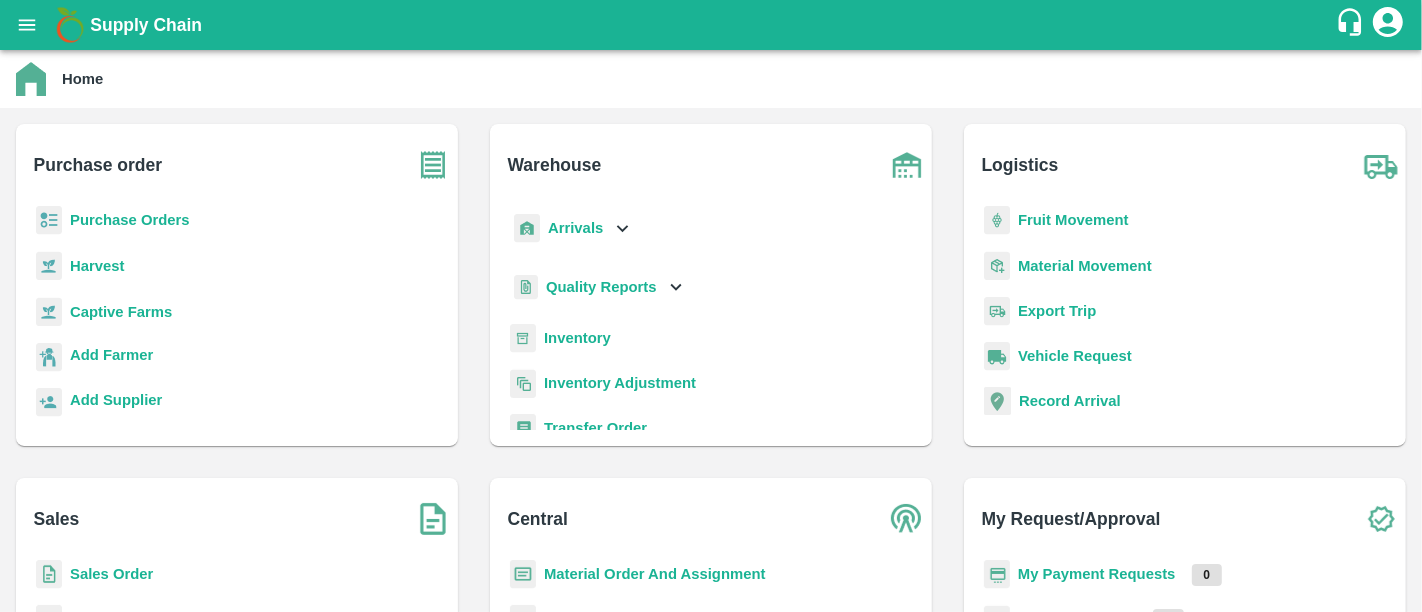 click on "My Payment Requests" at bounding box center (1097, 574) 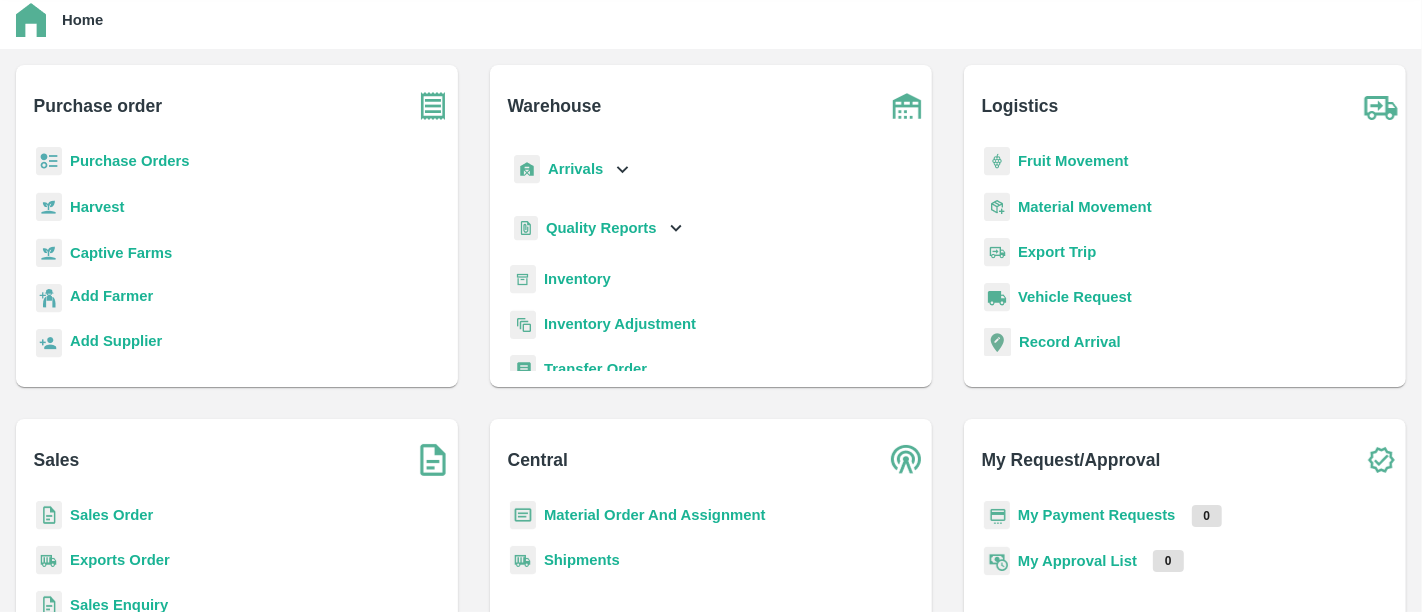 scroll, scrollTop: 43, scrollLeft: 0, axis: vertical 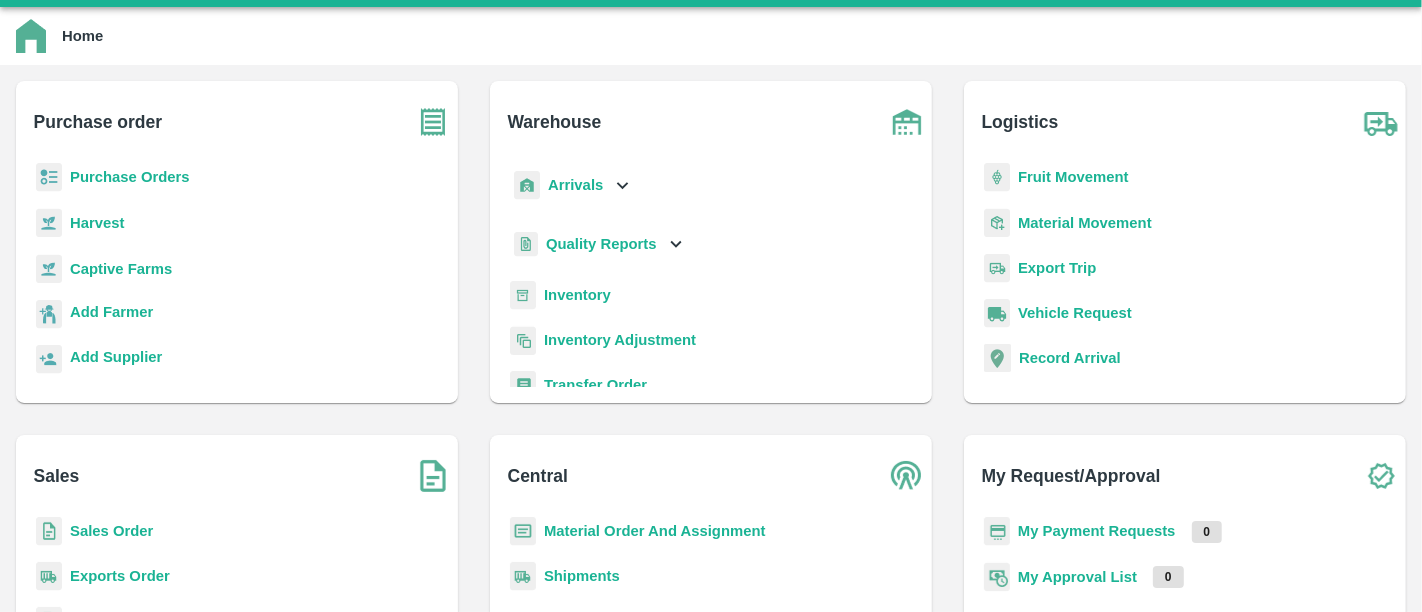 click on "Inventory" at bounding box center (577, 295) 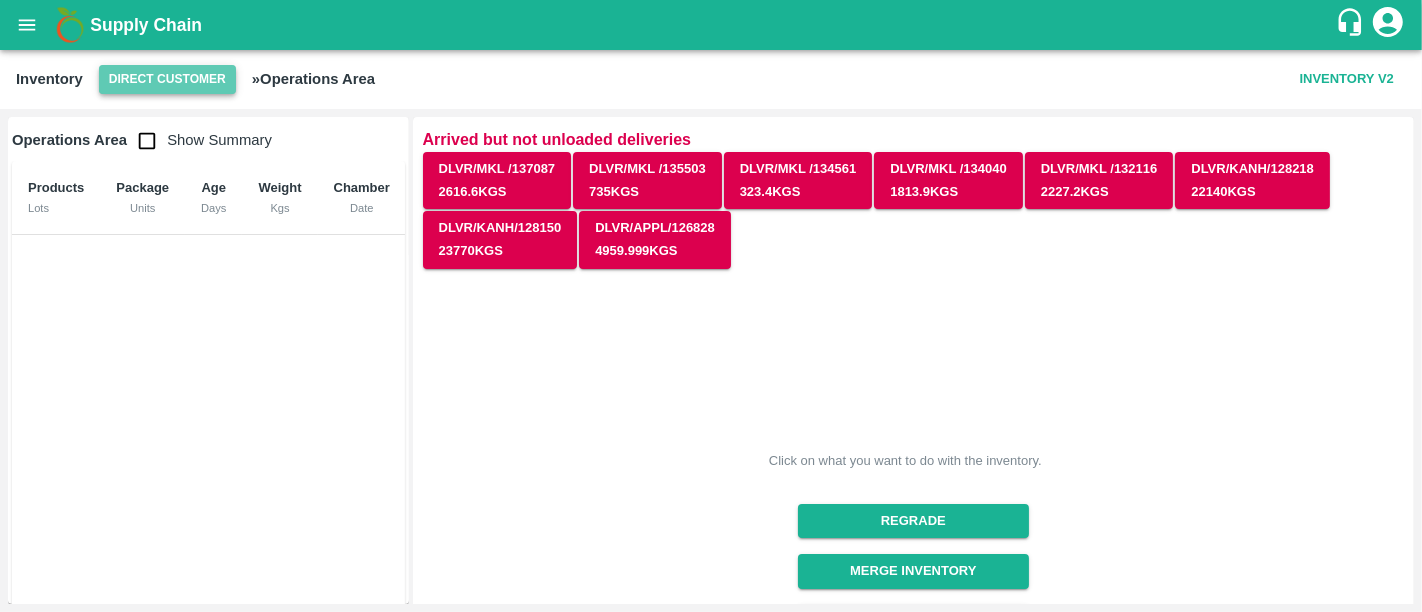 click on "Direct Customer" at bounding box center [167, 79] 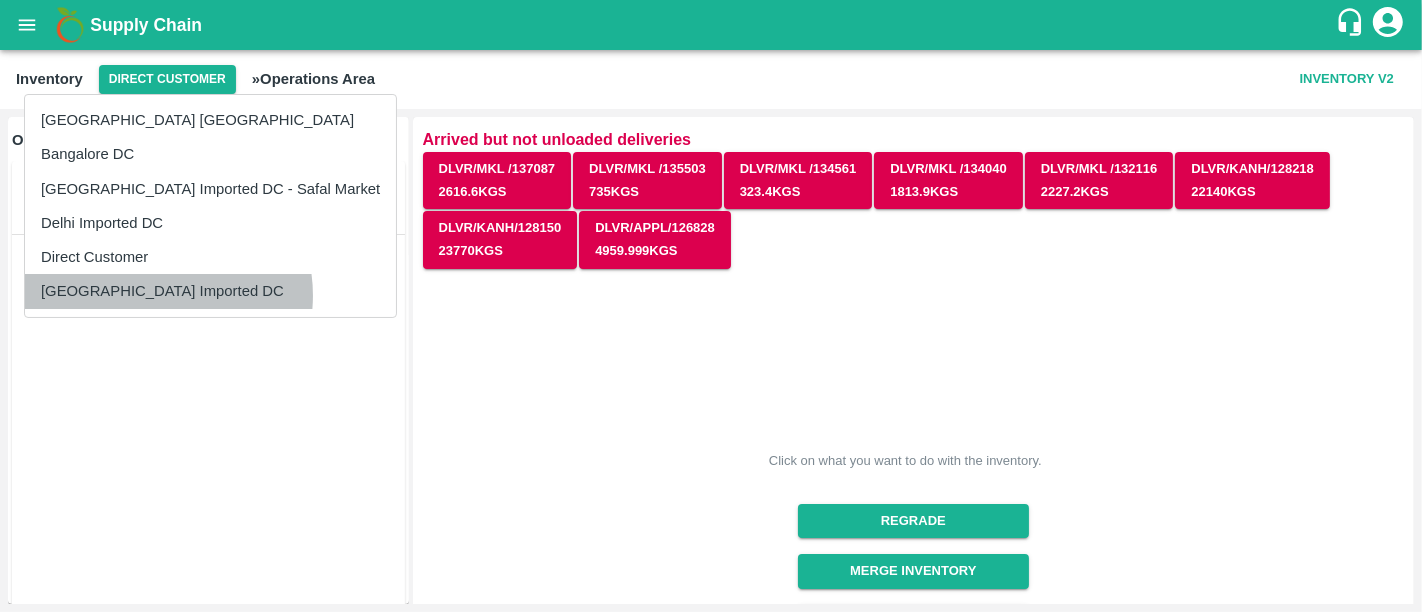 click on "[GEOGRAPHIC_DATA] Imported DC" at bounding box center (210, 291) 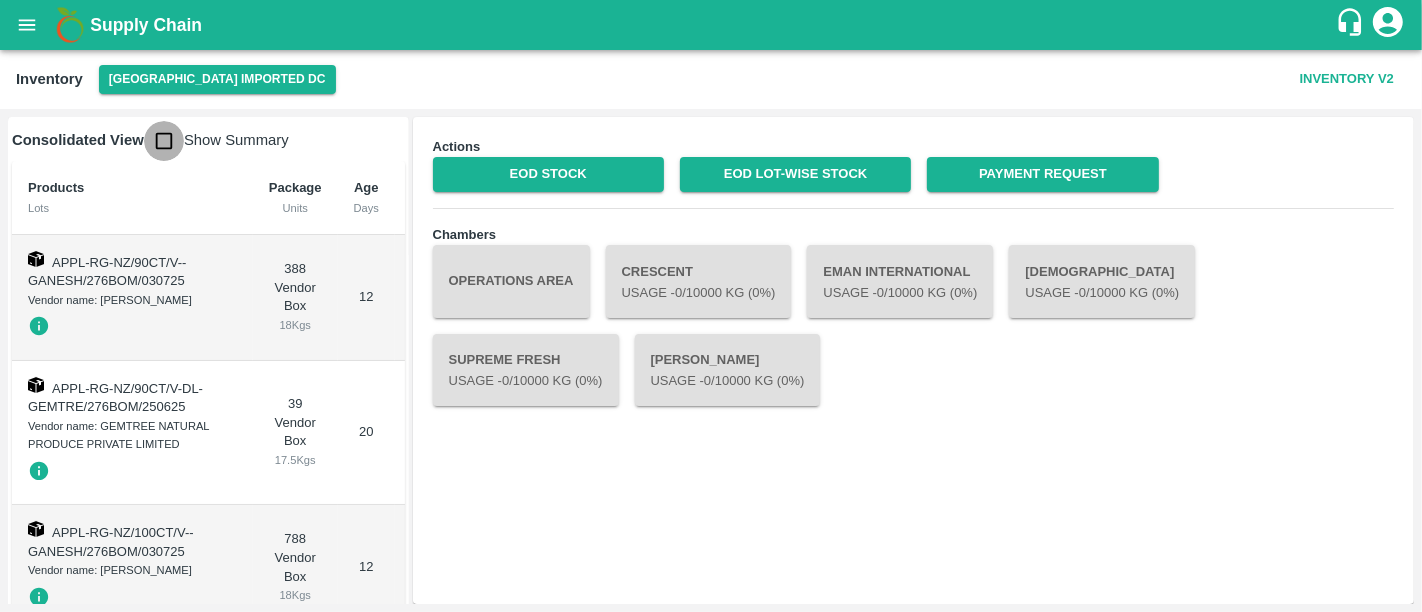 click at bounding box center (164, 141) 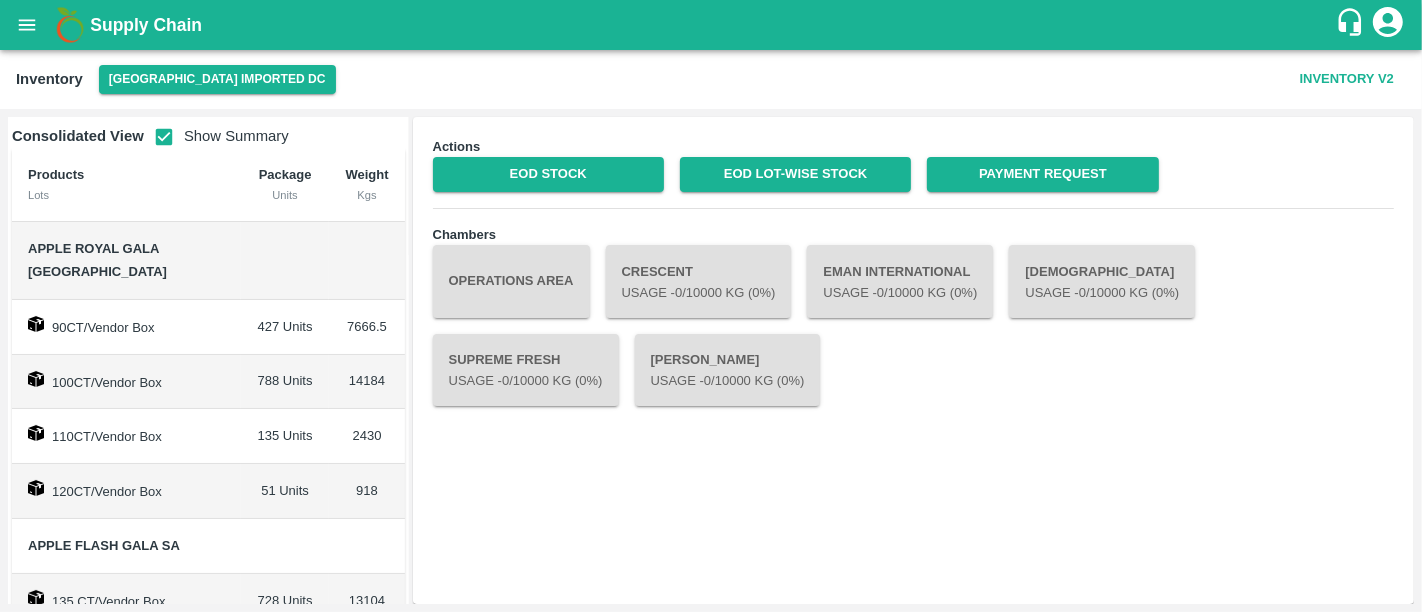 scroll, scrollTop: 12, scrollLeft: 0, axis: vertical 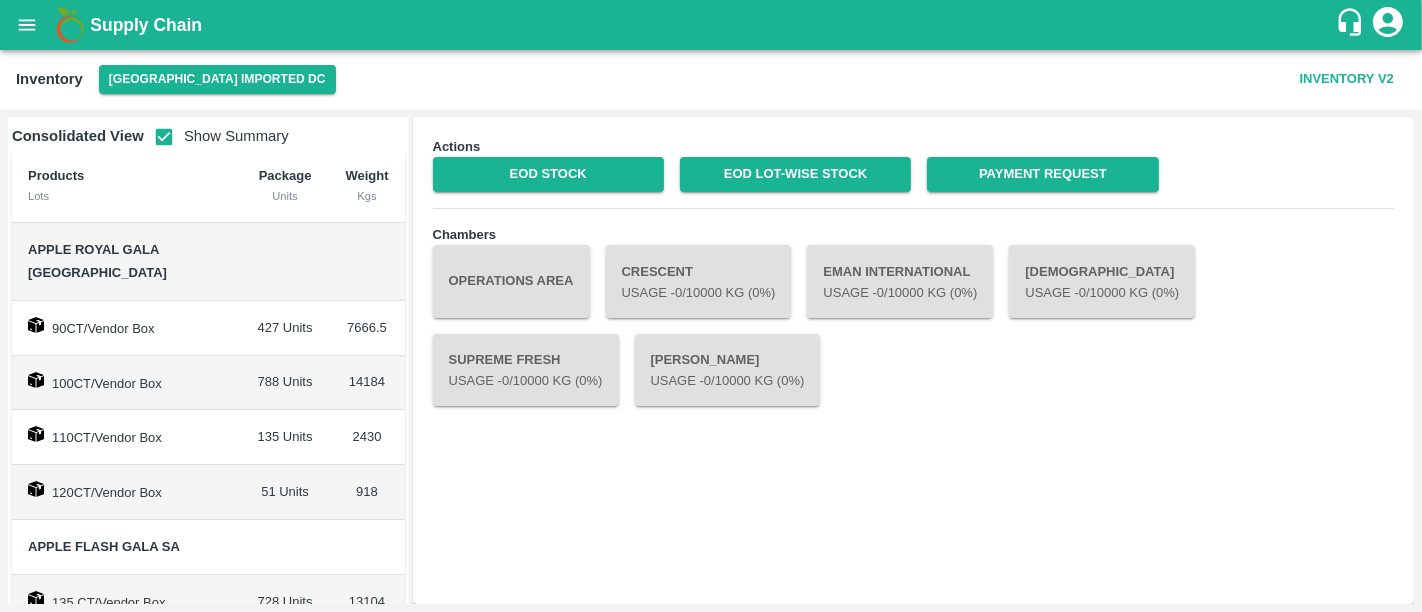 click on "Supply Chain" at bounding box center [146, 25] 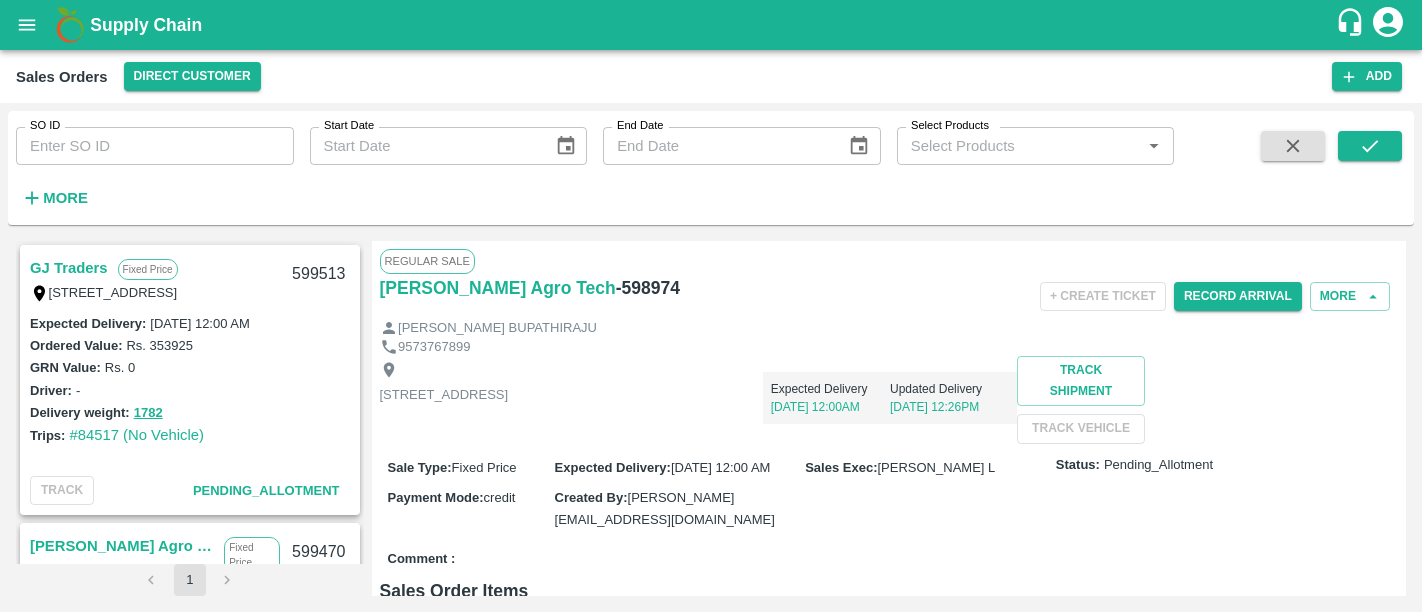 scroll, scrollTop: 0, scrollLeft: 0, axis: both 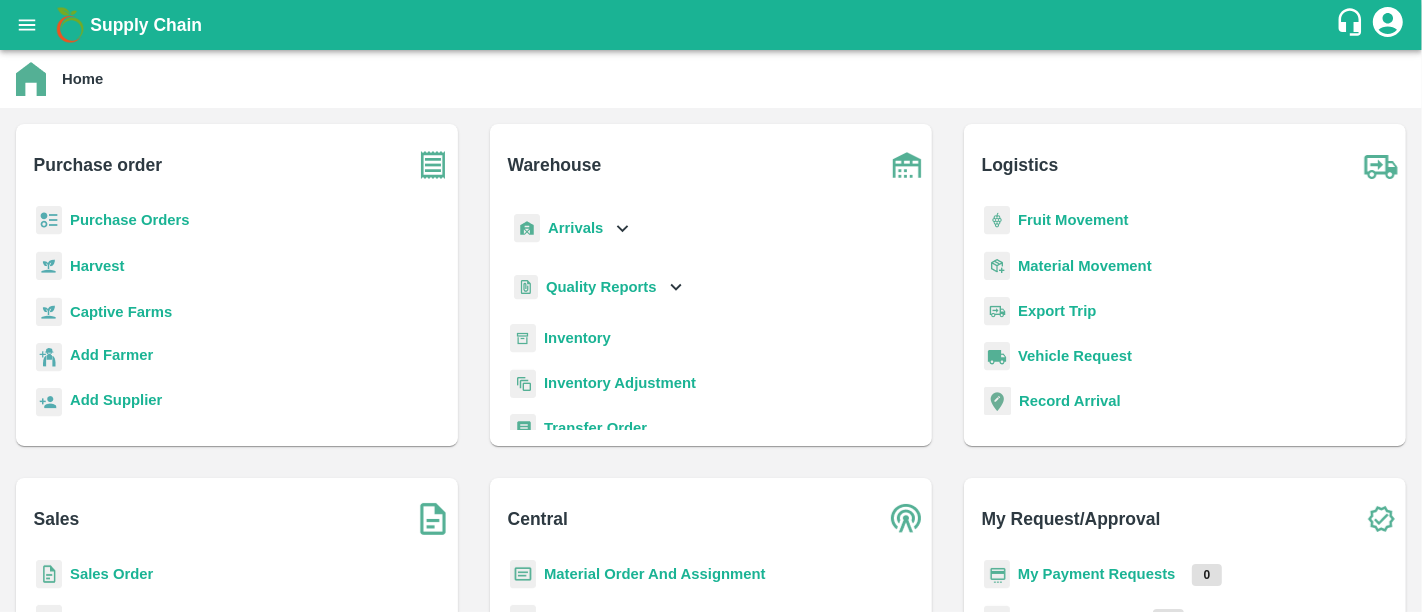 click on "Purchase Orders" at bounding box center (130, 220) 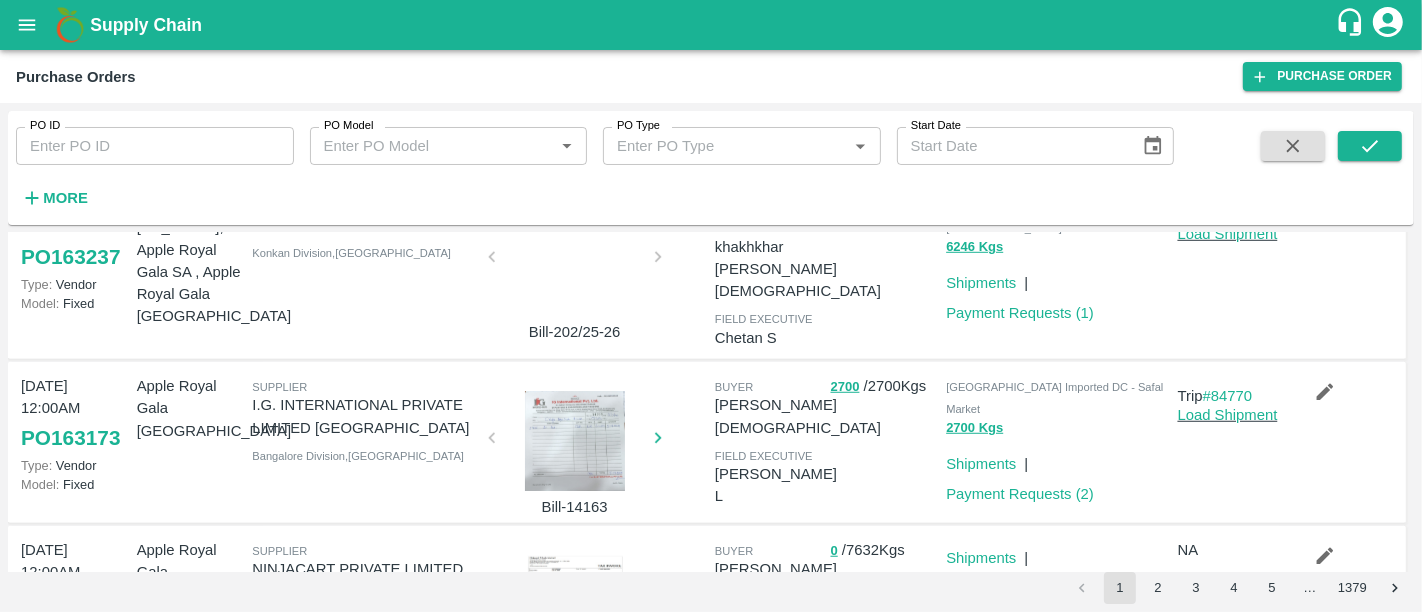 scroll, scrollTop: 1362, scrollLeft: 0, axis: vertical 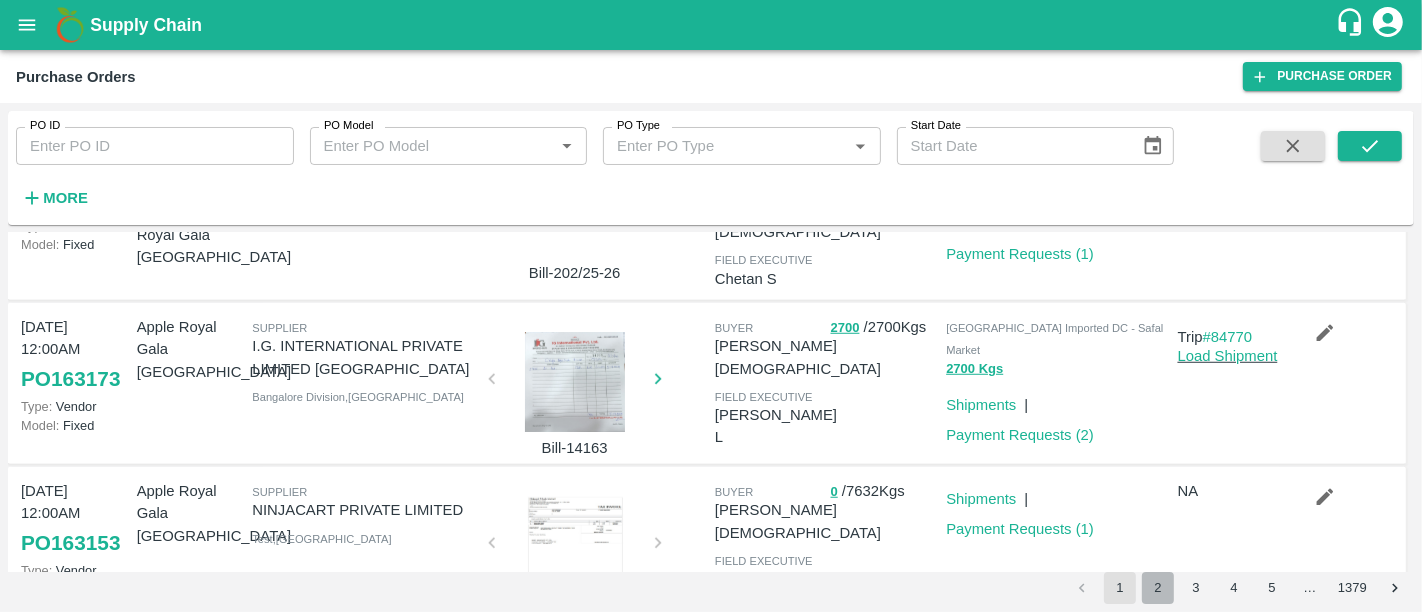 click on "2" at bounding box center (1158, 588) 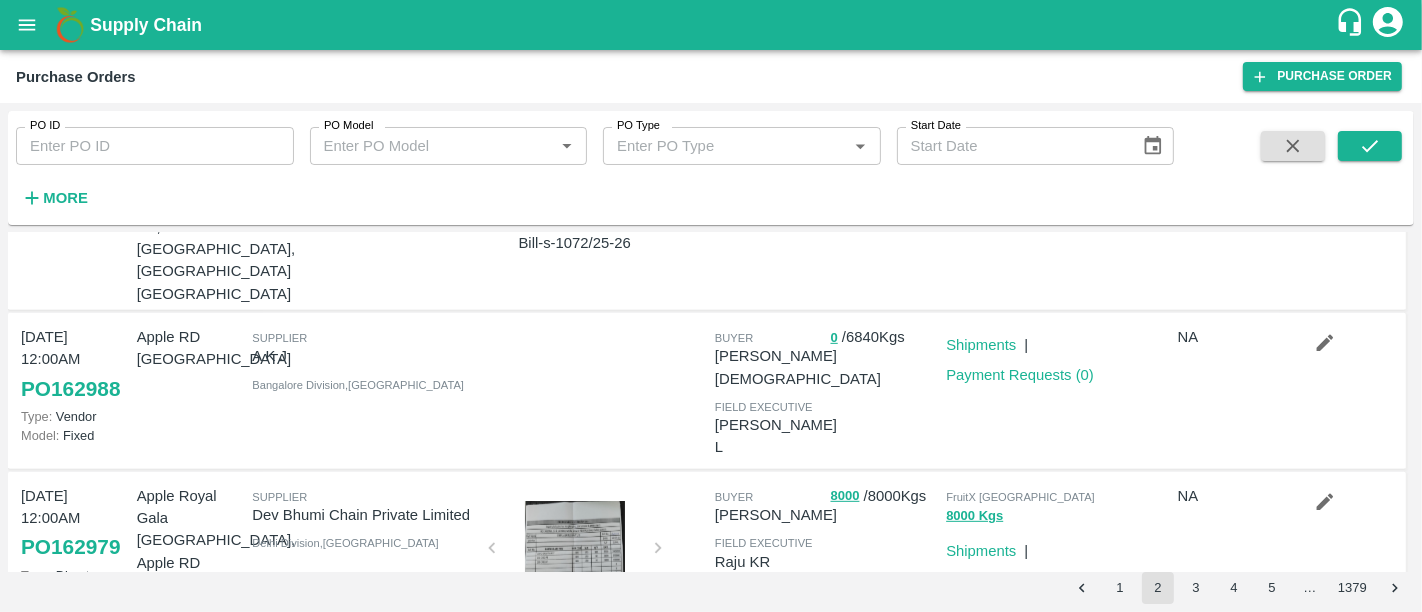 scroll, scrollTop: 0, scrollLeft: 0, axis: both 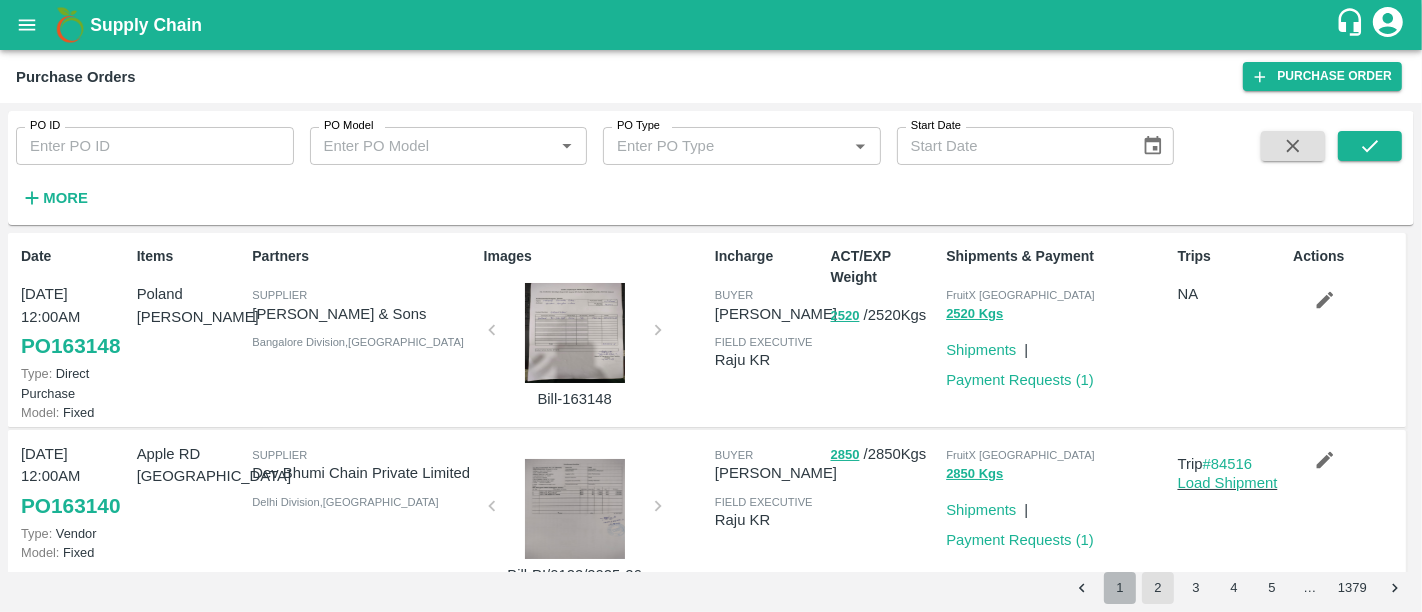 click on "1" at bounding box center [1120, 588] 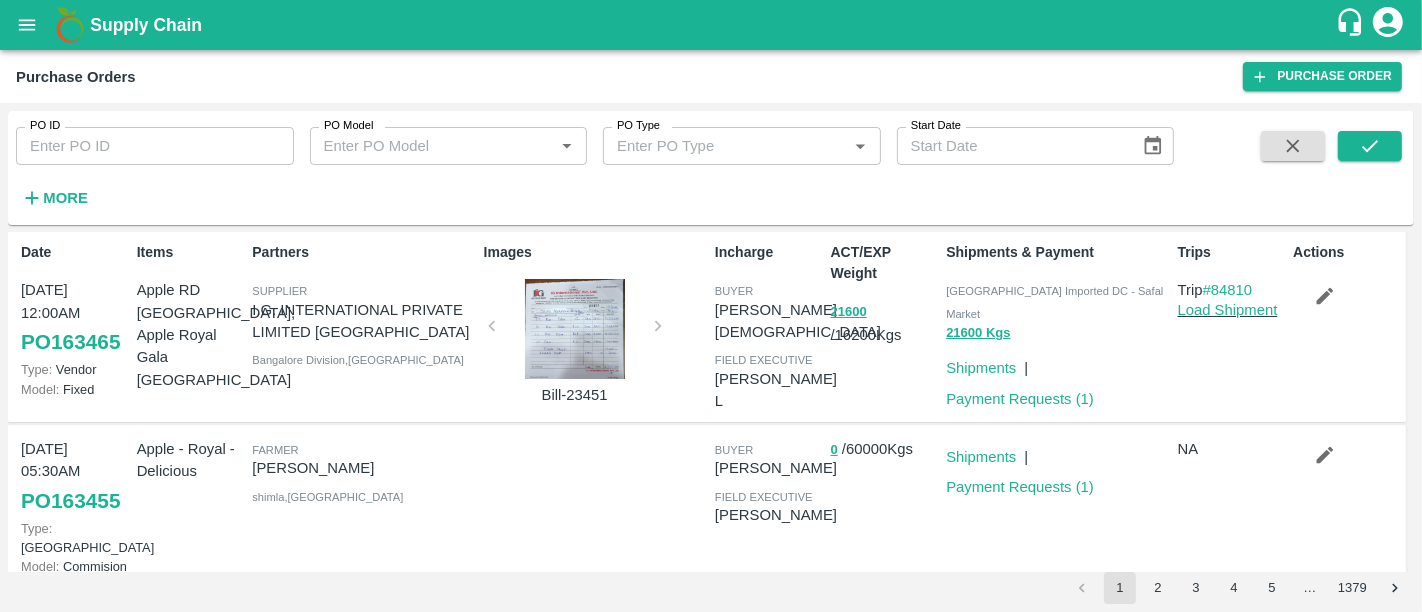 scroll, scrollTop: 3, scrollLeft: 0, axis: vertical 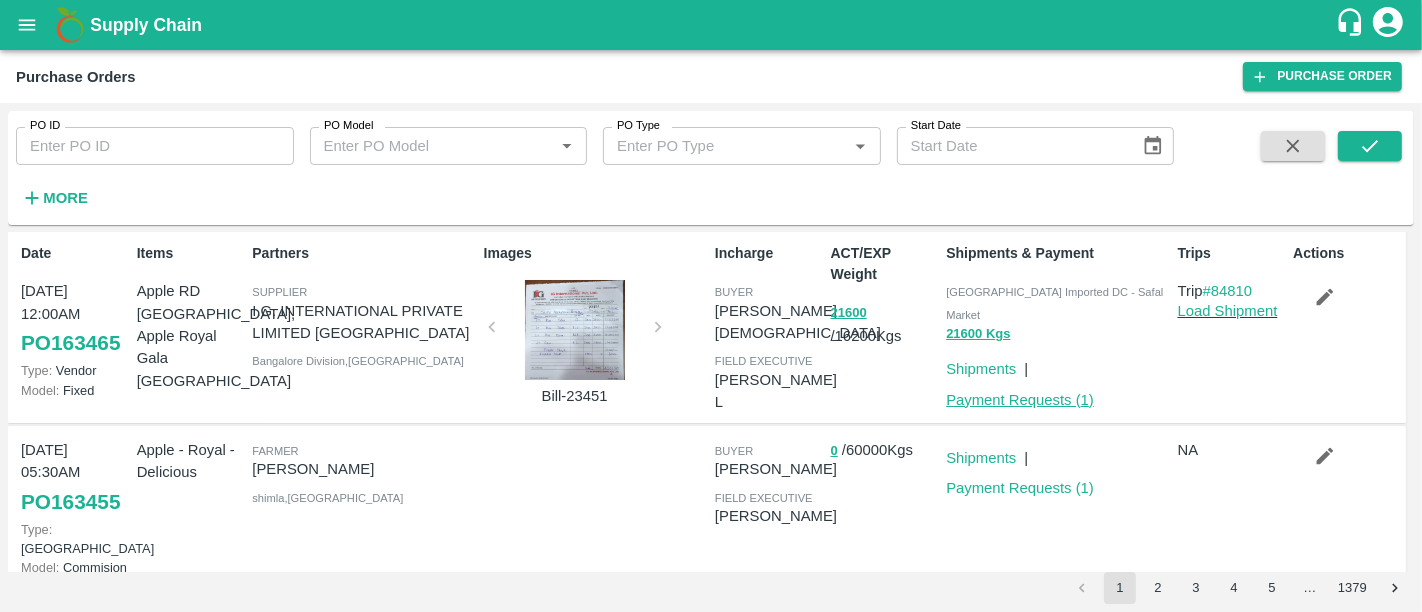 click on "Payment Requests ( 1 )" at bounding box center [1020, 400] 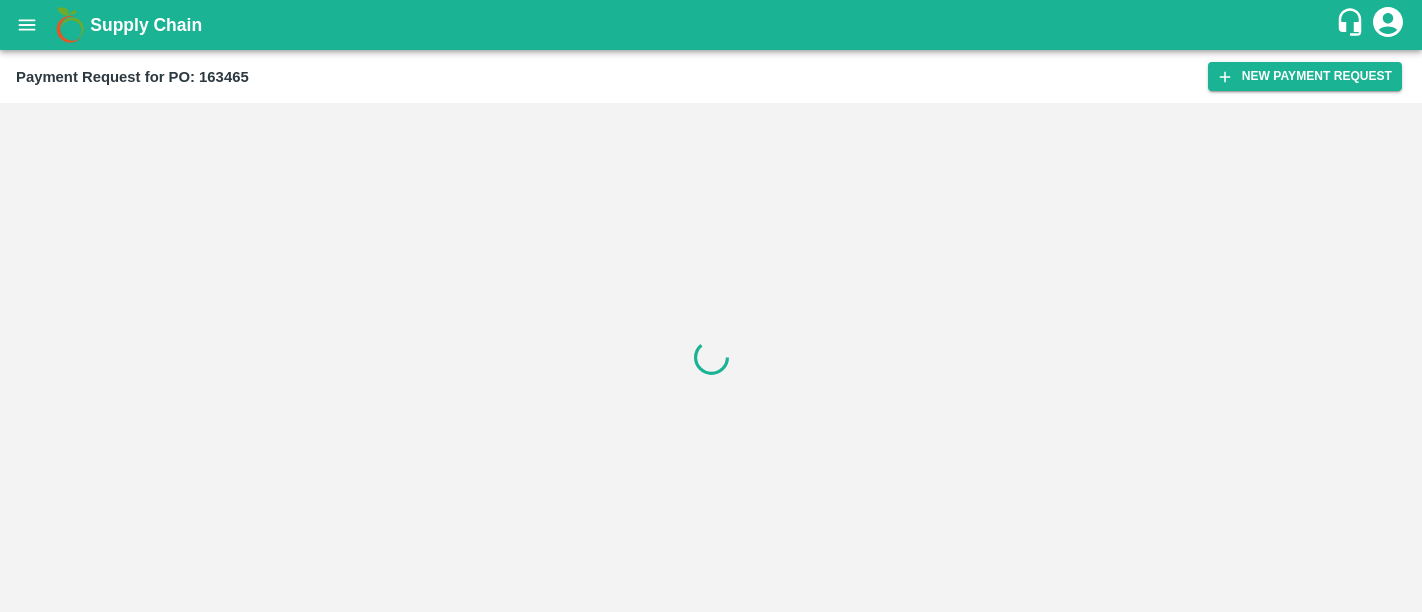 scroll, scrollTop: 0, scrollLeft: 0, axis: both 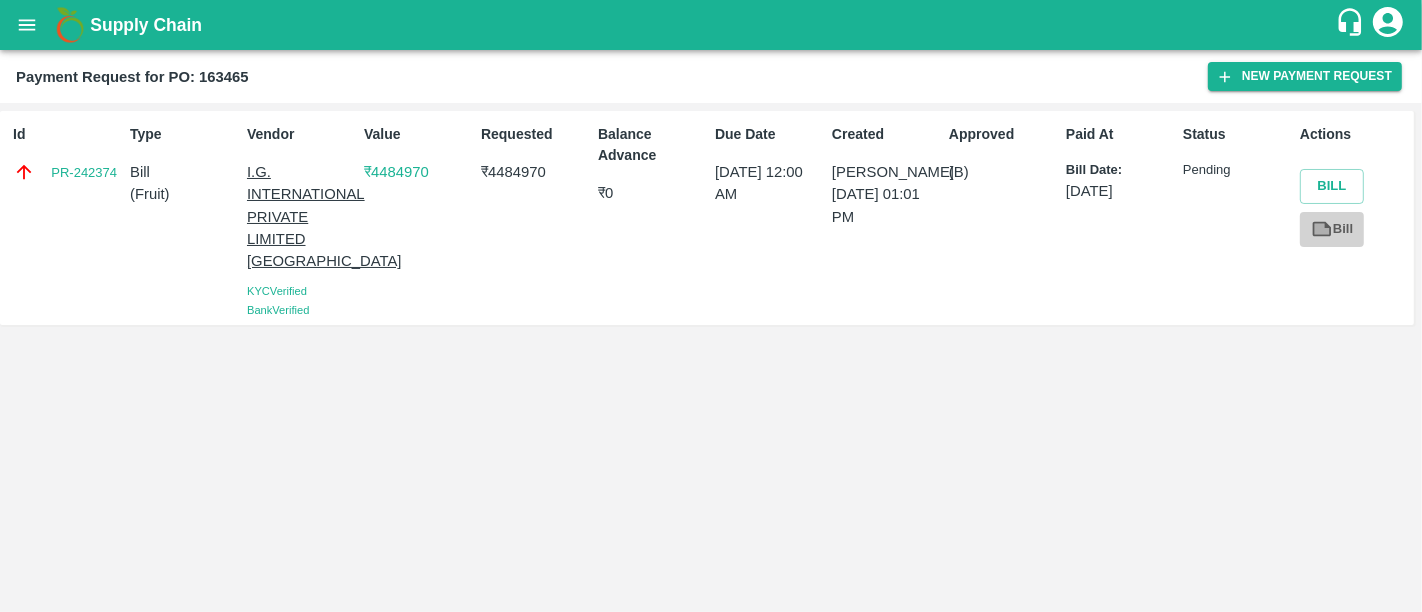 click 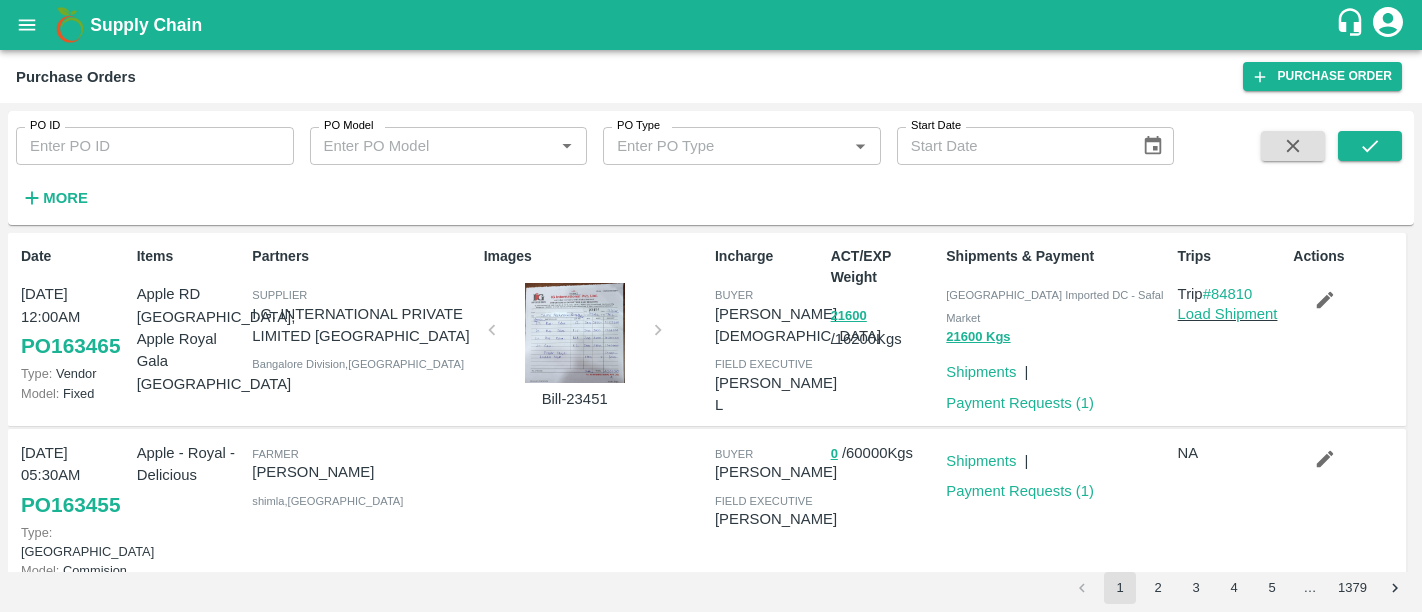 scroll, scrollTop: 0, scrollLeft: 0, axis: both 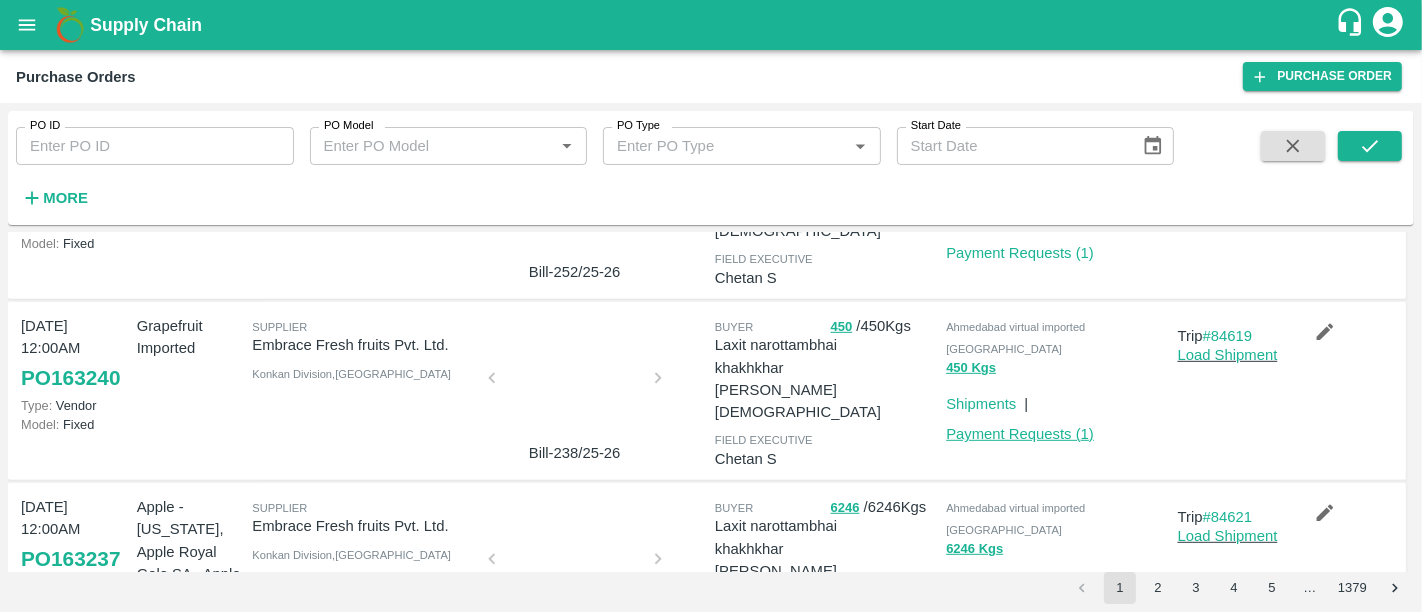 click on "Payment Requests ( 1 )" at bounding box center [1020, 434] 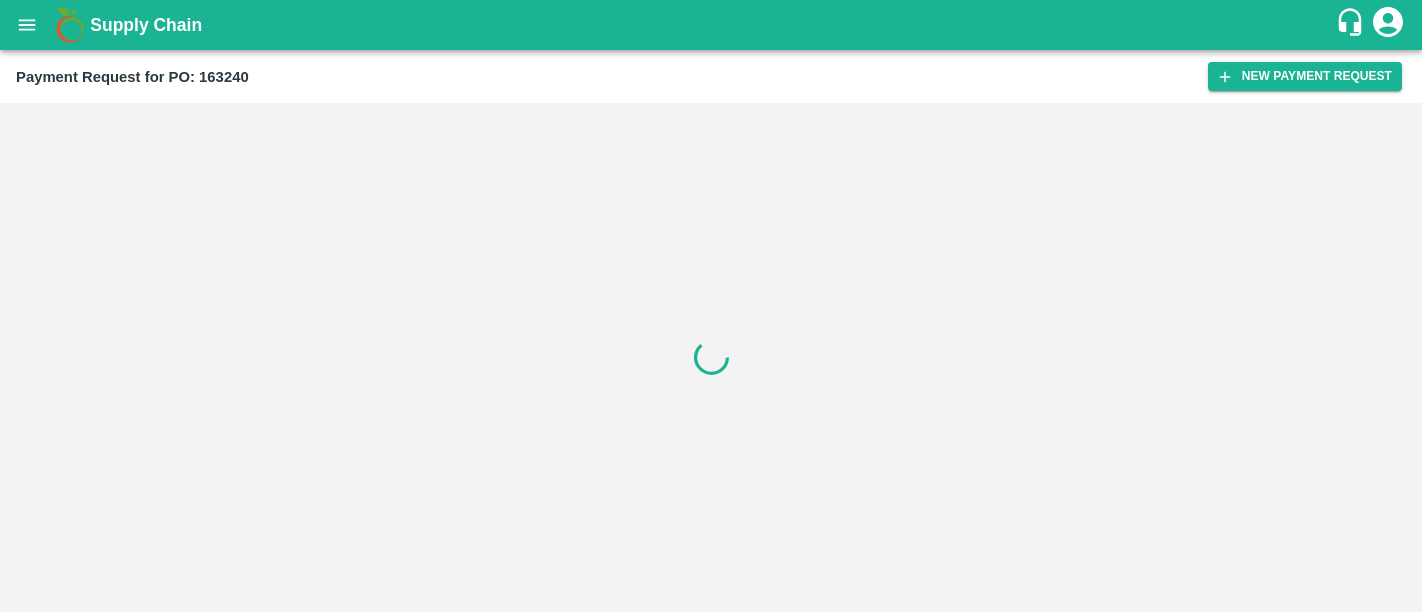 scroll, scrollTop: 0, scrollLeft: 0, axis: both 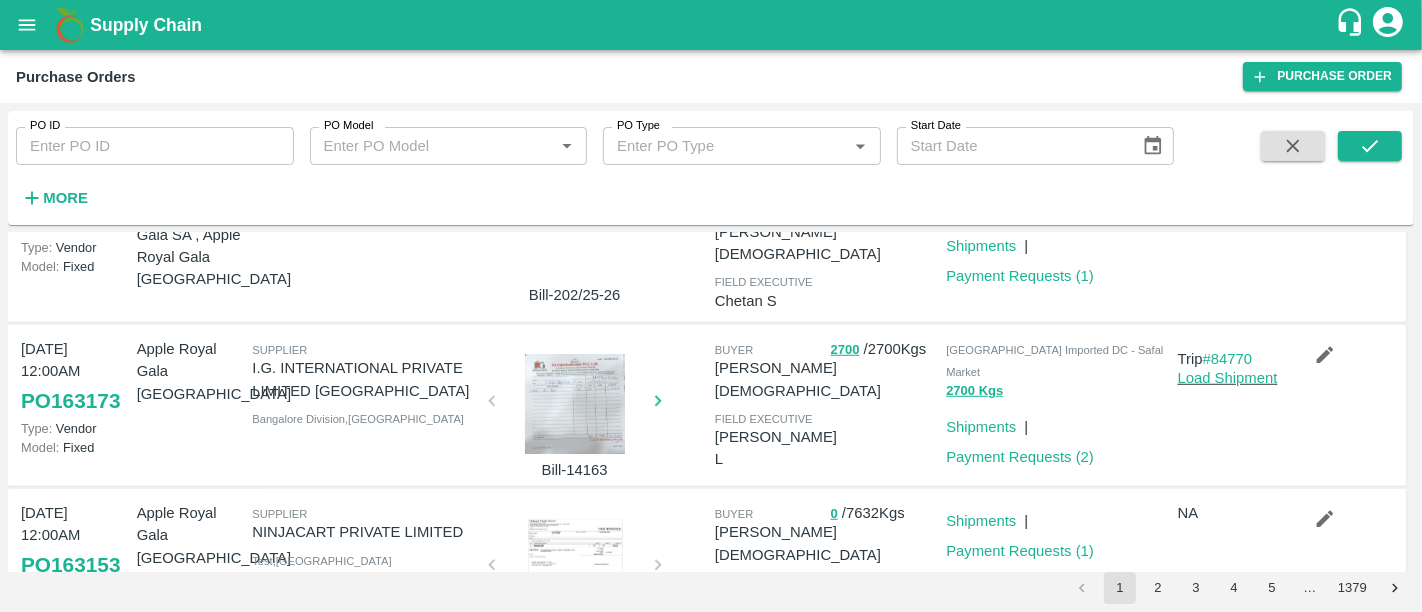 click at bounding box center (575, 404) 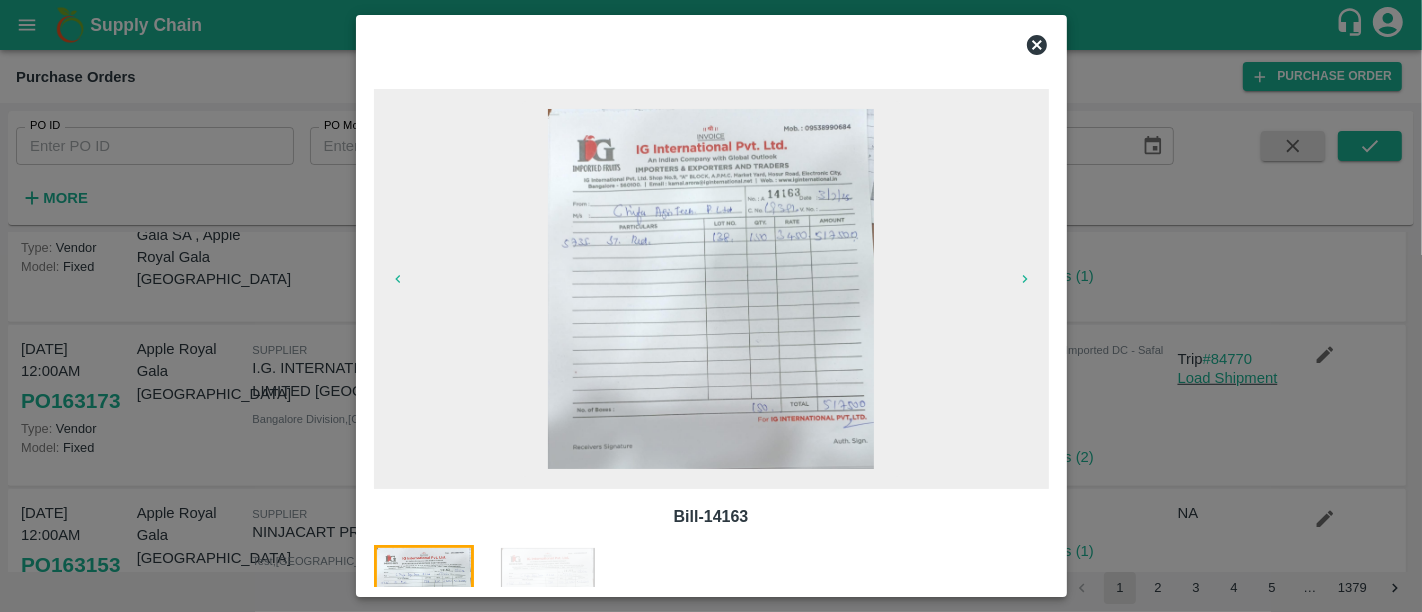 click at bounding box center [711, 306] 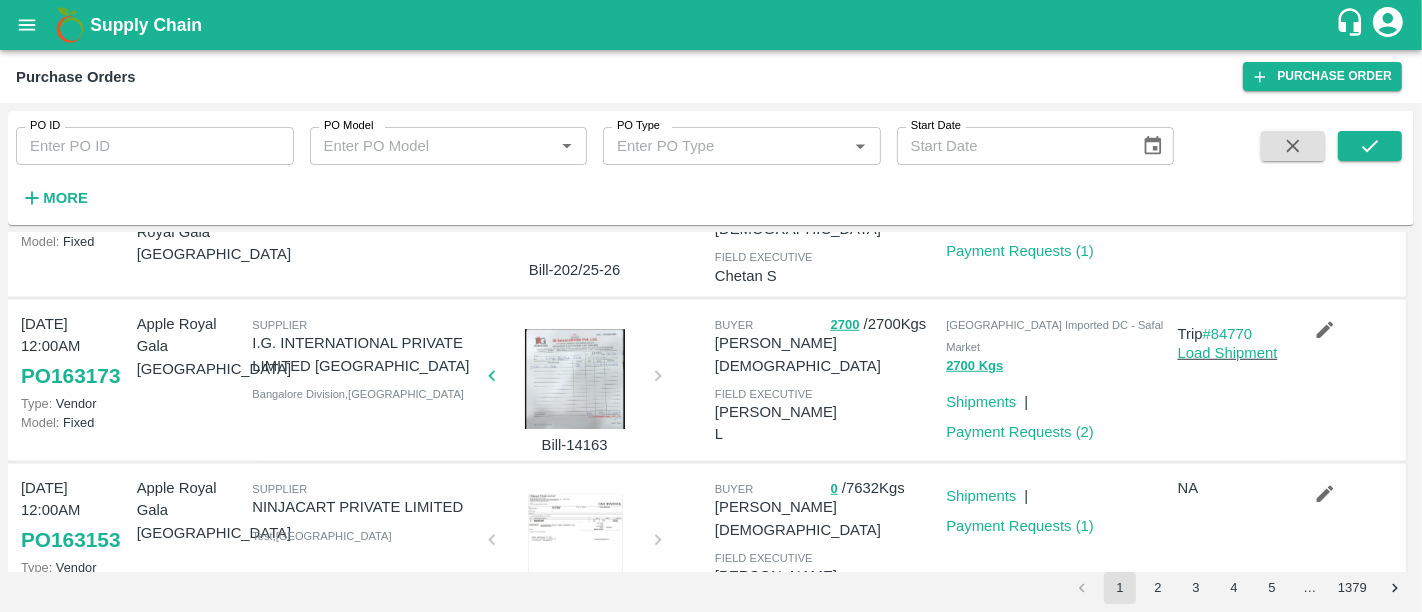 scroll, scrollTop: 1364, scrollLeft: 0, axis: vertical 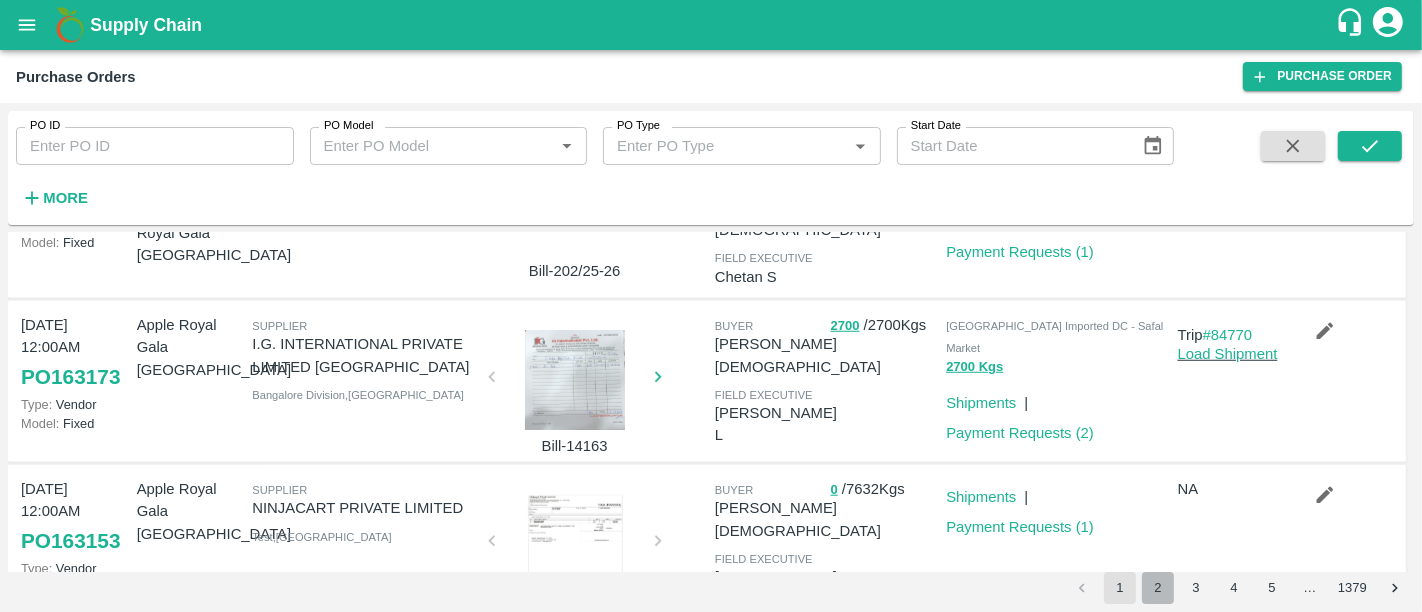 click on "2" at bounding box center [1158, 588] 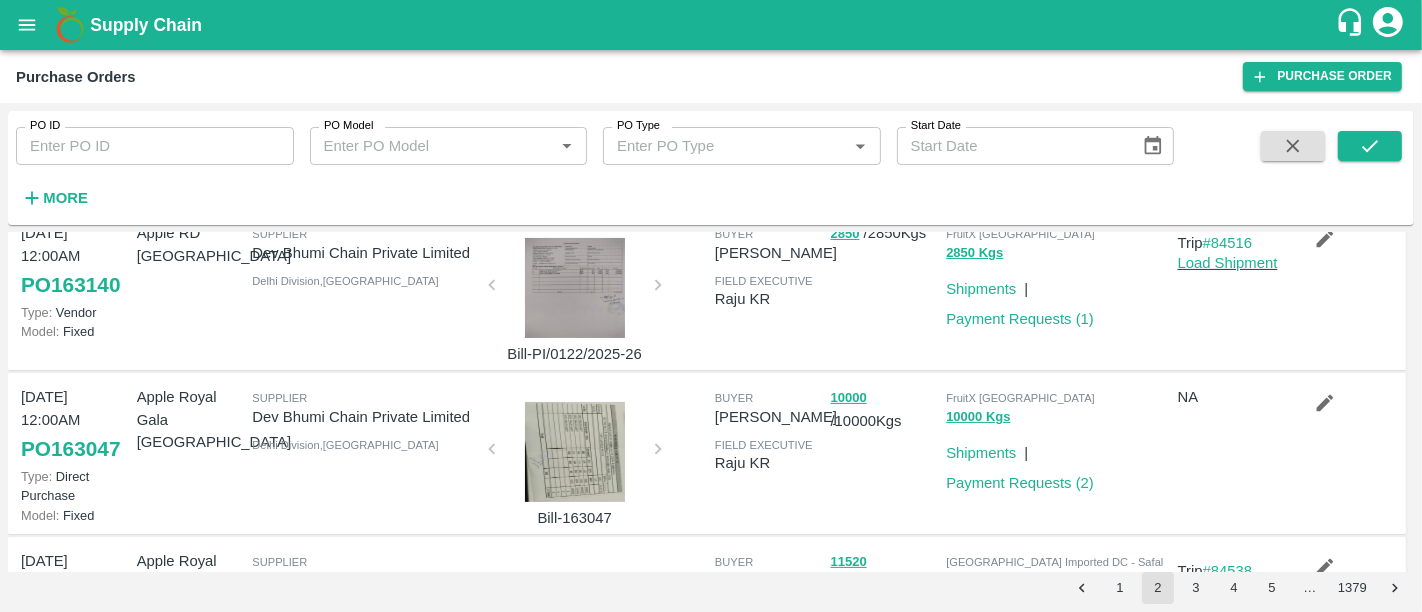 scroll, scrollTop: 0, scrollLeft: 0, axis: both 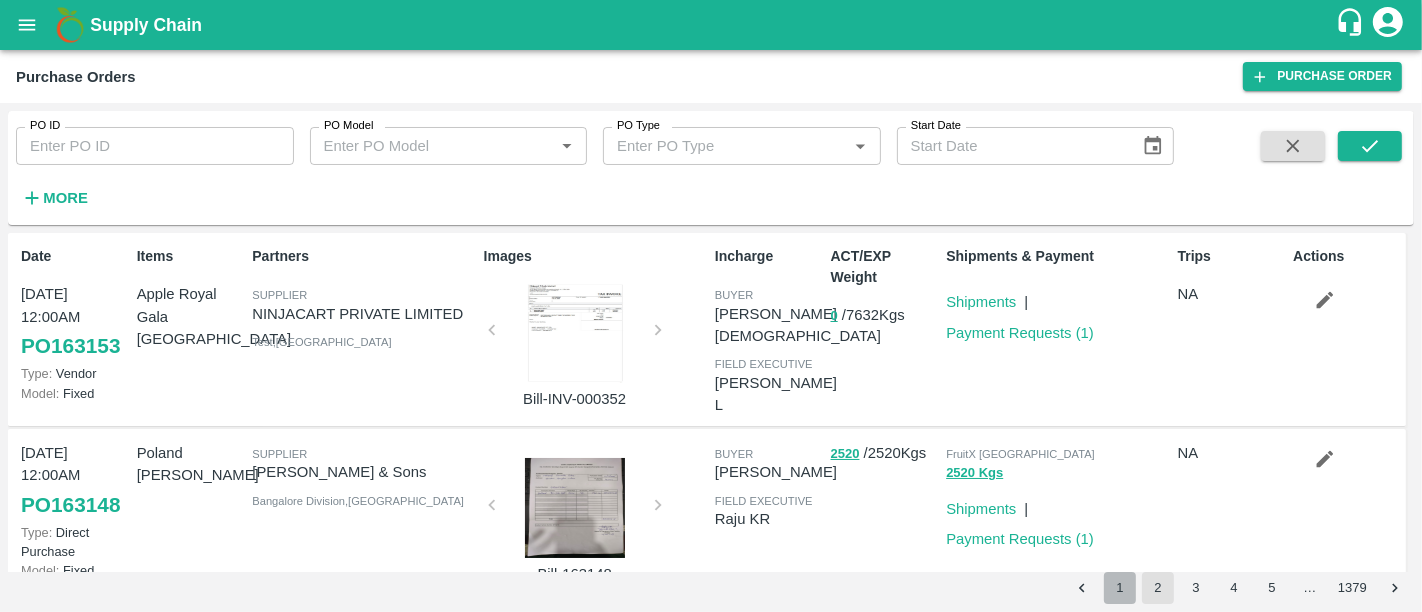 click on "1" at bounding box center (1120, 588) 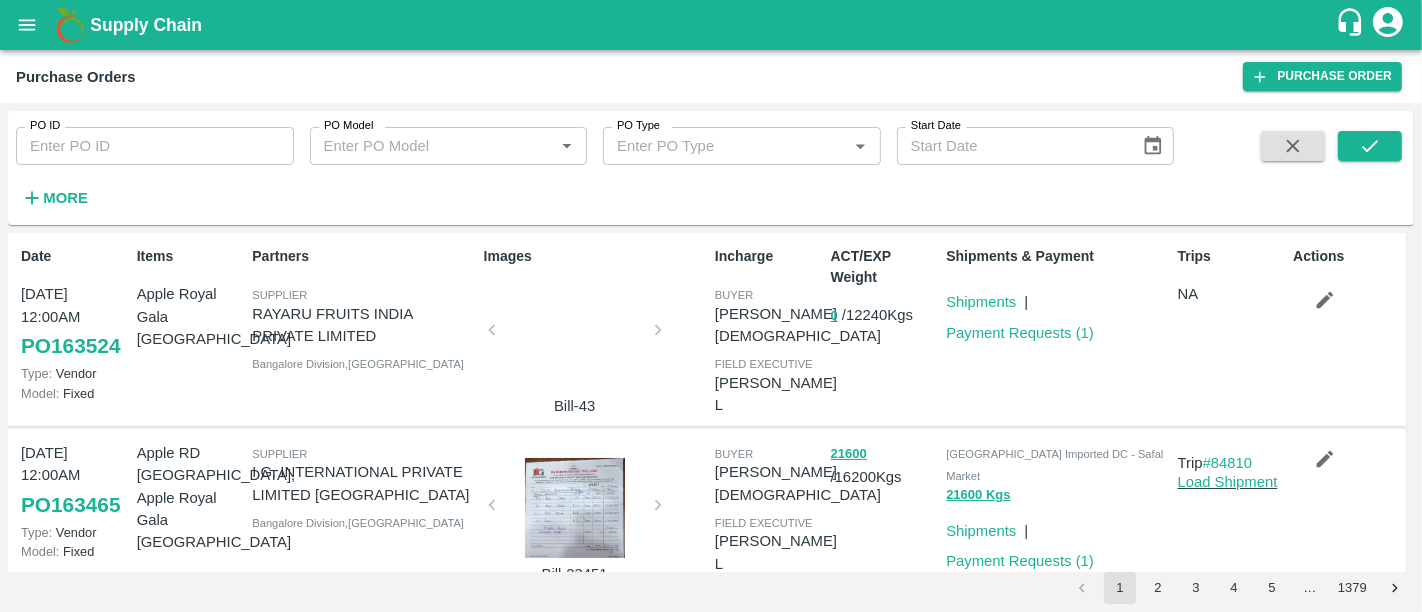 scroll, scrollTop: 32, scrollLeft: 0, axis: vertical 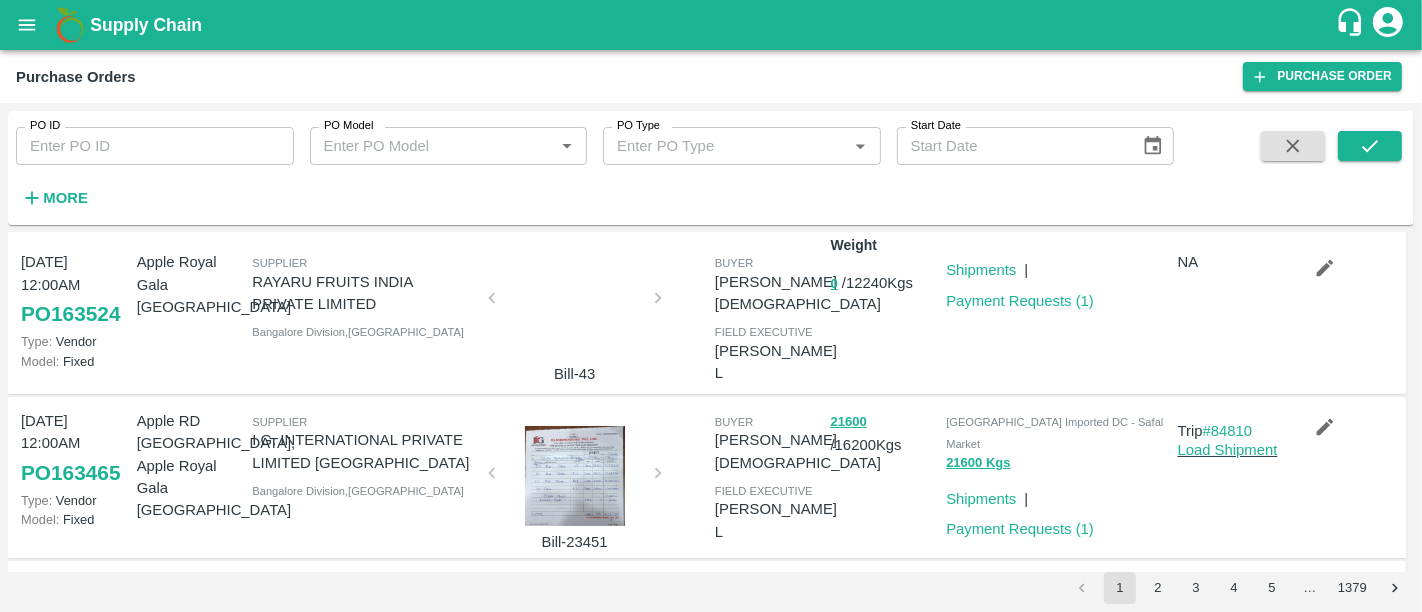click on "Supply Chain" at bounding box center (146, 25) 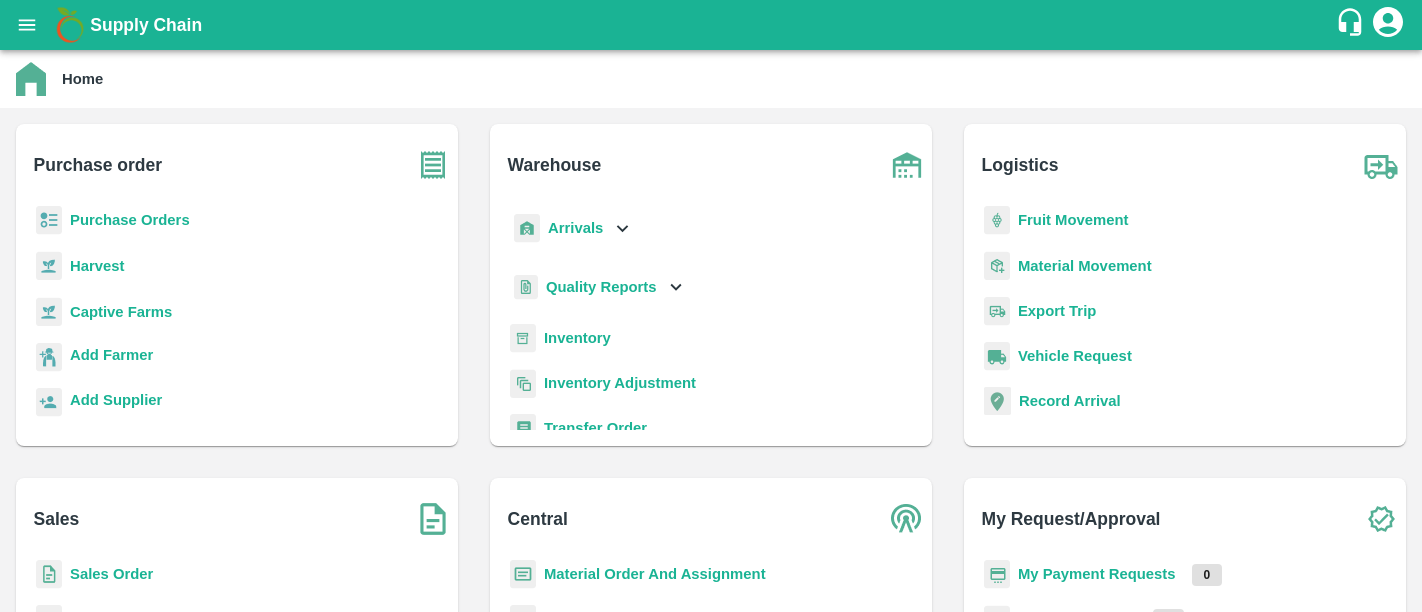 scroll, scrollTop: 0, scrollLeft: 0, axis: both 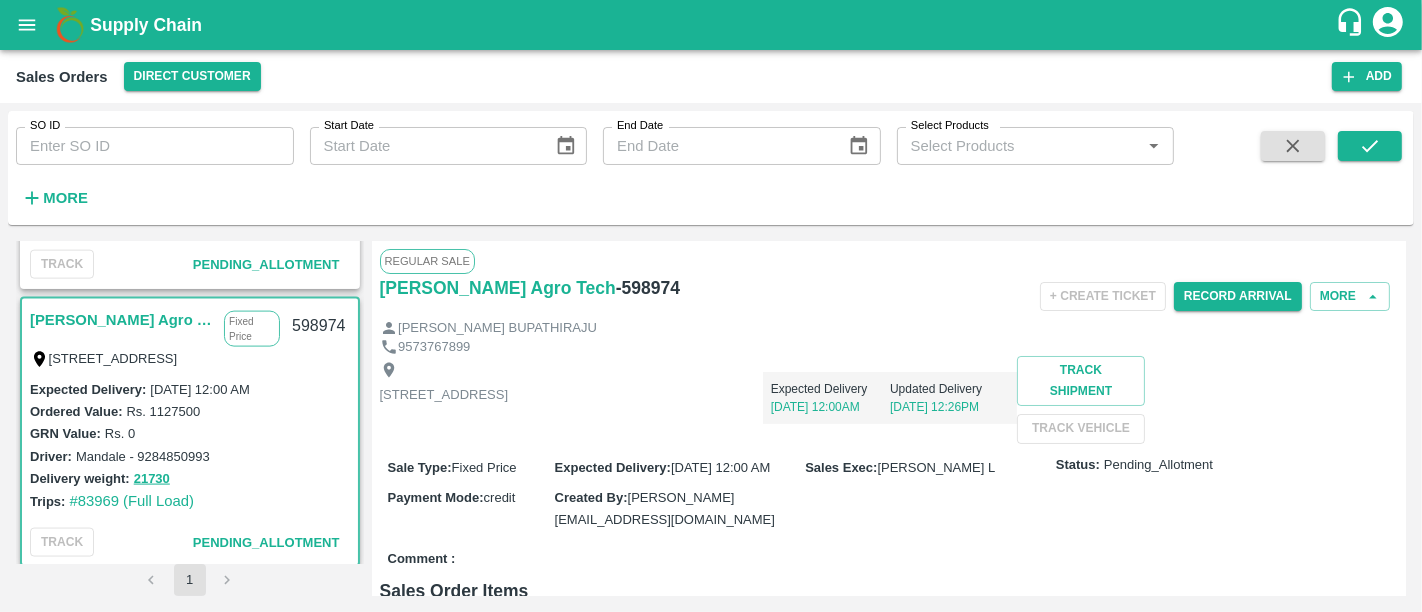 click on "Supply Chain" at bounding box center (146, 25) 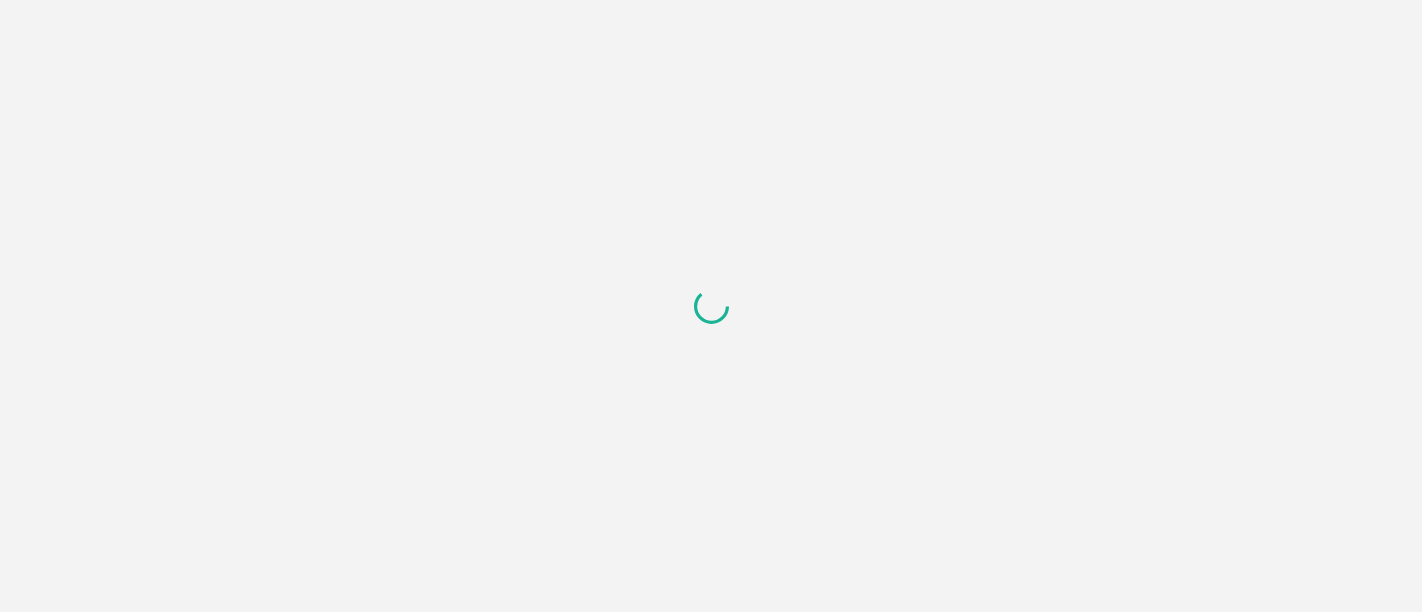 scroll, scrollTop: 0, scrollLeft: 0, axis: both 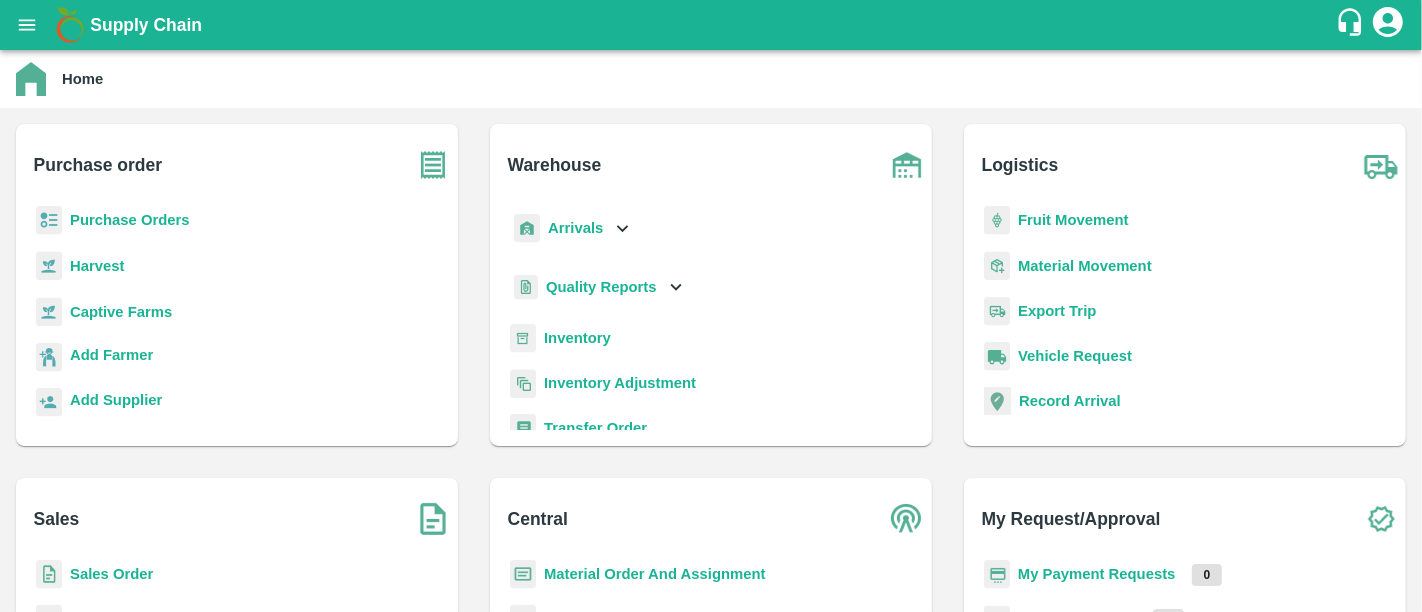 click on "Inventory" at bounding box center (577, 338) 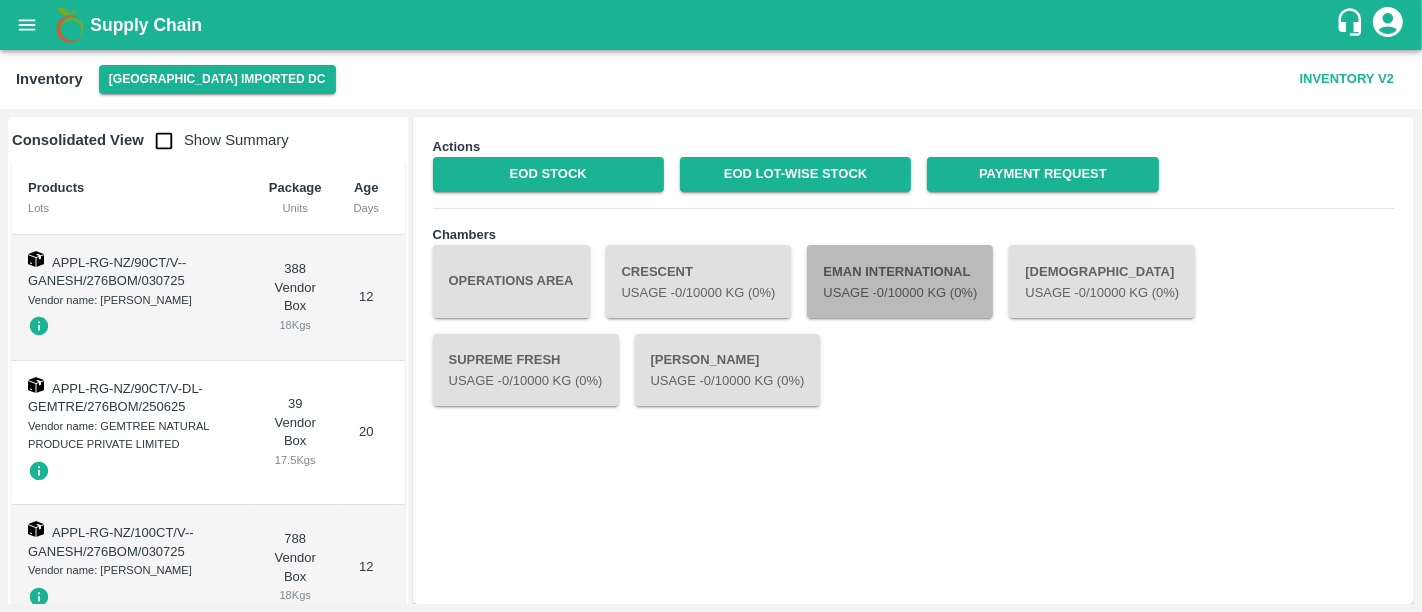 click on "Eman international Usage -  0 /10000 Kg   (0%)" at bounding box center [900, 281] 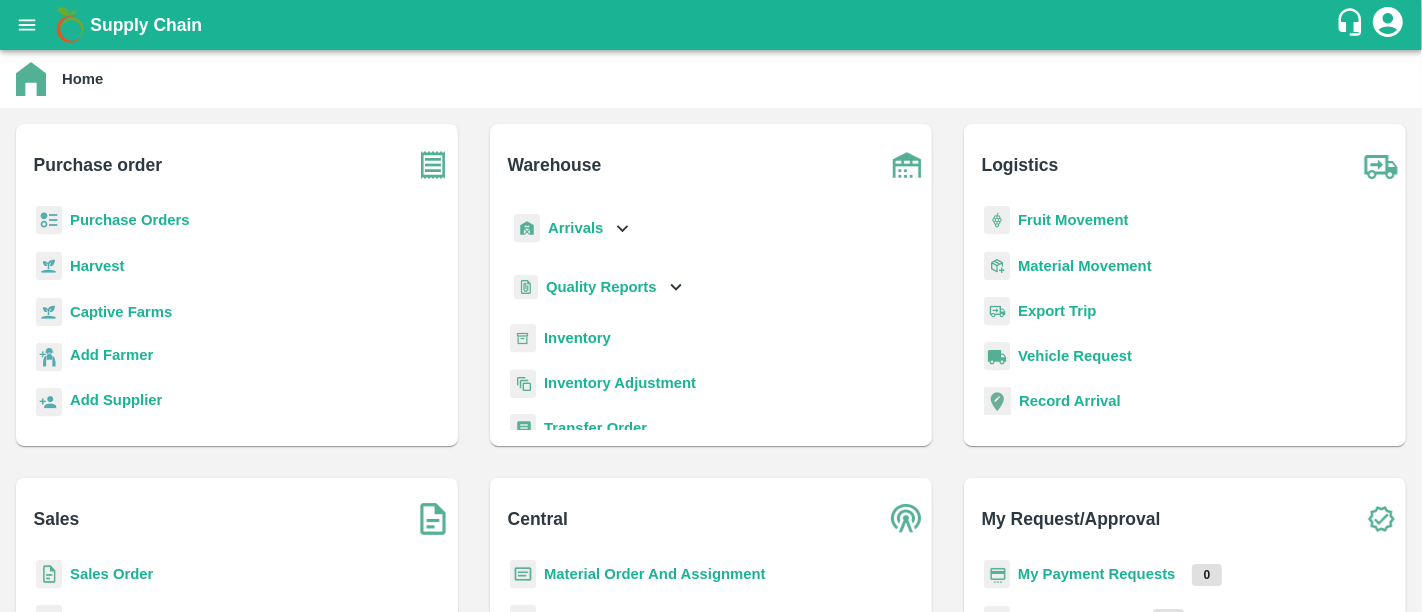 click on "Inventory" at bounding box center [577, 338] 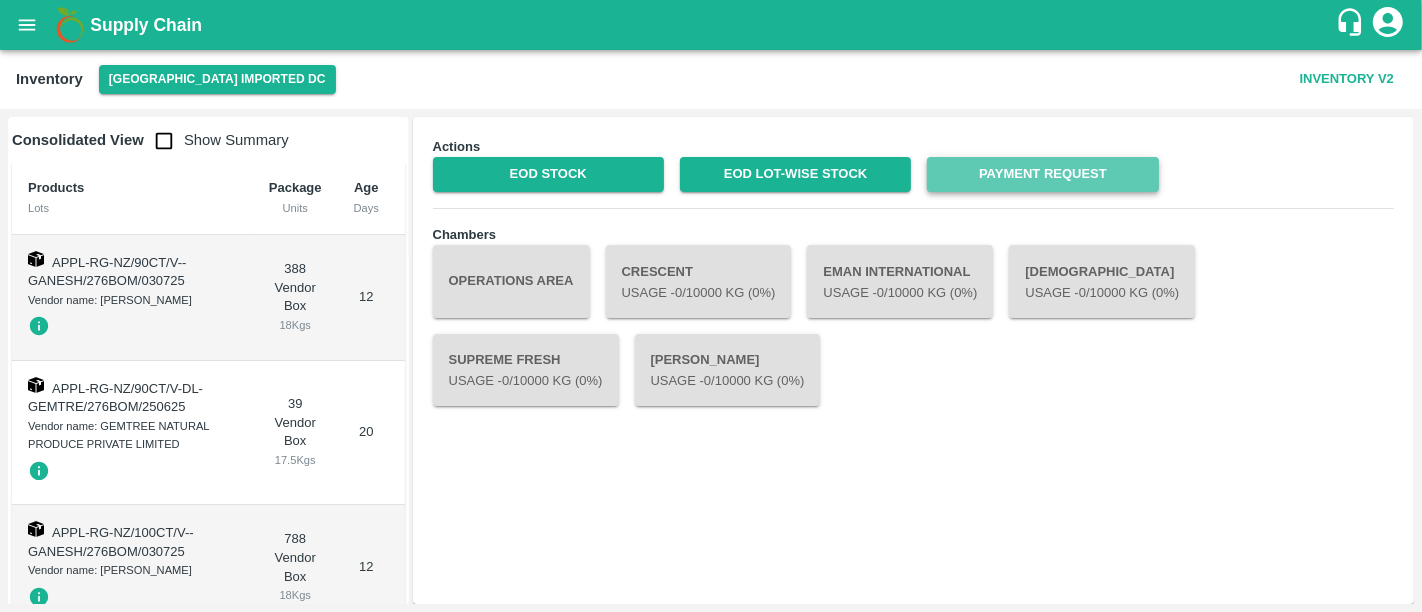 click on "Payment Request" at bounding box center (1042, 174) 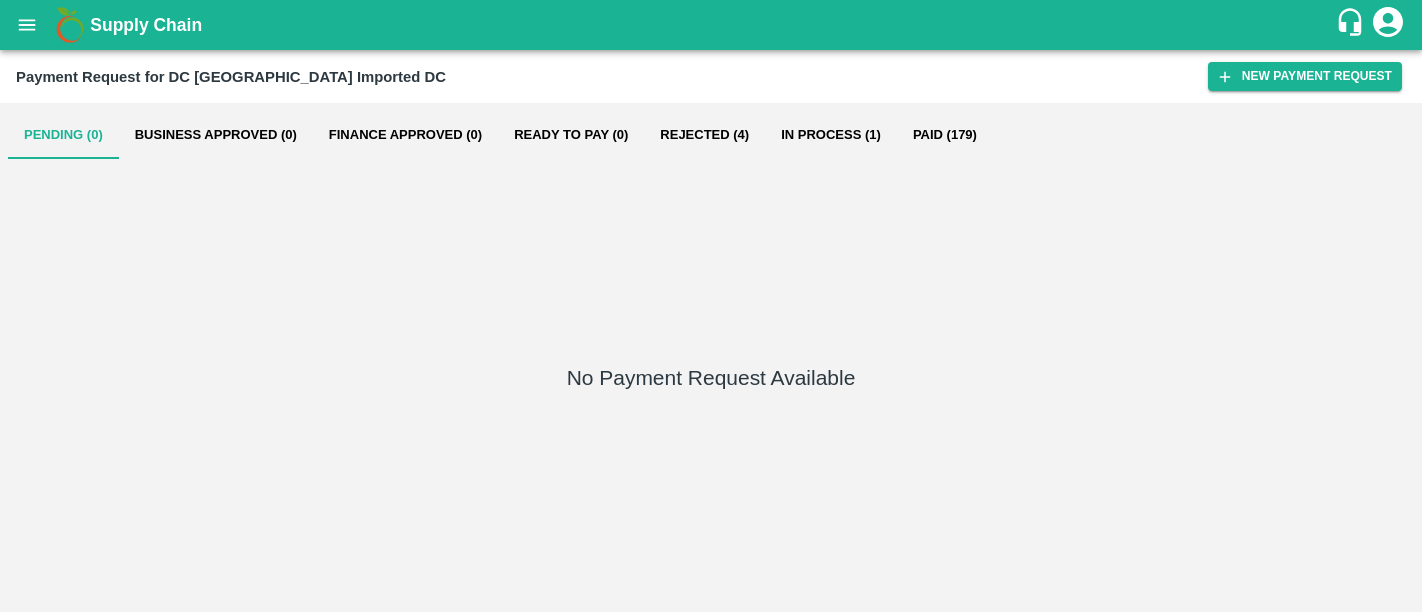 scroll, scrollTop: 0, scrollLeft: 0, axis: both 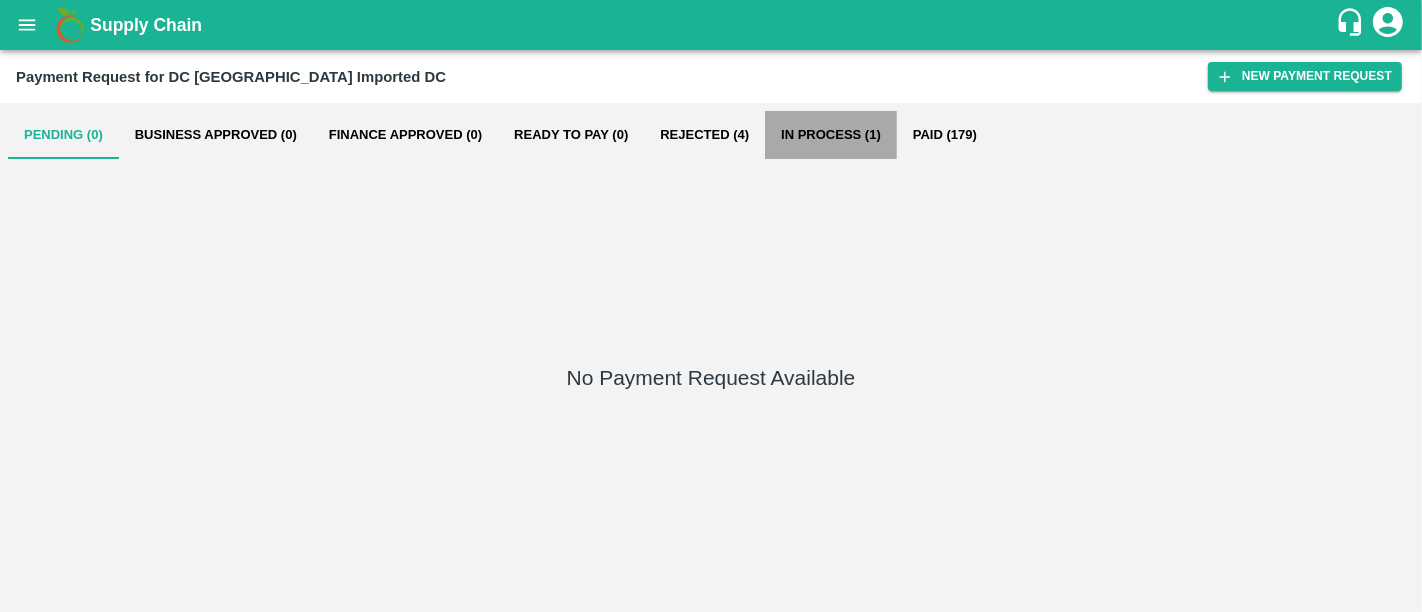 click on "In Process (1)" at bounding box center (831, 135) 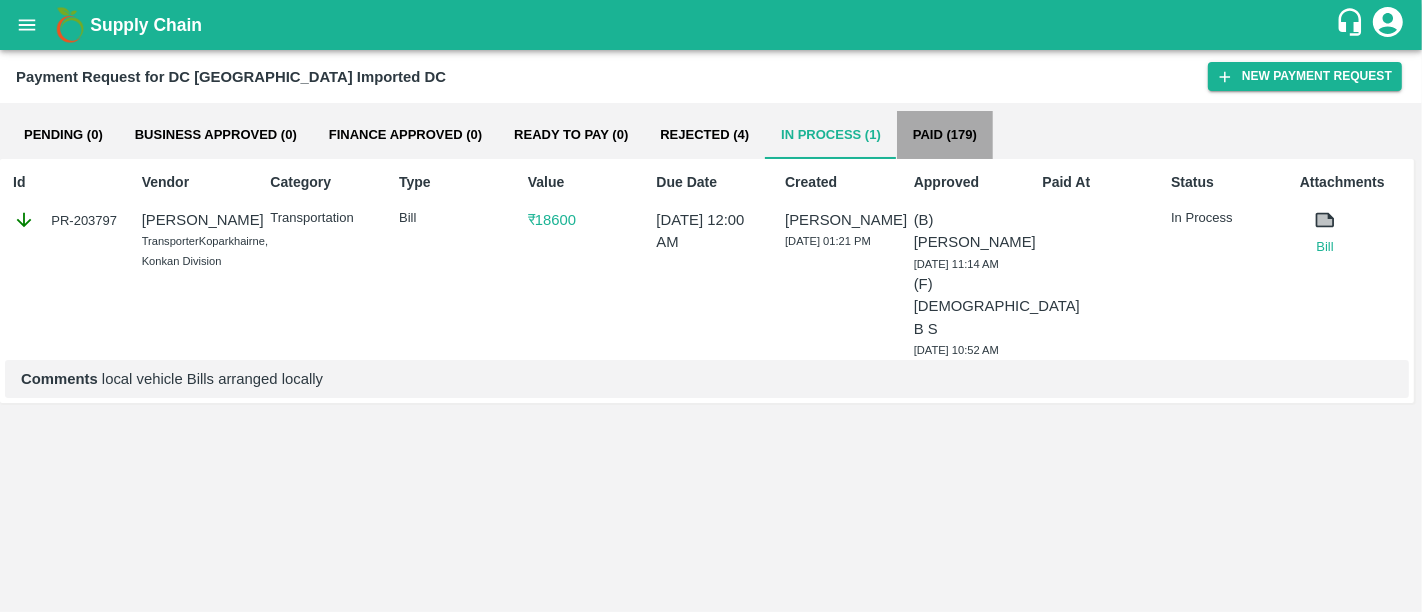 click on "Paid (179)" at bounding box center (945, 135) 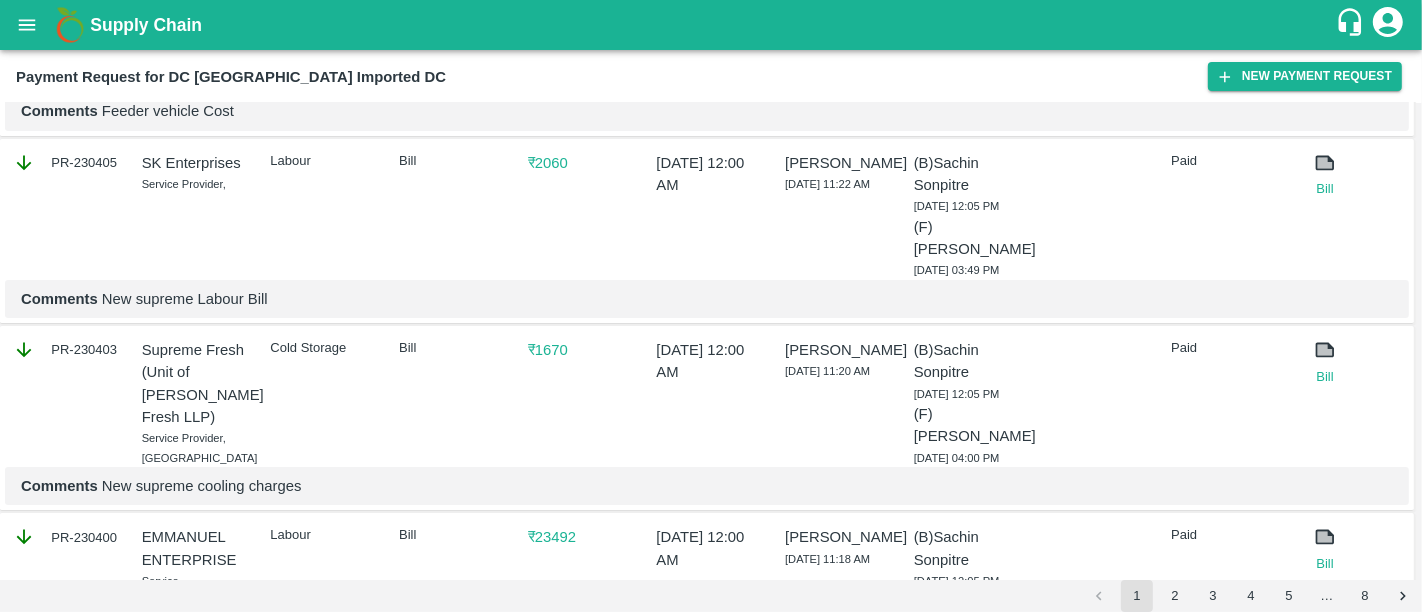 scroll, scrollTop: 0, scrollLeft: 0, axis: both 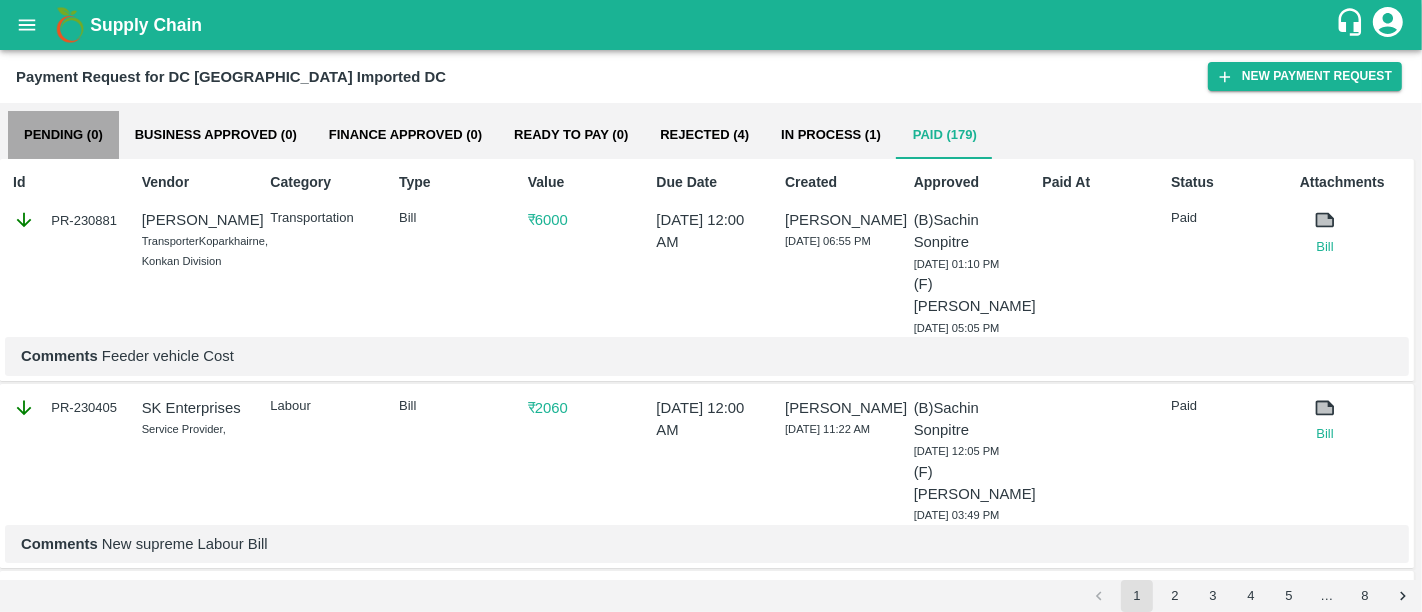click on "Pending (0)" at bounding box center [63, 135] 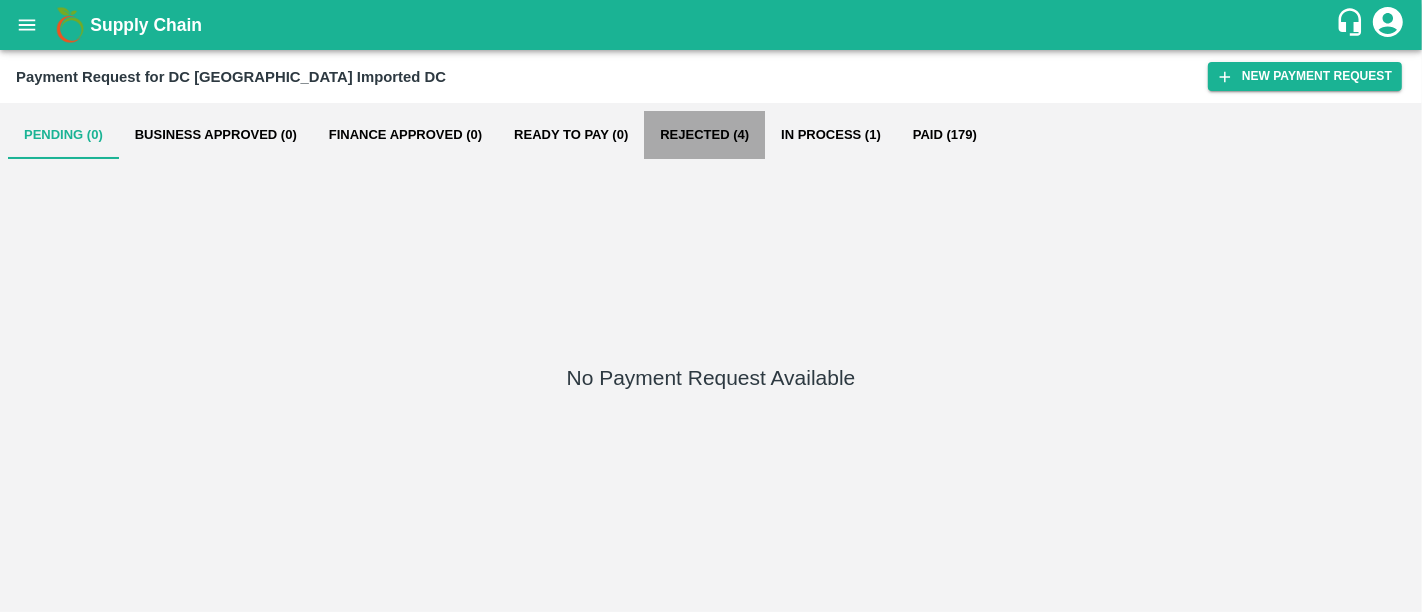 click on "Rejected (4)" at bounding box center [704, 135] 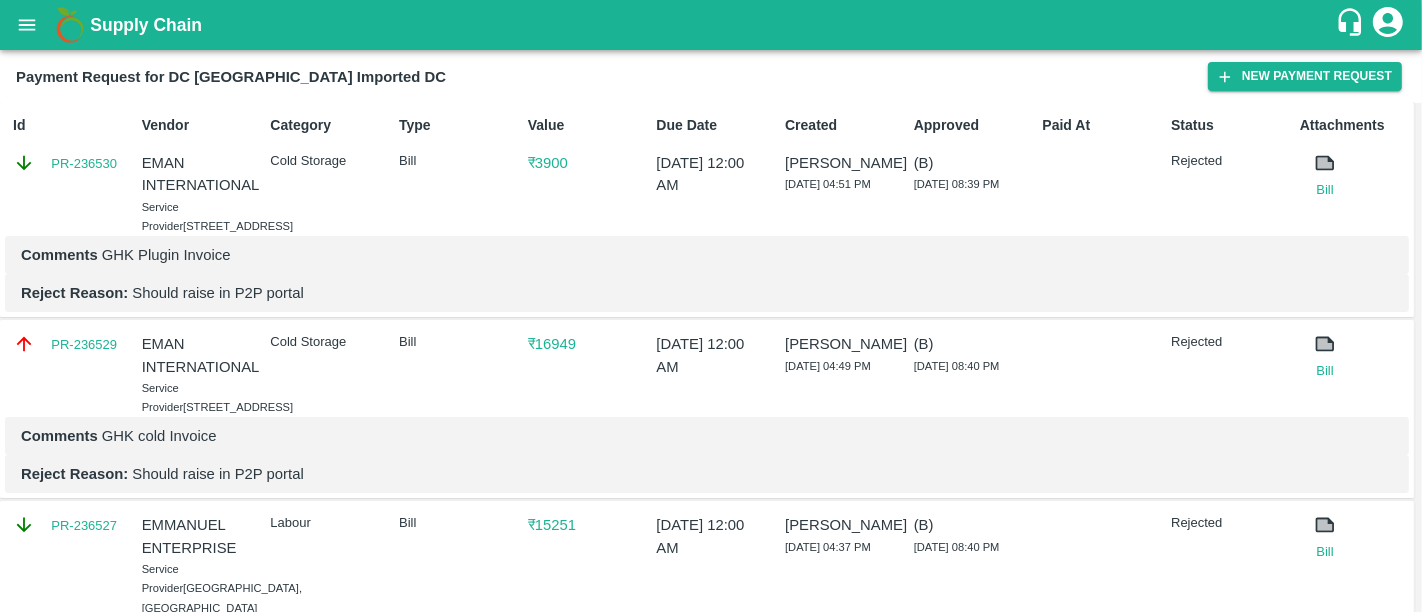 scroll, scrollTop: 0, scrollLeft: 0, axis: both 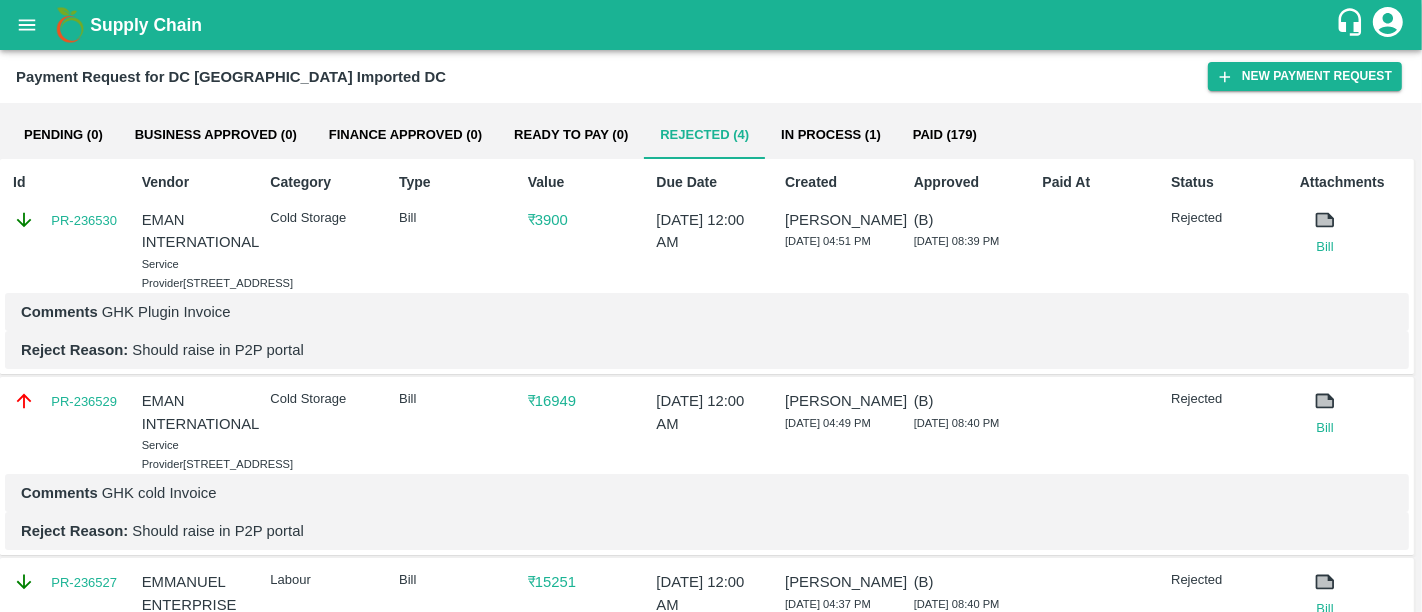 click on "Supply Chain" at bounding box center [712, 25] 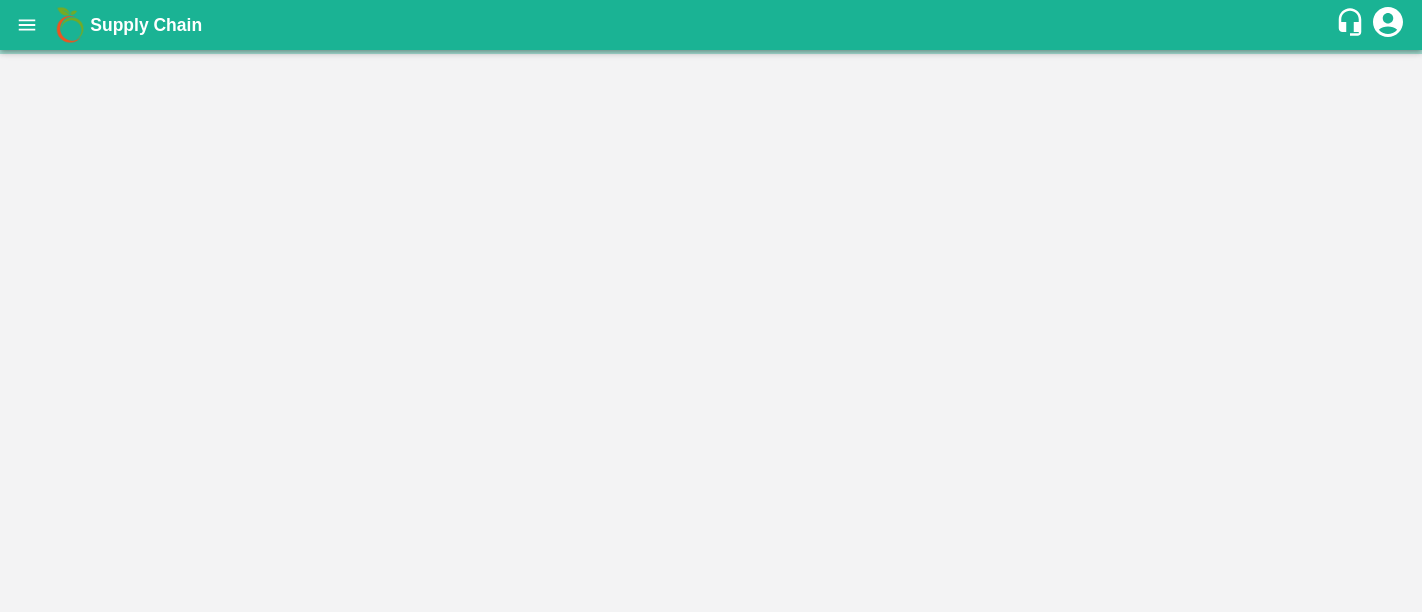 scroll, scrollTop: 0, scrollLeft: 0, axis: both 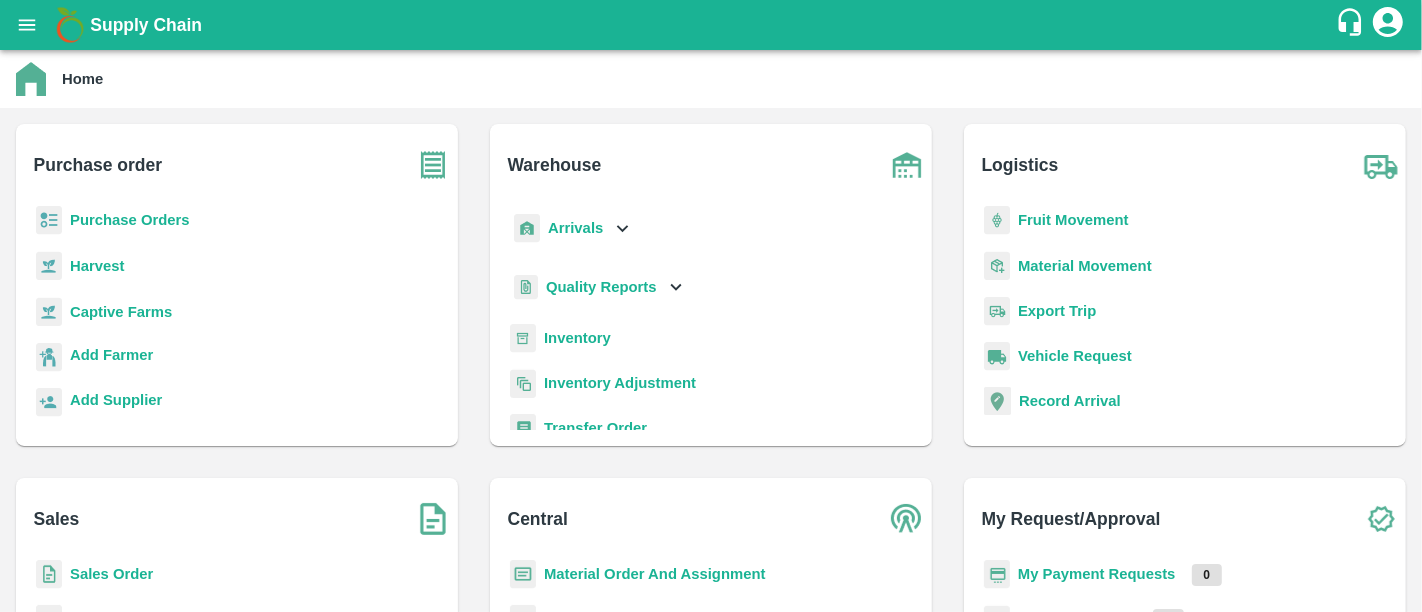 click on "Inventory" at bounding box center (577, 338) 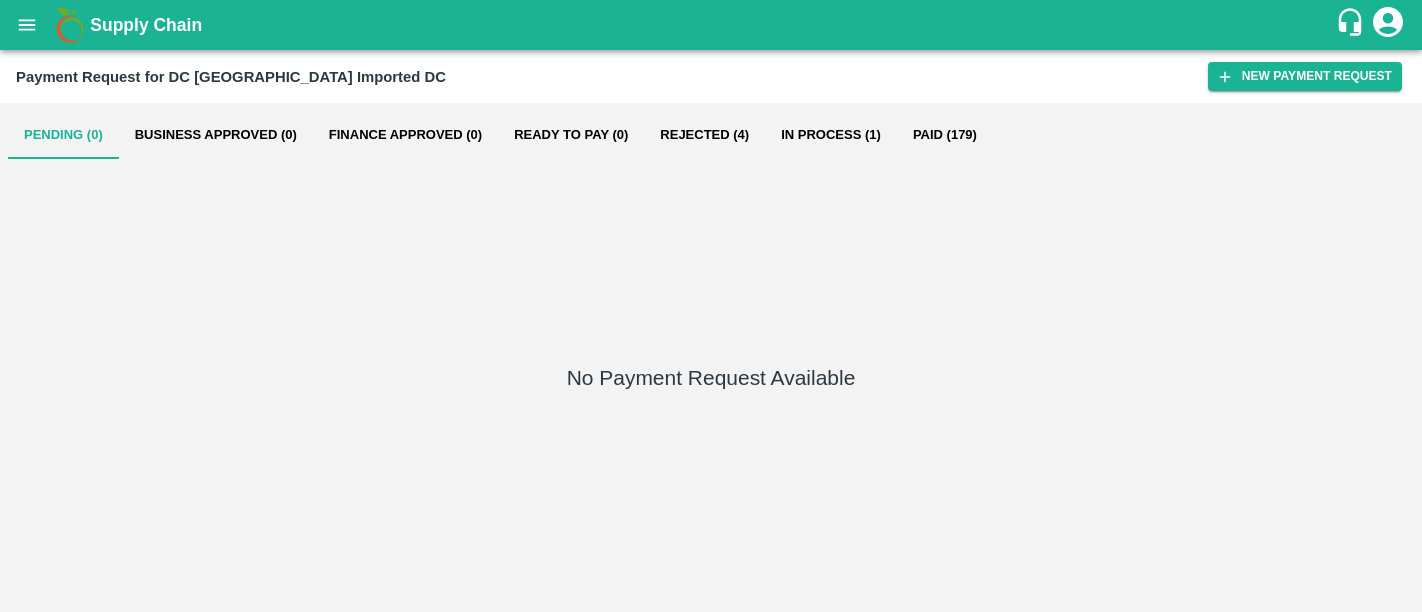 scroll, scrollTop: 0, scrollLeft: 0, axis: both 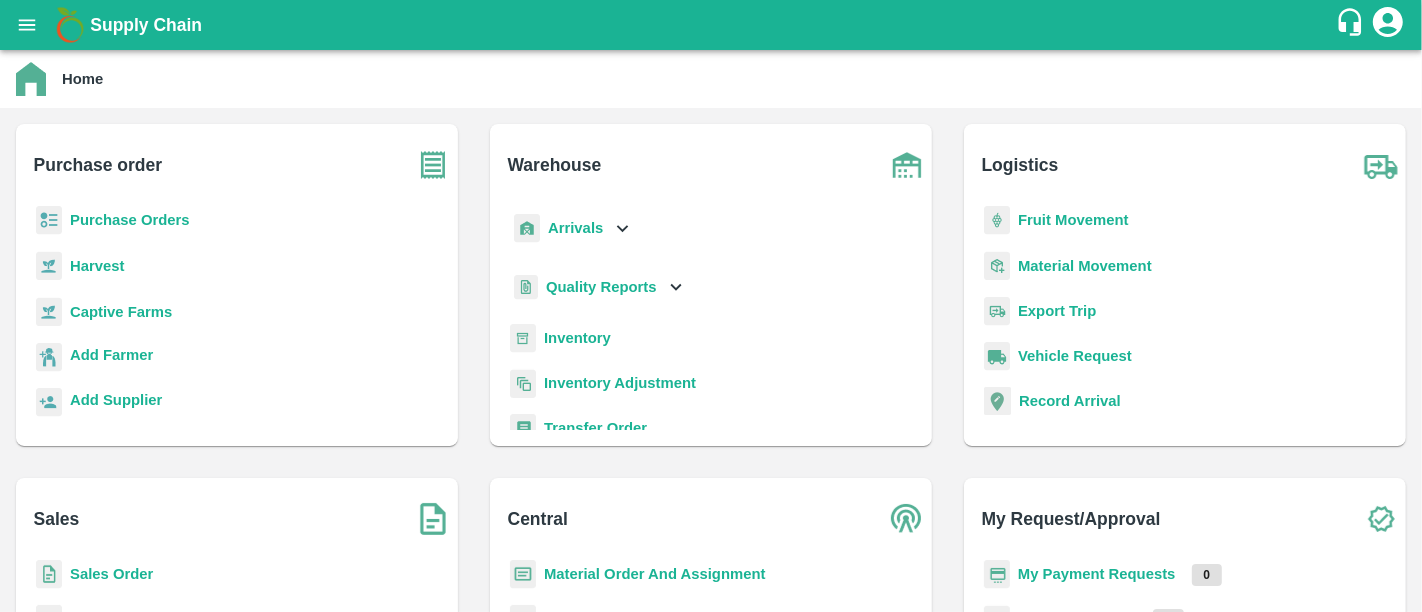 click on "My Payment Requests" at bounding box center [1097, 574] 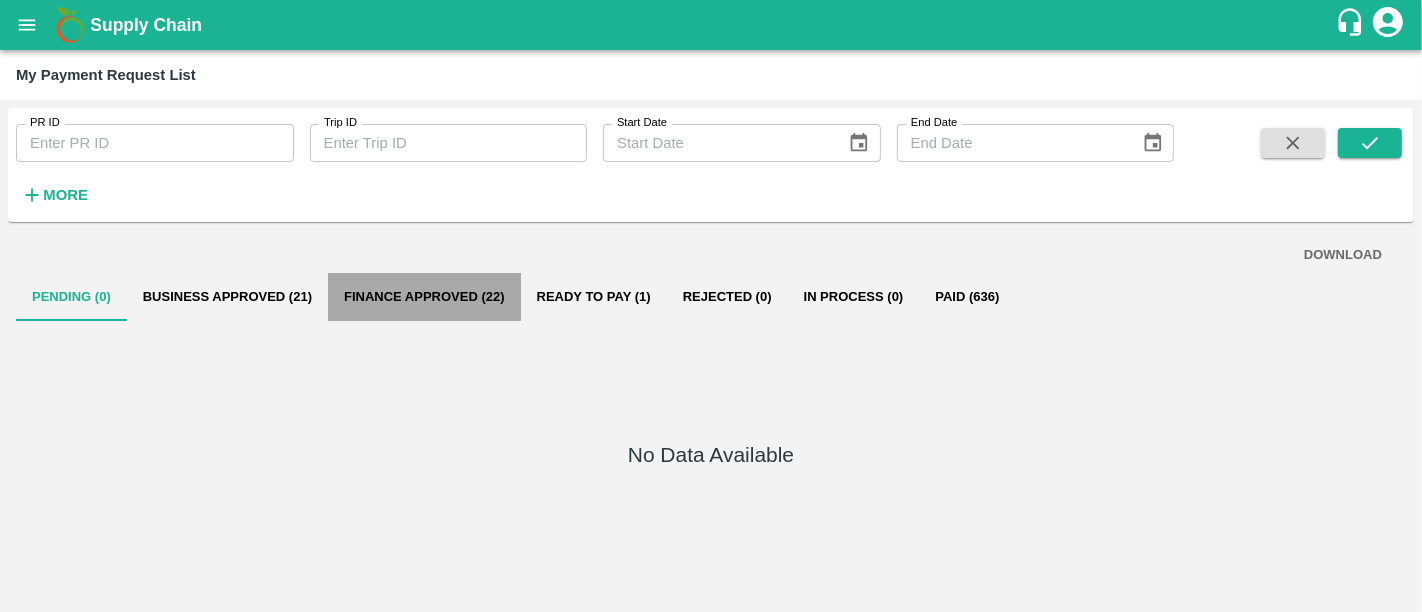 click on "Finance Approved (22)" at bounding box center [424, 297] 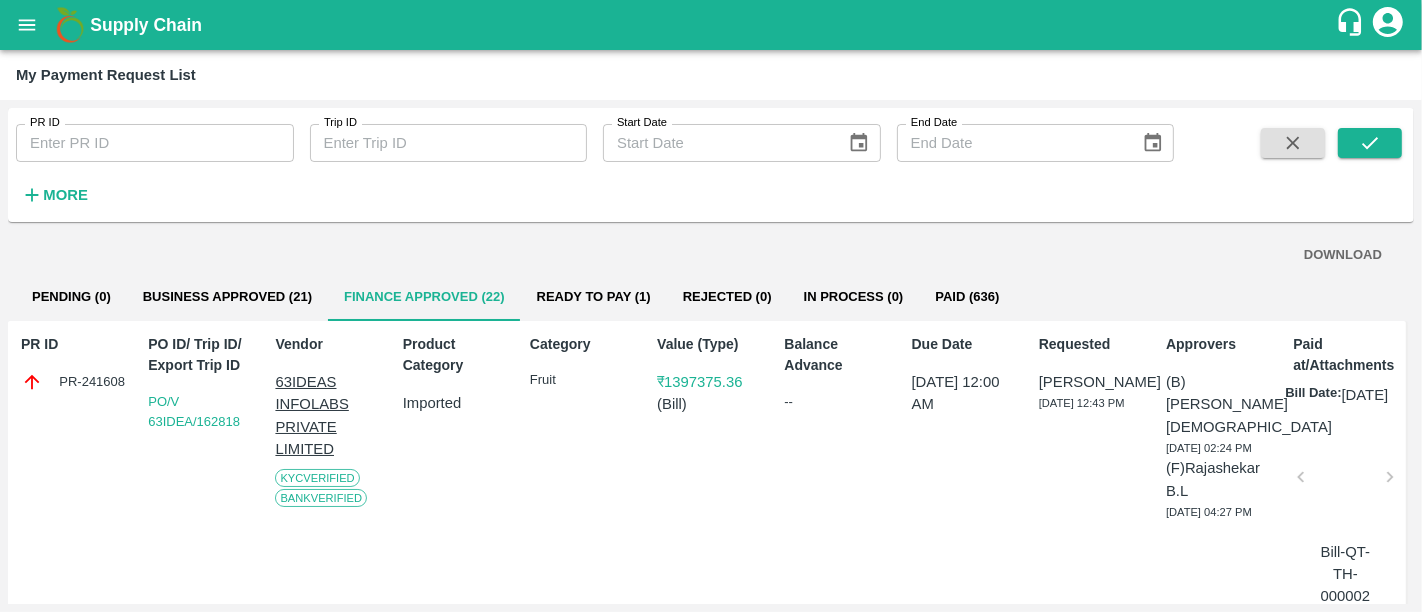 click on "Supply Chain" at bounding box center (146, 25) 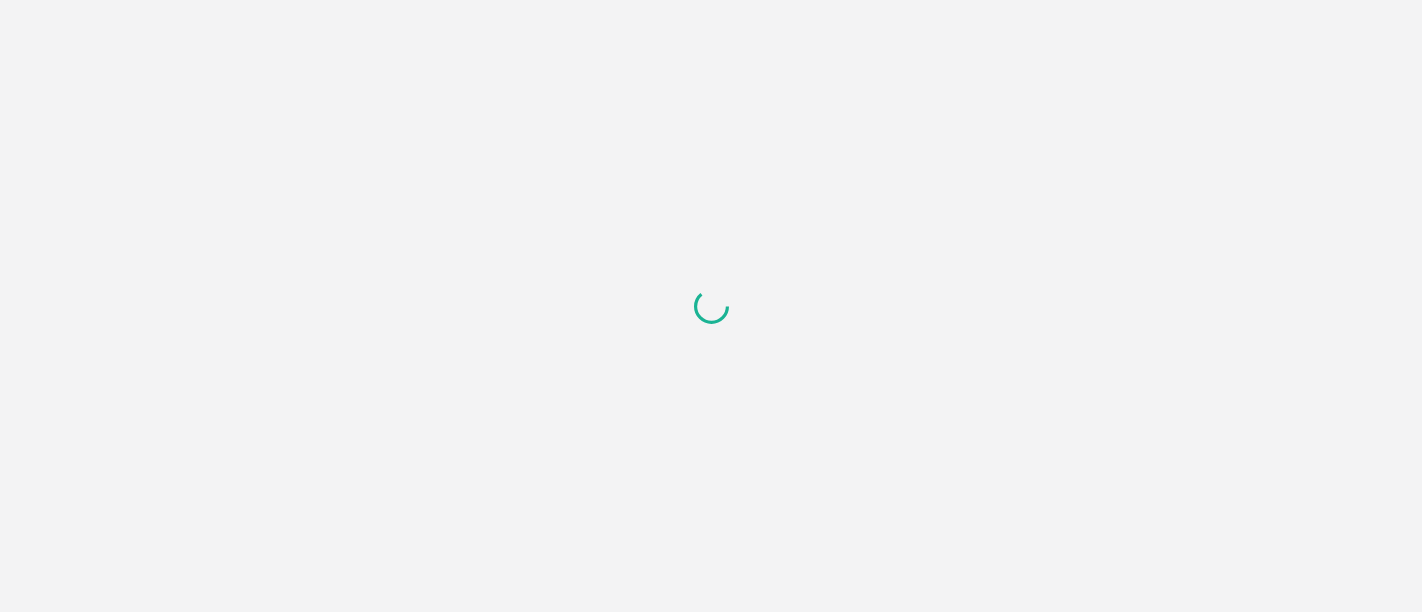 scroll, scrollTop: 0, scrollLeft: 0, axis: both 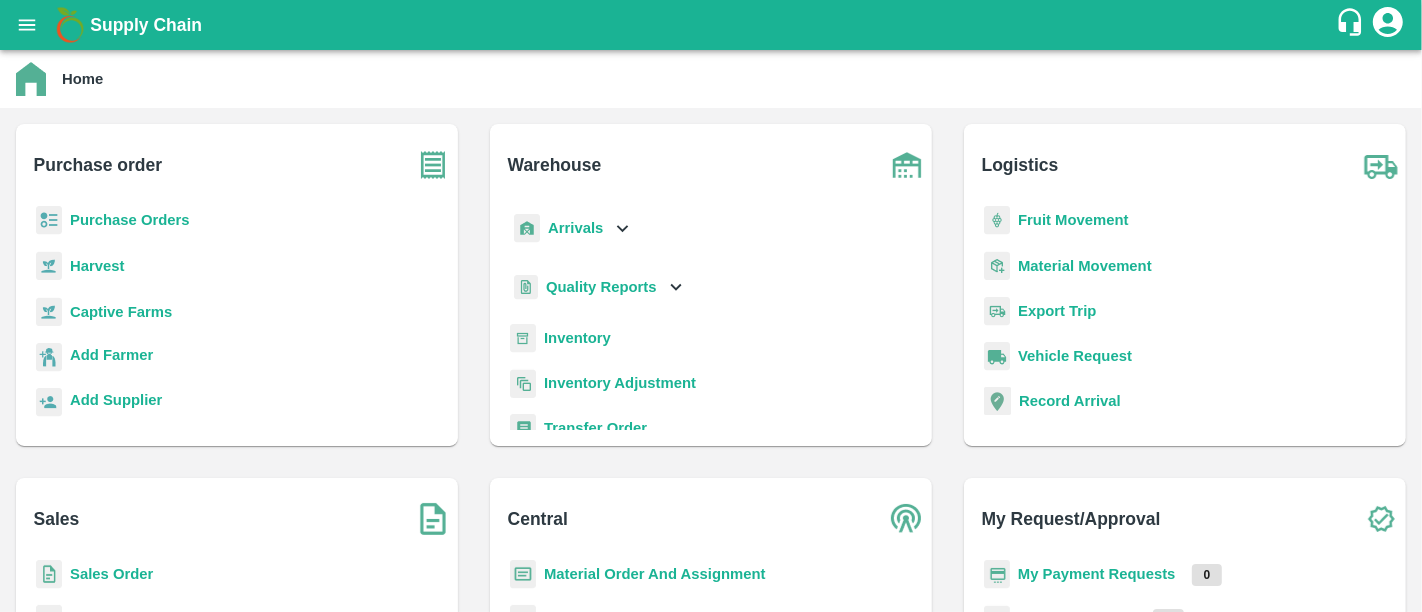 click on "Purchase Orders" at bounding box center (130, 220) 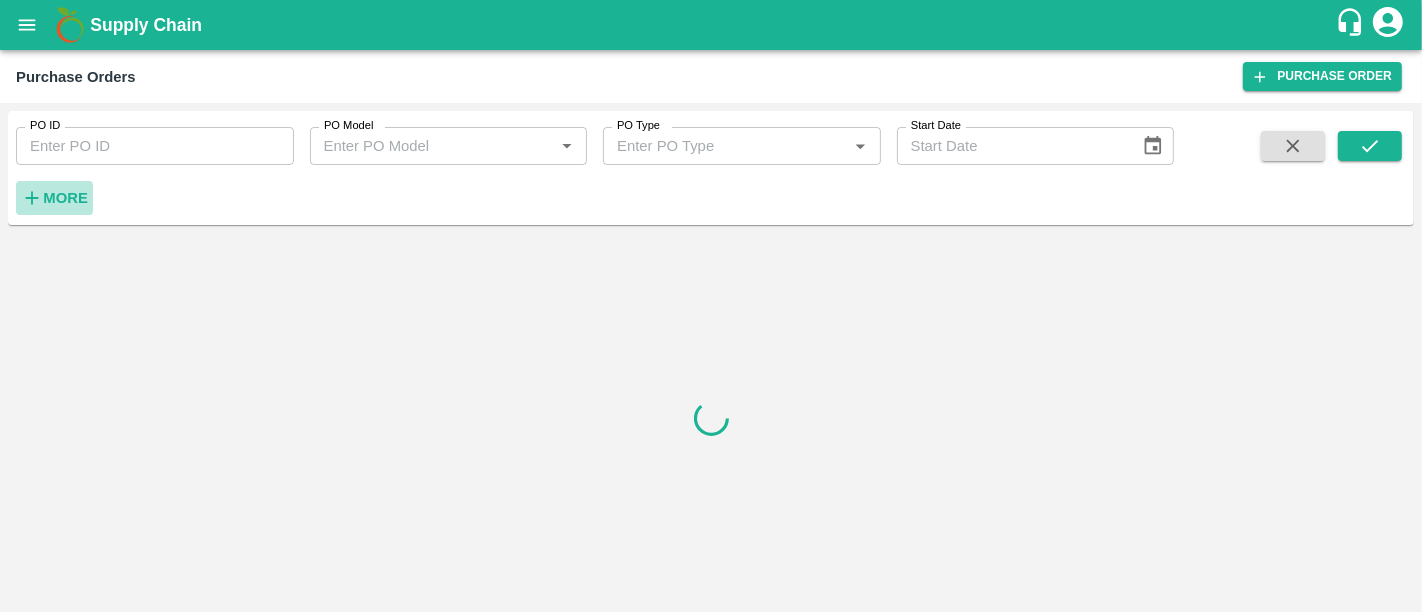 click on "More" at bounding box center (54, 198) 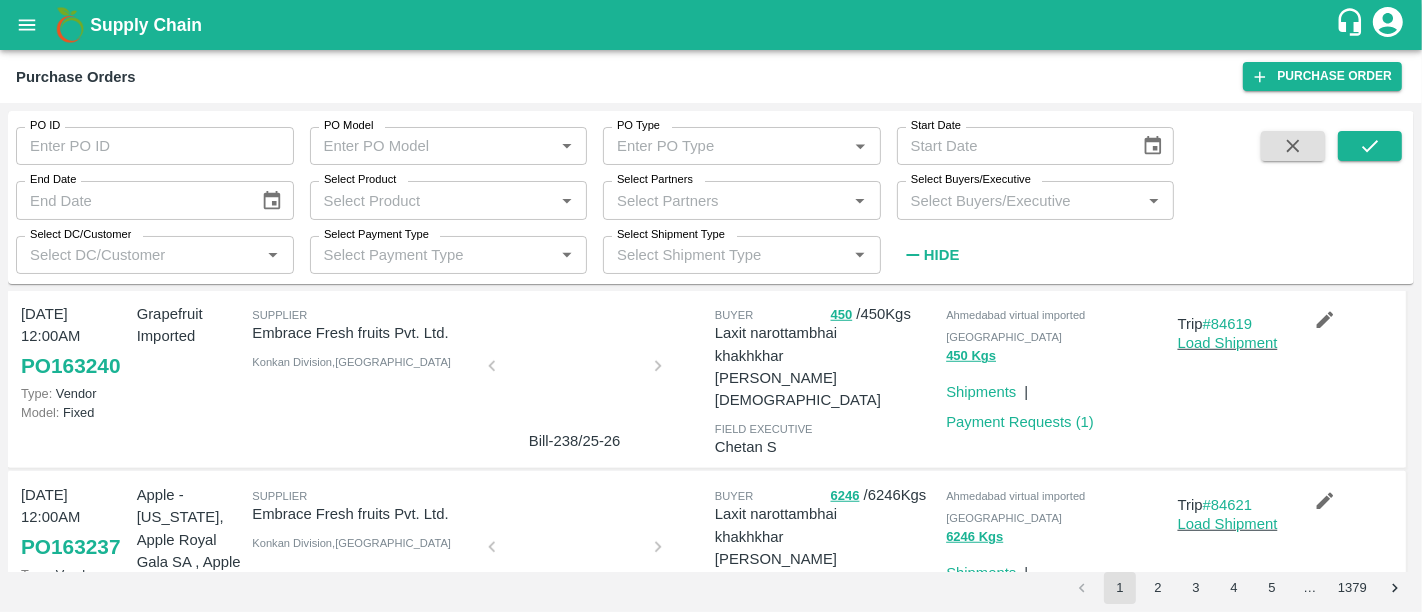 scroll, scrollTop: 1414, scrollLeft: 0, axis: vertical 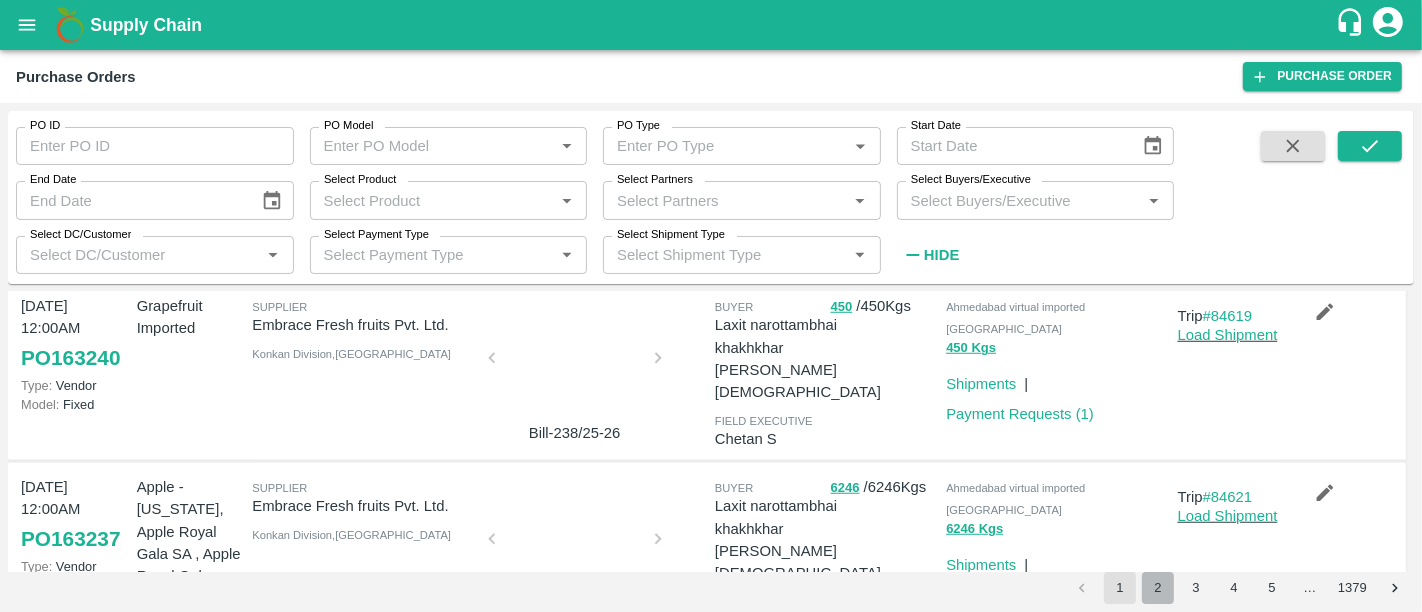 click on "2" at bounding box center (1158, 588) 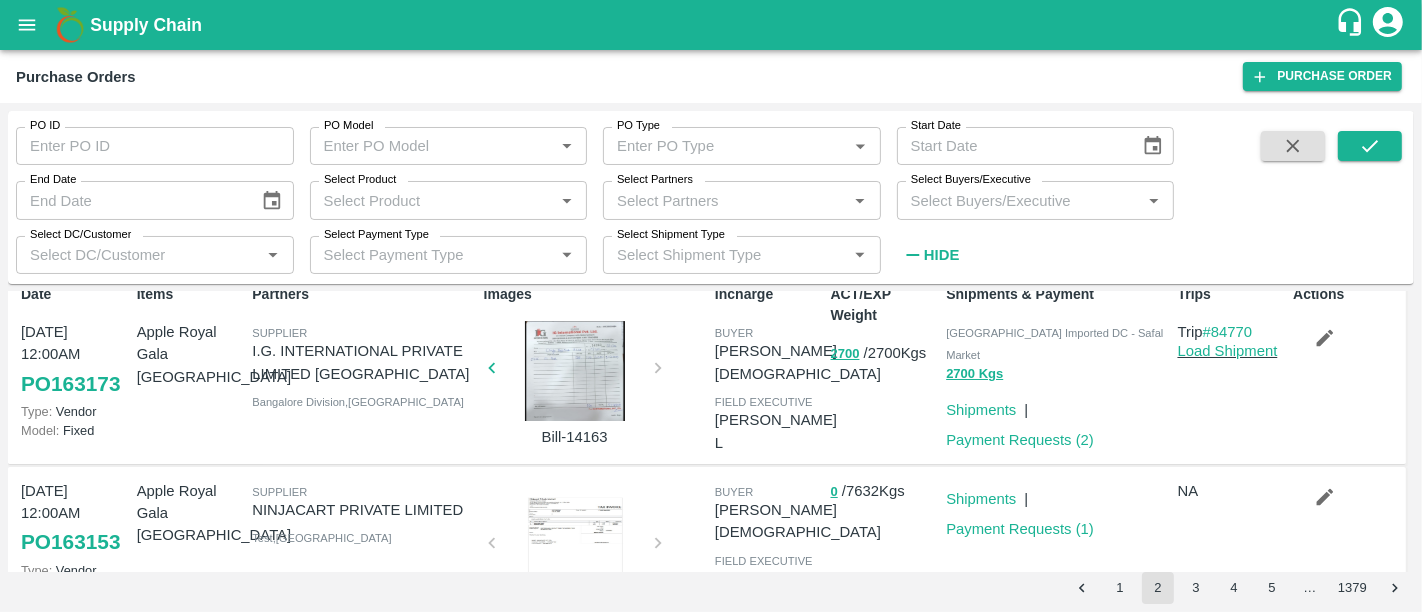 scroll, scrollTop: 20, scrollLeft: 0, axis: vertical 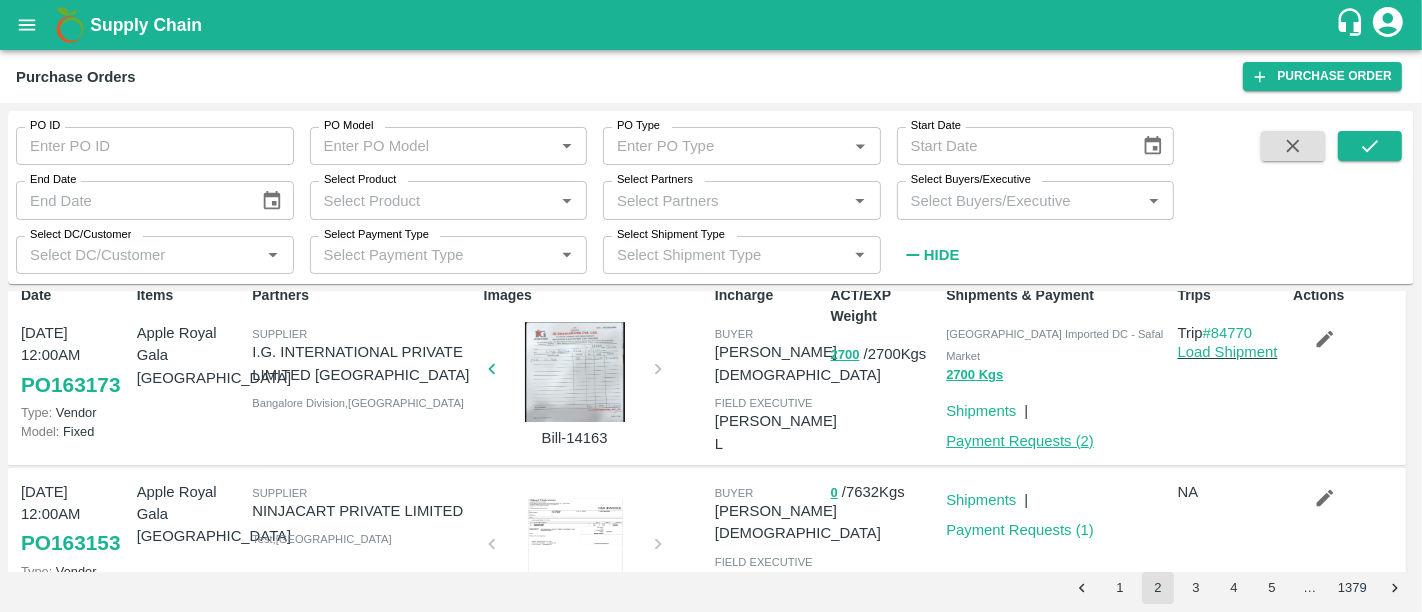 click on "Payment Requests ( 2 )" at bounding box center [1020, 441] 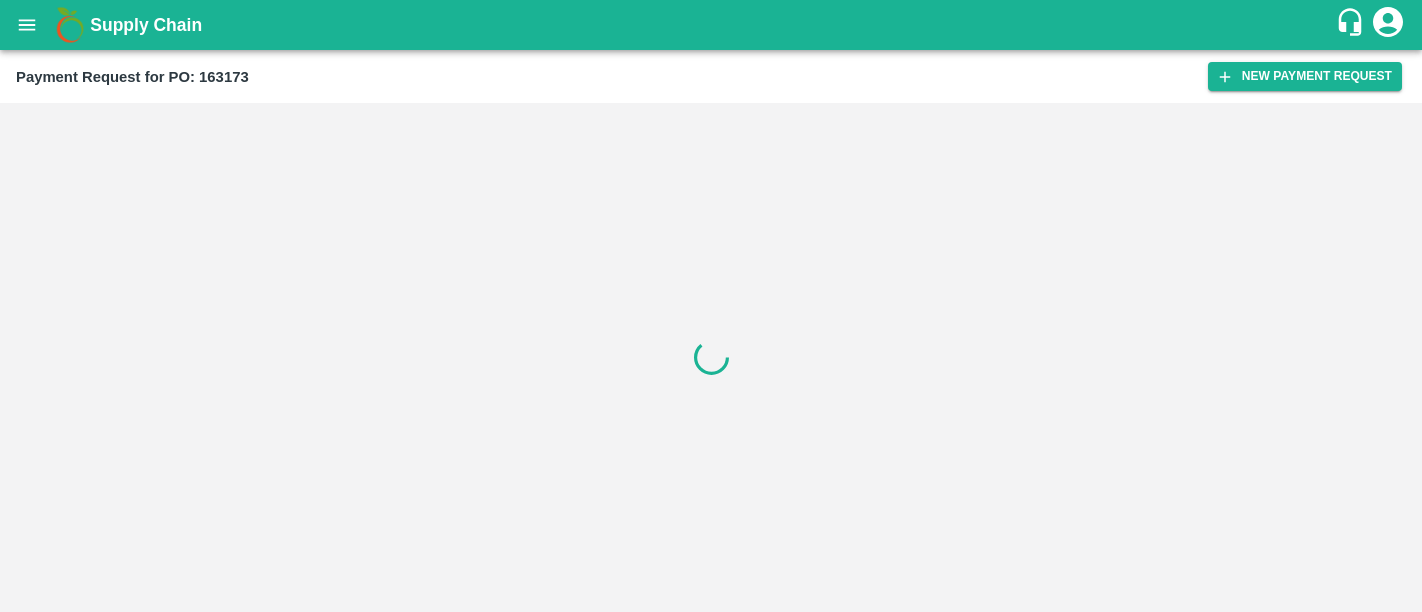 scroll, scrollTop: 0, scrollLeft: 0, axis: both 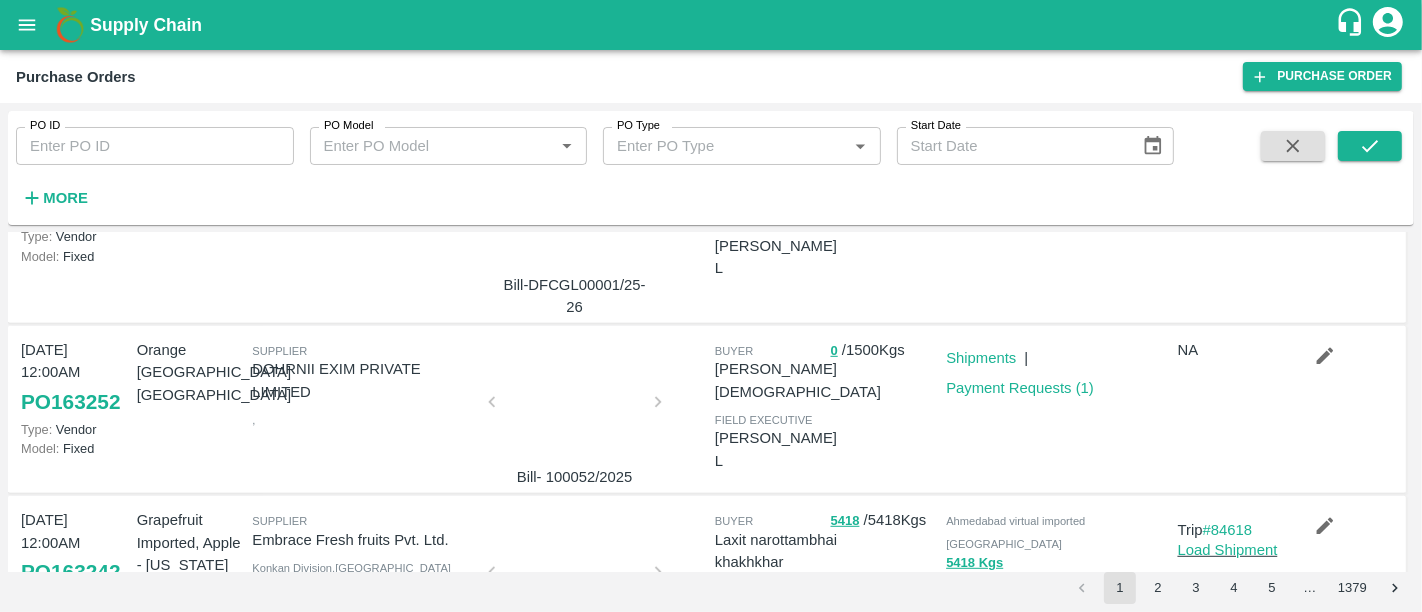 click on "DOHRNII EXIM PRIVATE LIMITED" at bounding box center [363, 380] 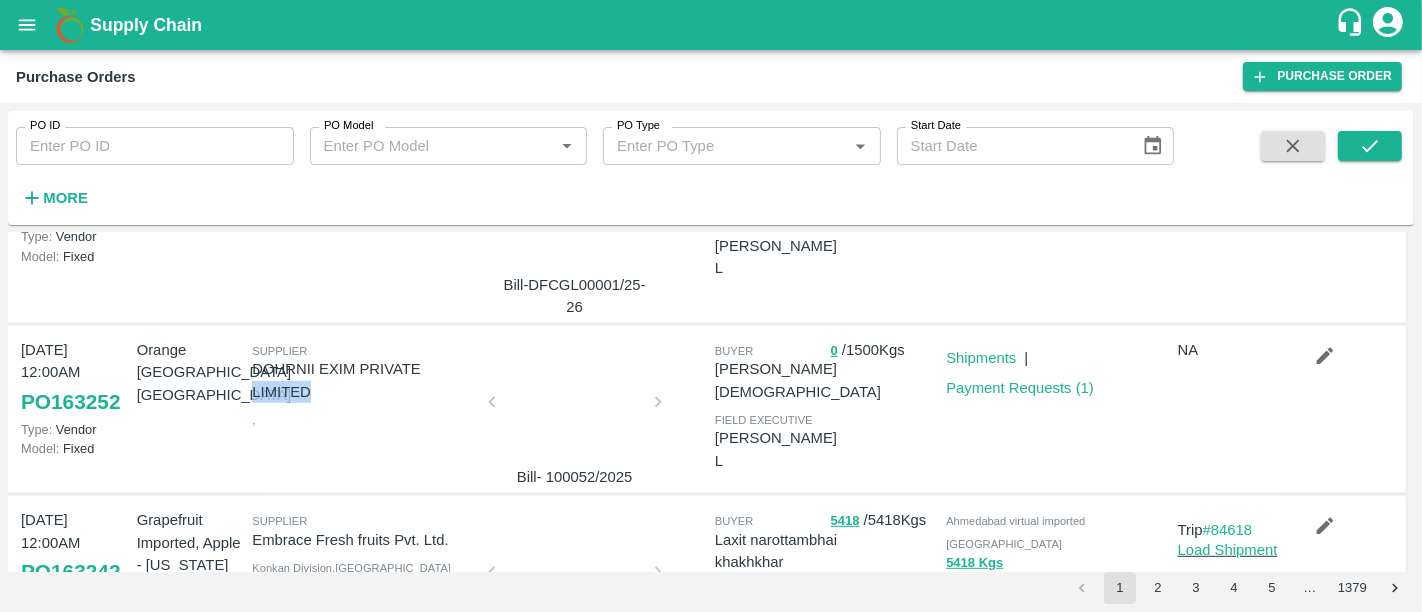 click on "DOHRNII EXIM PRIVATE LIMITED" at bounding box center (363, 380) 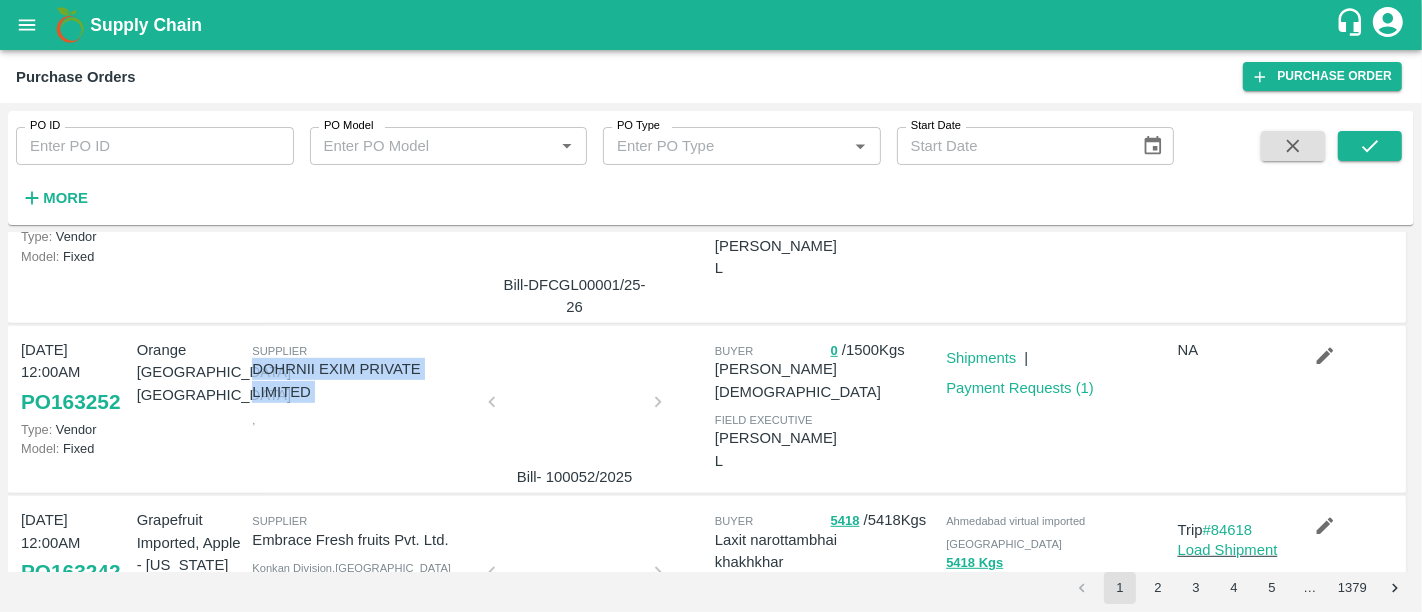 click on "DOHRNII EXIM PRIVATE LIMITED" at bounding box center (363, 380) 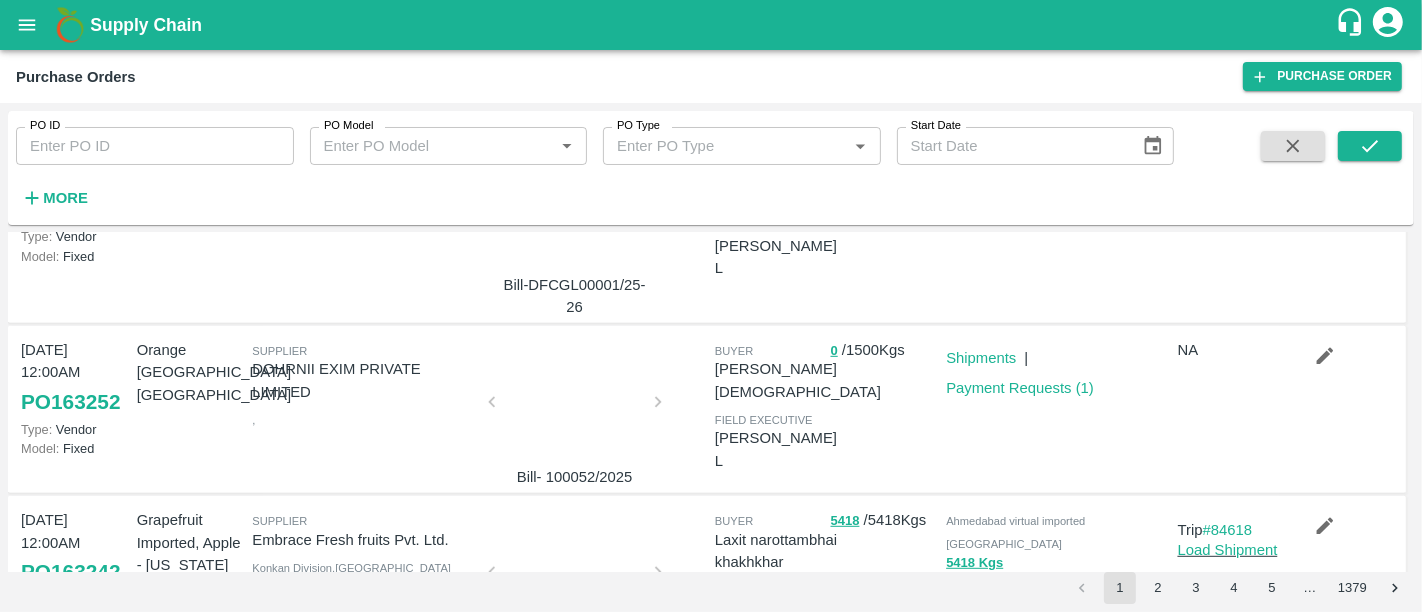 drag, startPoint x: 94, startPoint y: 187, endPoint x: 61, endPoint y: 197, distance: 34.48188 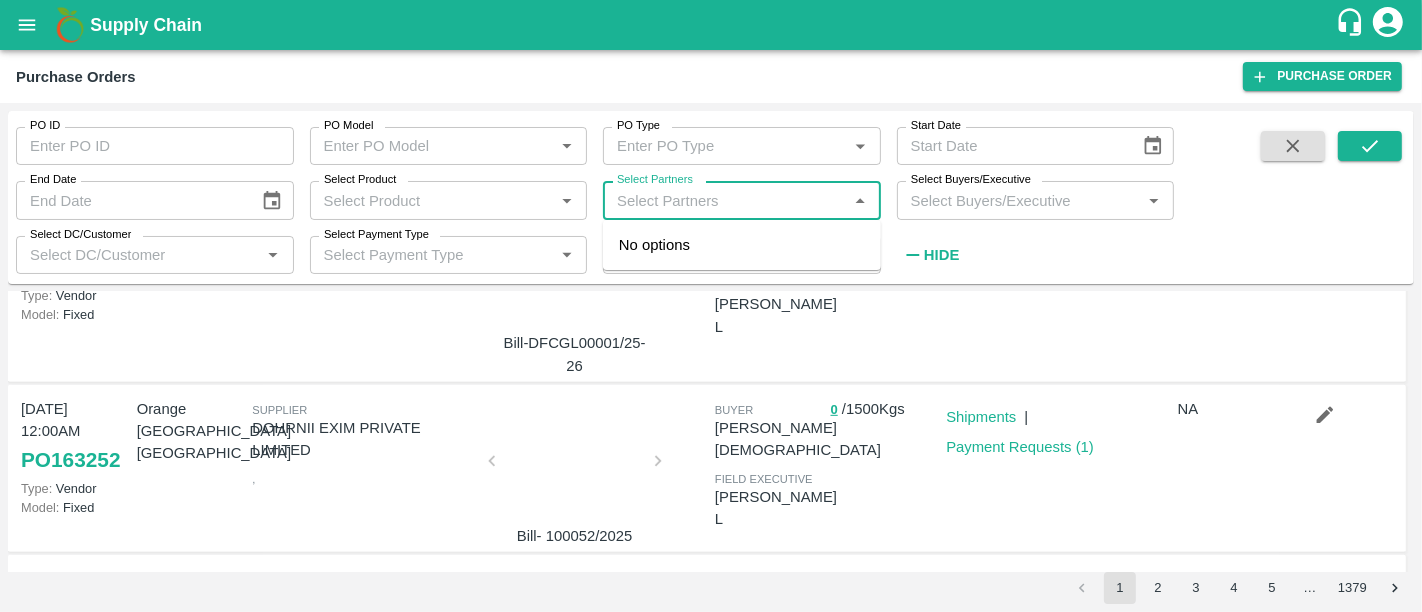 click on "Select Partners" at bounding box center (725, 200) 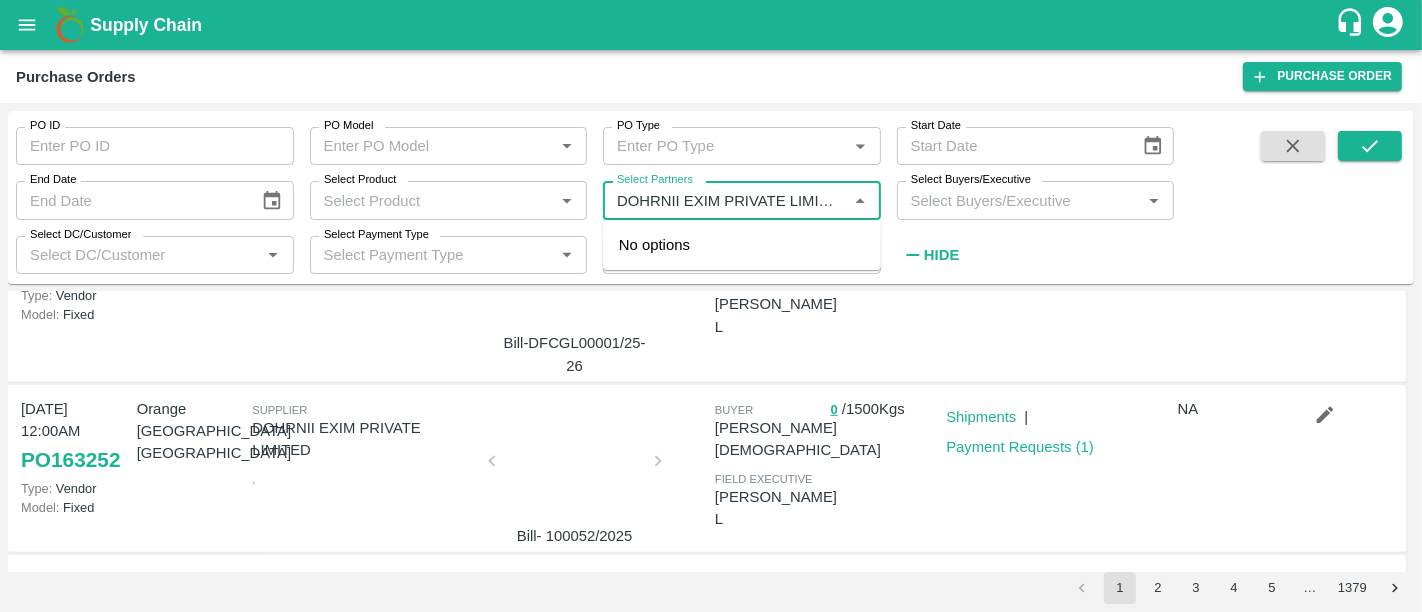 scroll, scrollTop: 0, scrollLeft: 10, axis: horizontal 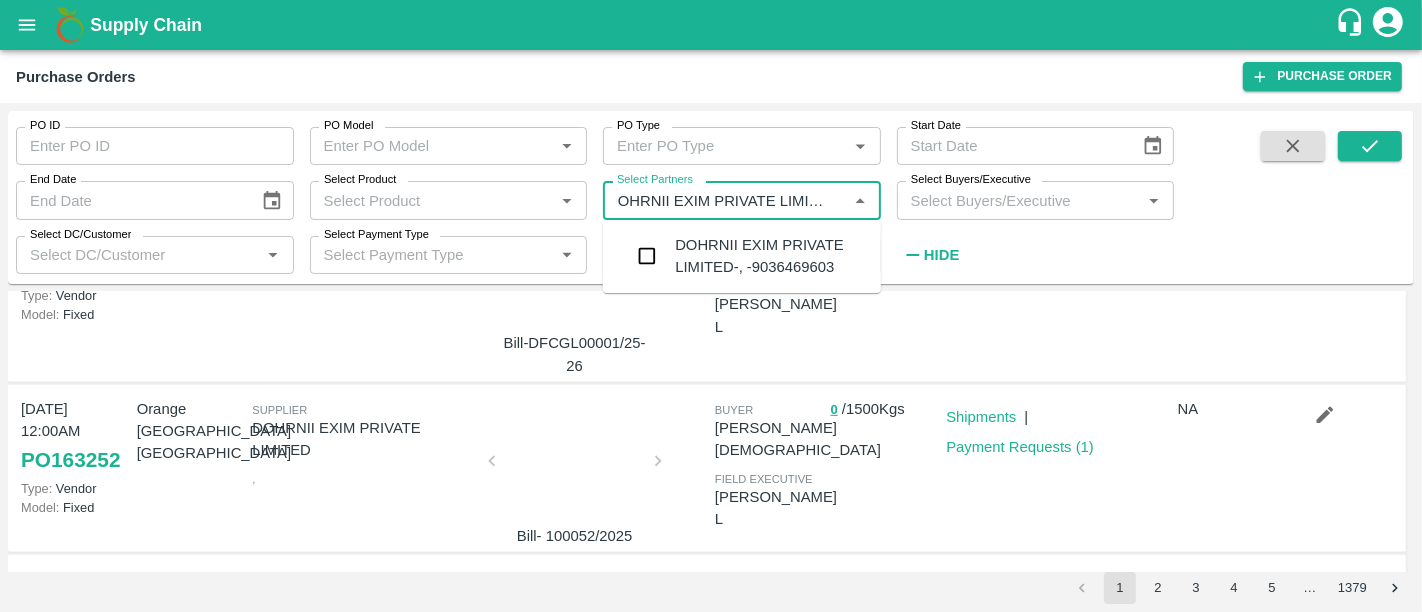 click on "DOHRNII EXIM PRIVATE LIMITED-, -9036469603" at bounding box center [770, 256] 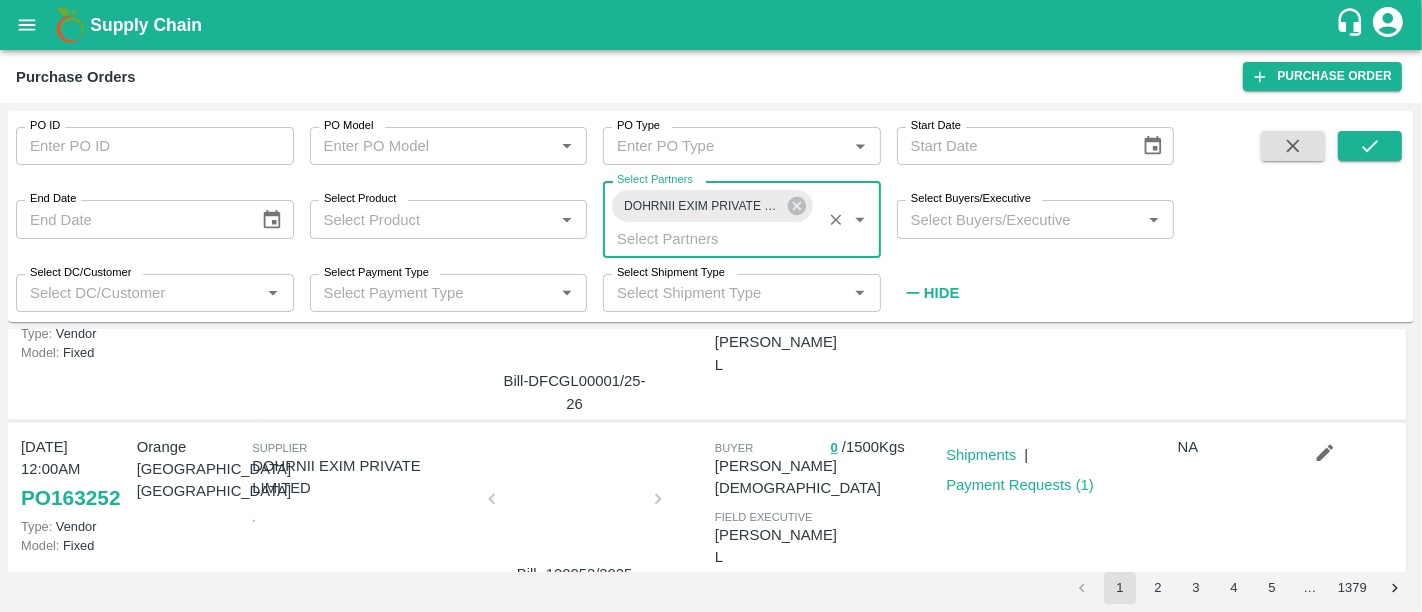 scroll, scrollTop: 0, scrollLeft: 0, axis: both 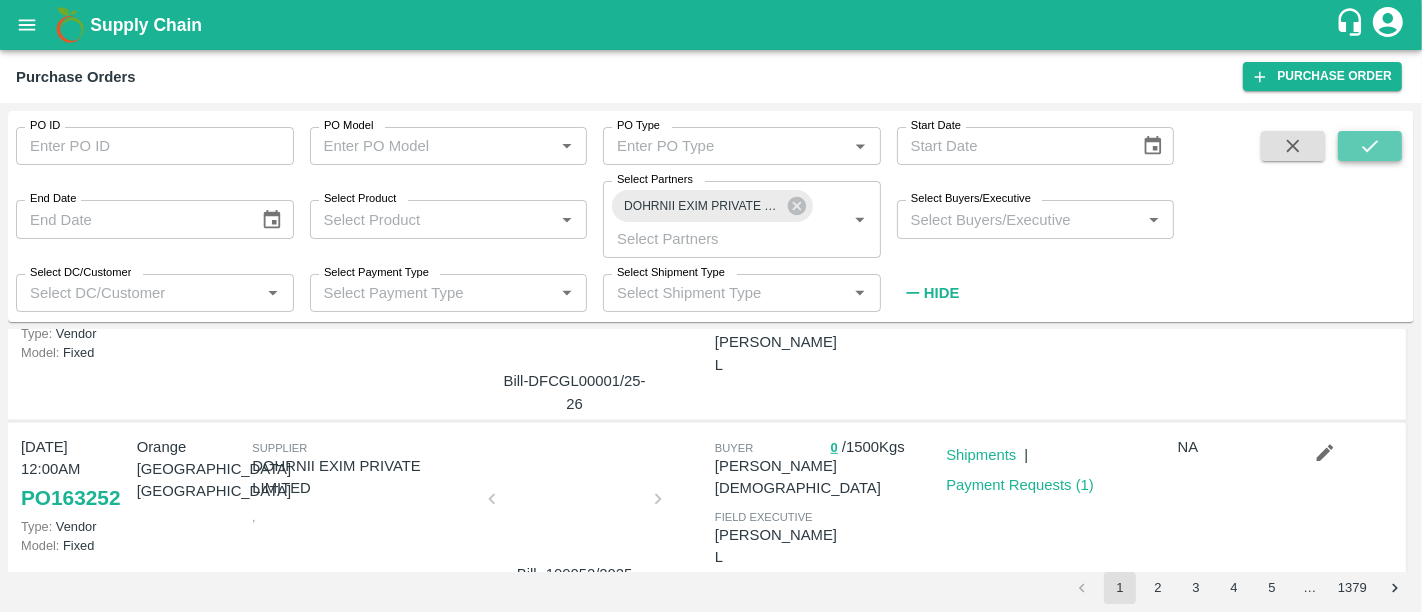 click at bounding box center (1370, 146) 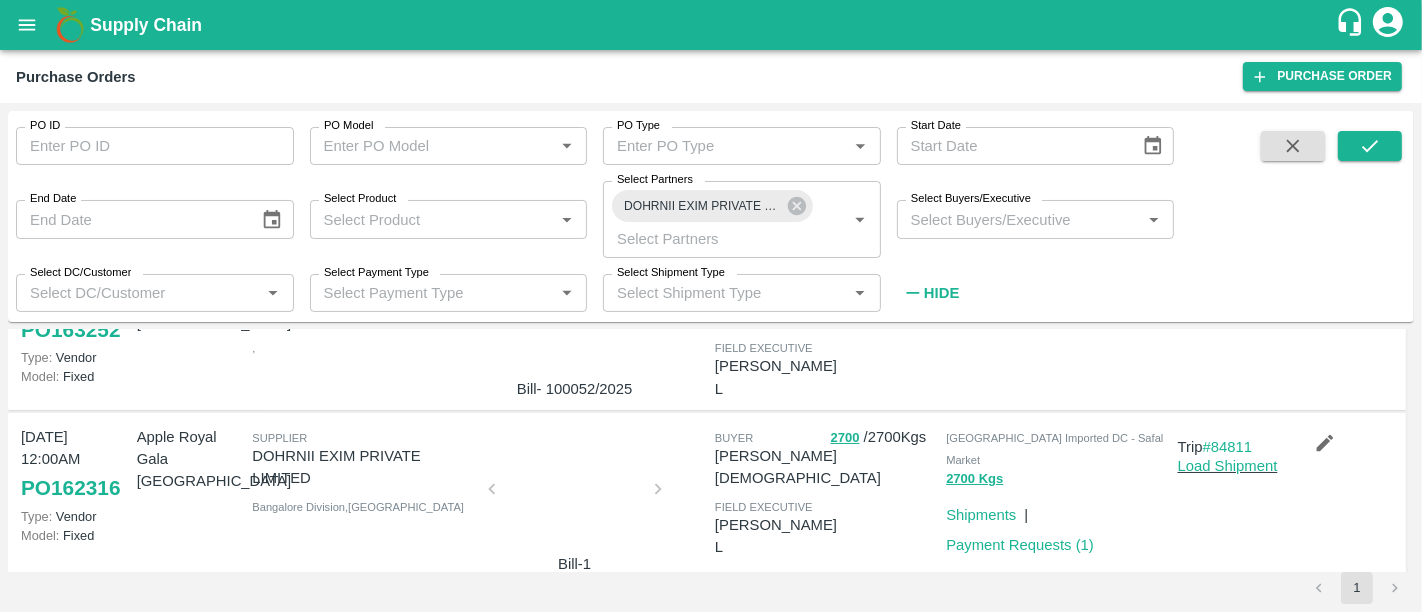 scroll, scrollTop: 134, scrollLeft: 0, axis: vertical 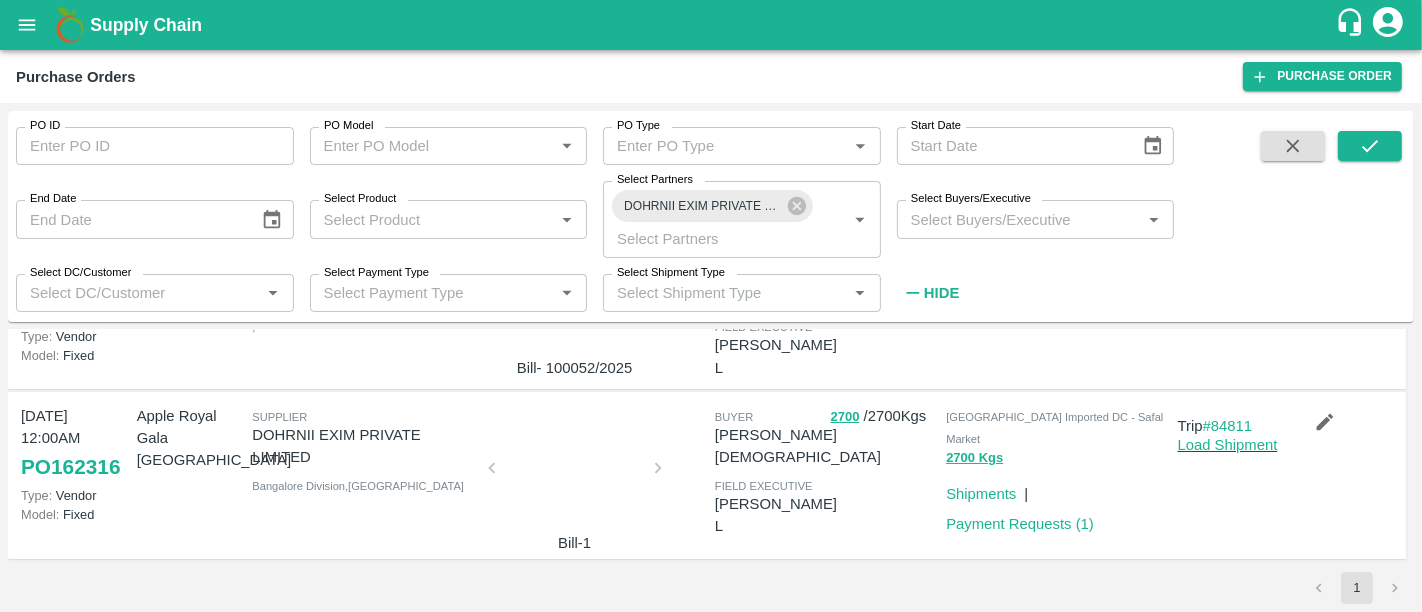 click at bounding box center [575, 474] 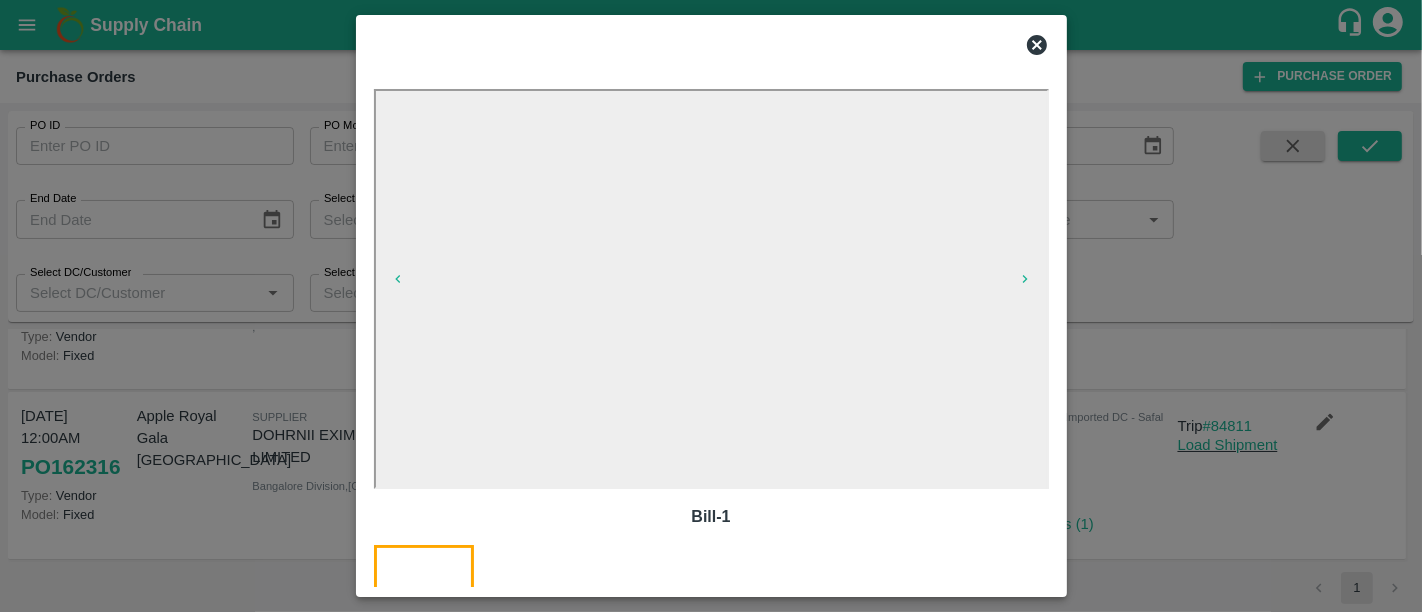 click at bounding box center (711, 306) 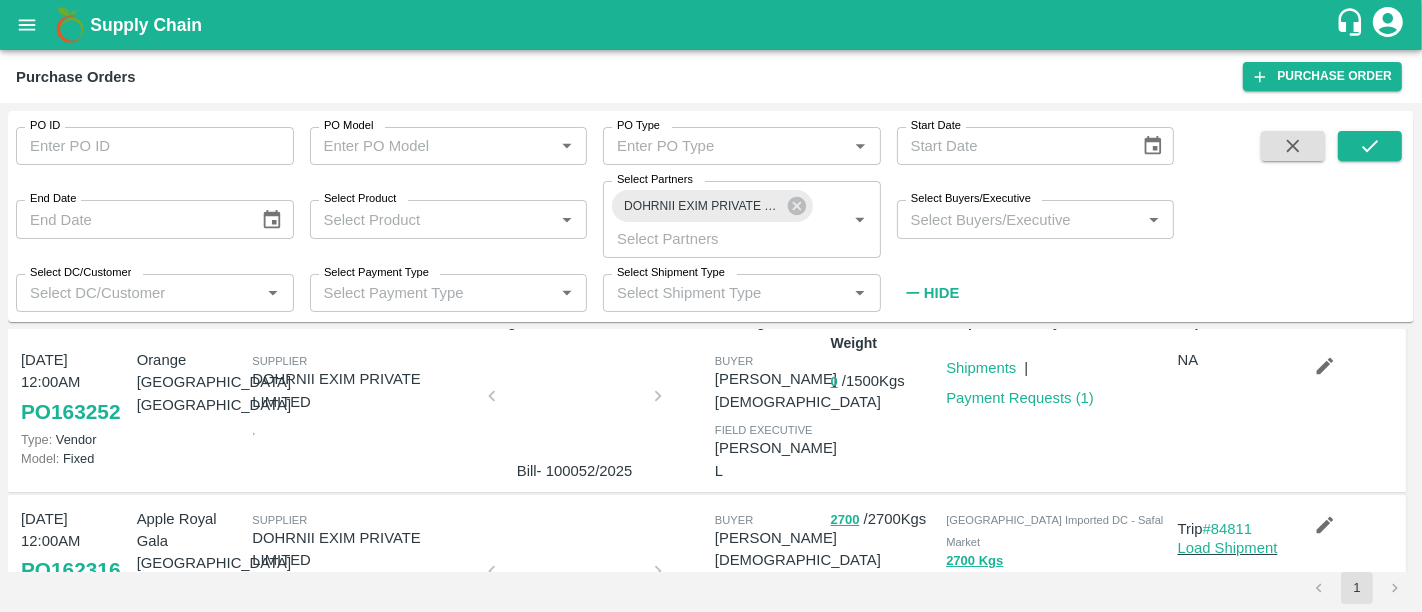 scroll, scrollTop: 0, scrollLeft: 0, axis: both 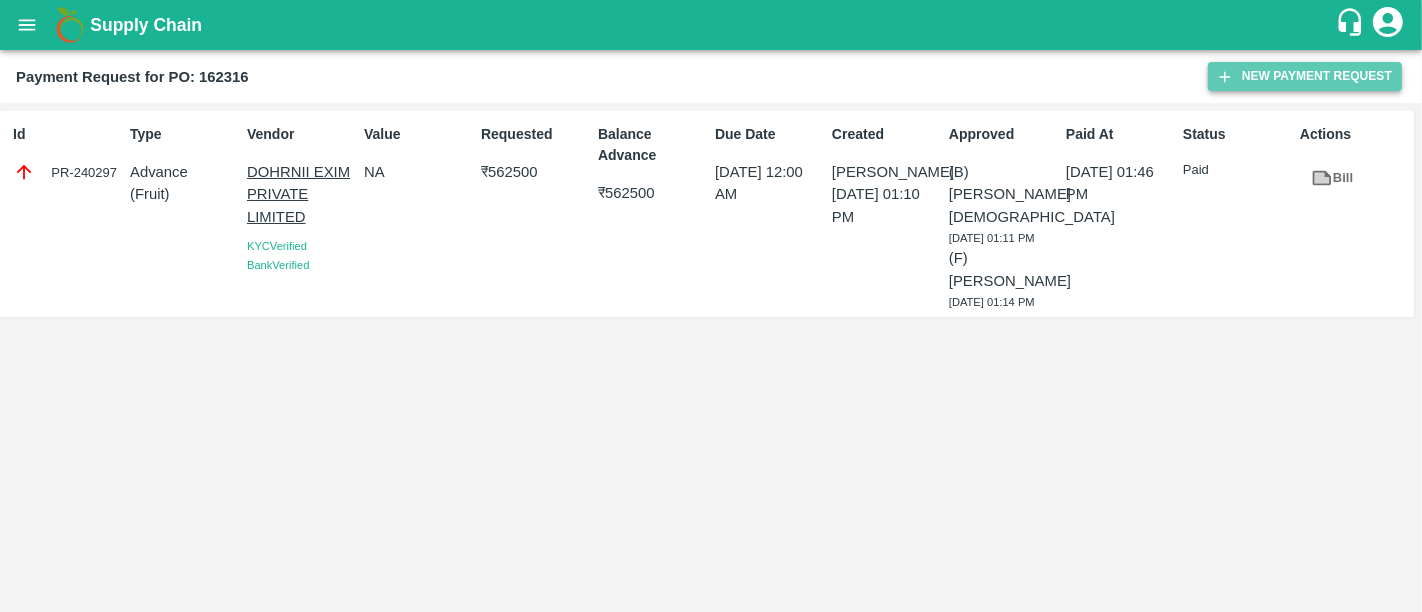 click 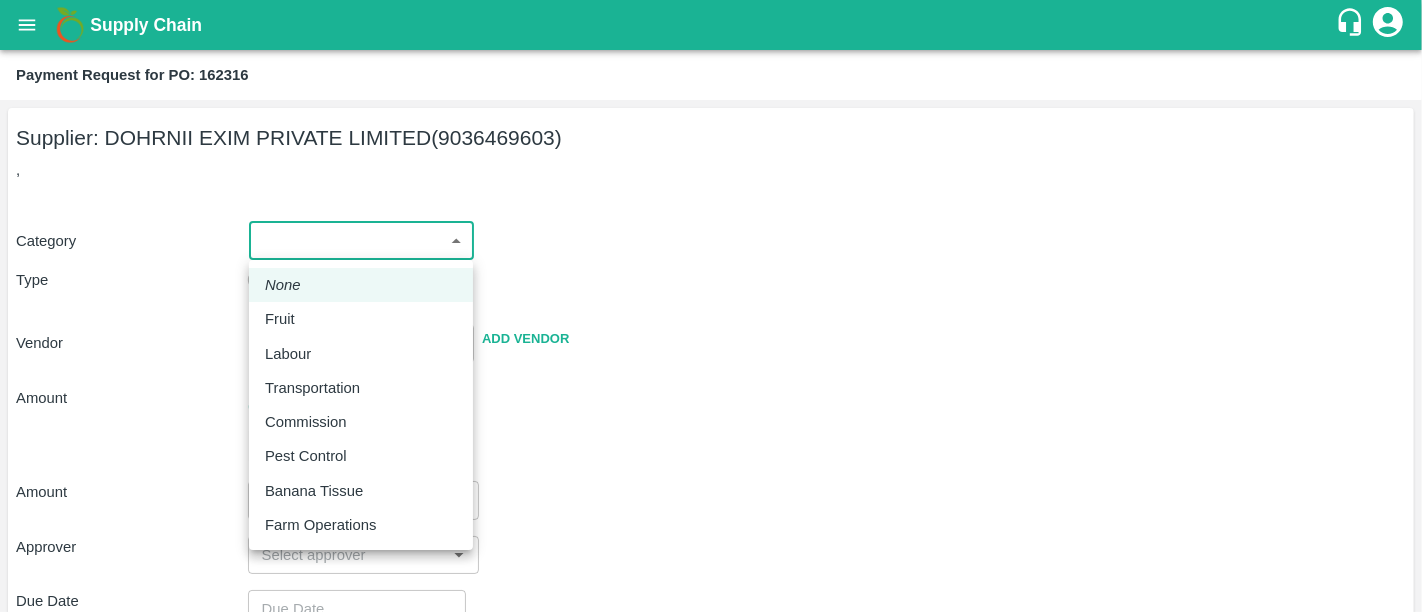 click on "Supply Chain Payment Request for PO: 162316 Supplier:    DOHRNII EXIM PRIVATE LIMITED  (9036469603) ,  Category ​ ​ Type Advance Bill Vendor ​ Add Vendor Amount Total value Per Kg ​ Amount ​ Approver ​ Due Date ​  Priority  Low  High Comment x ​ Attach bill Cancel Save [GEOGRAPHIC_DATA] [GEOGRAPHIC_DATA] [GEOGRAPHIC_DATA] [GEOGRAPHIC_DATA] [GEOGRAPHIC_DATA] Imported [GEOGRAPHIC_DATA] - Safal Market [GEOGRAPHIC_DATA] Imported [GEOGRAPHIC_DATA] Direct Customer [GEOGRAPHIC_DATA] Imported [GEOGRAPHIC_DATA] [PERSON_NAME] Logout None Fruit Labour Transportation Commission Pest Control Banana Tissue Farm Operations" at bounding box center (711, 306) 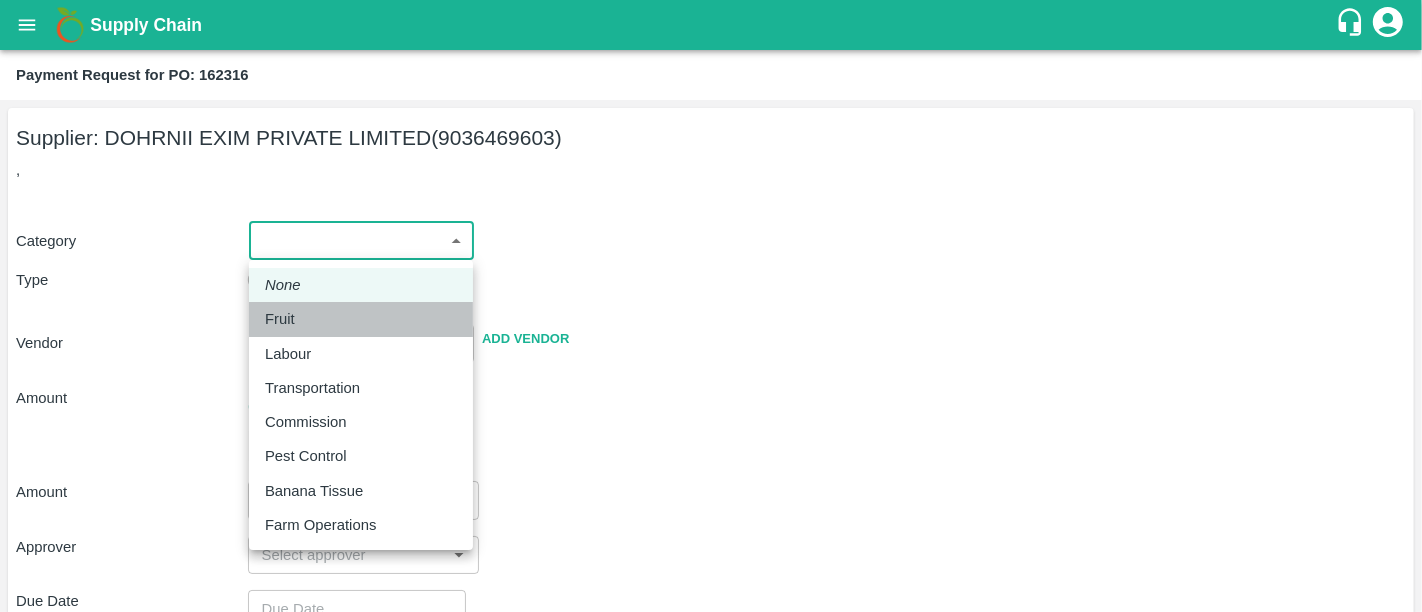 click on "Fruit" at bounding box center (361, 319) 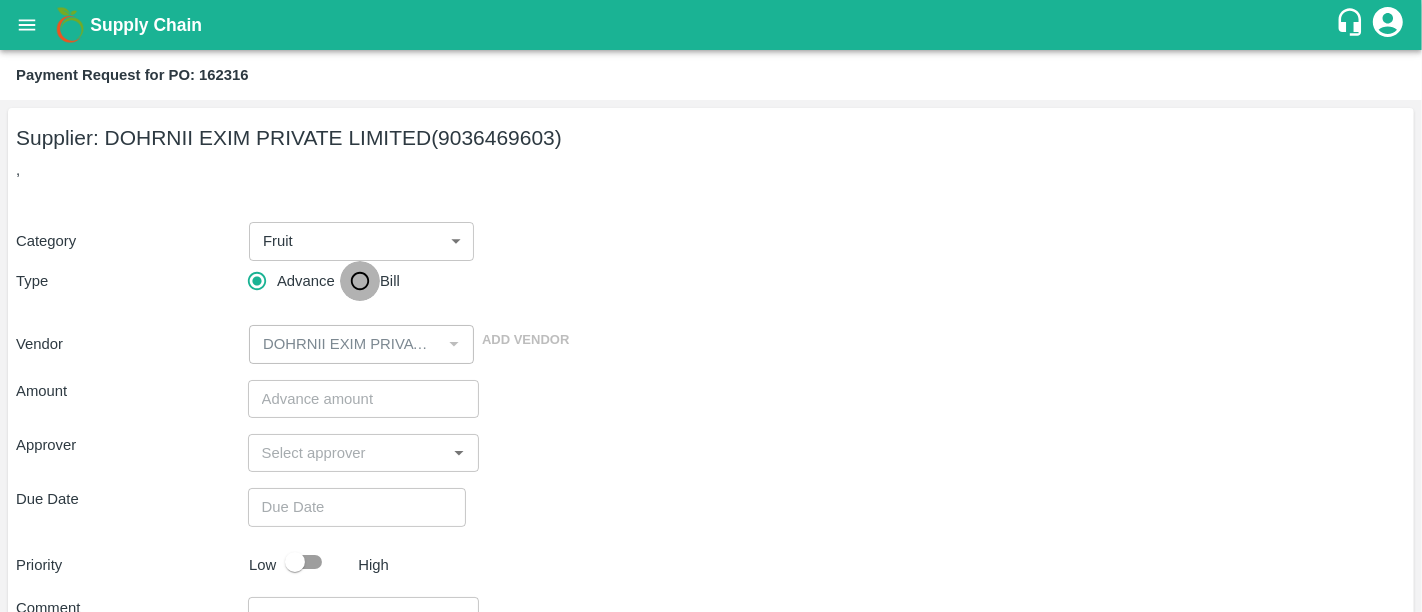 click on "Bill" at bounding box center [360, 281] 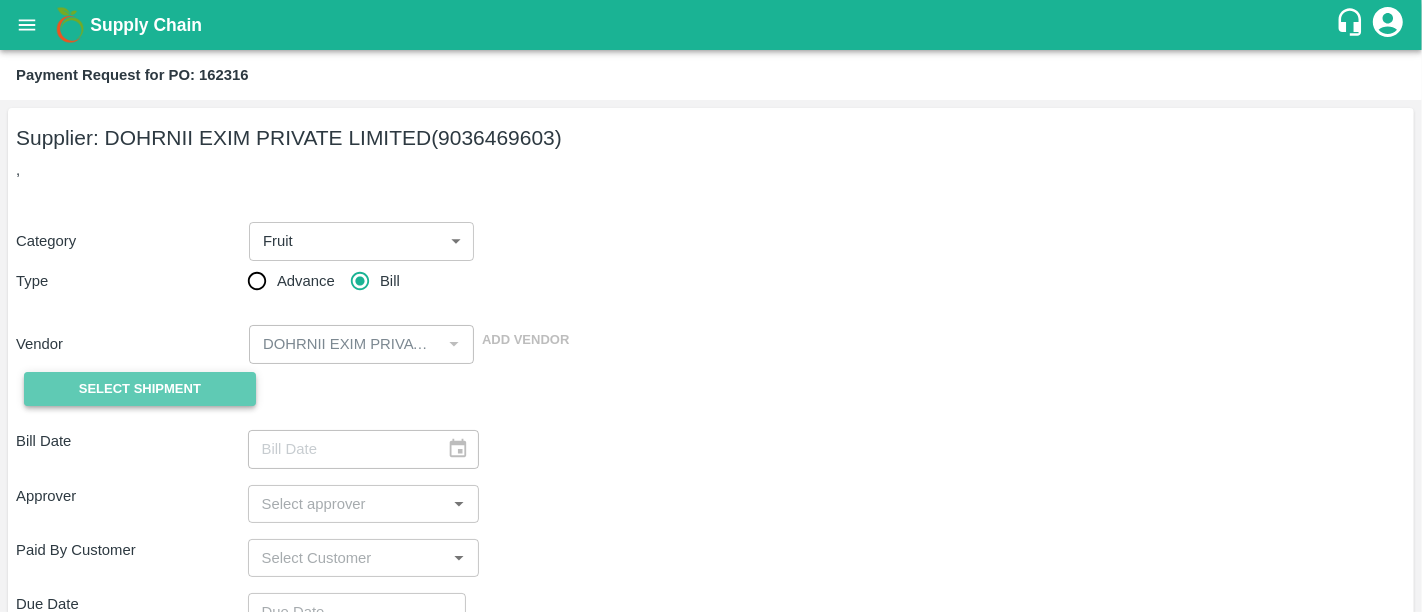 click on "Select Shipment" at bounding box center [140, 389] 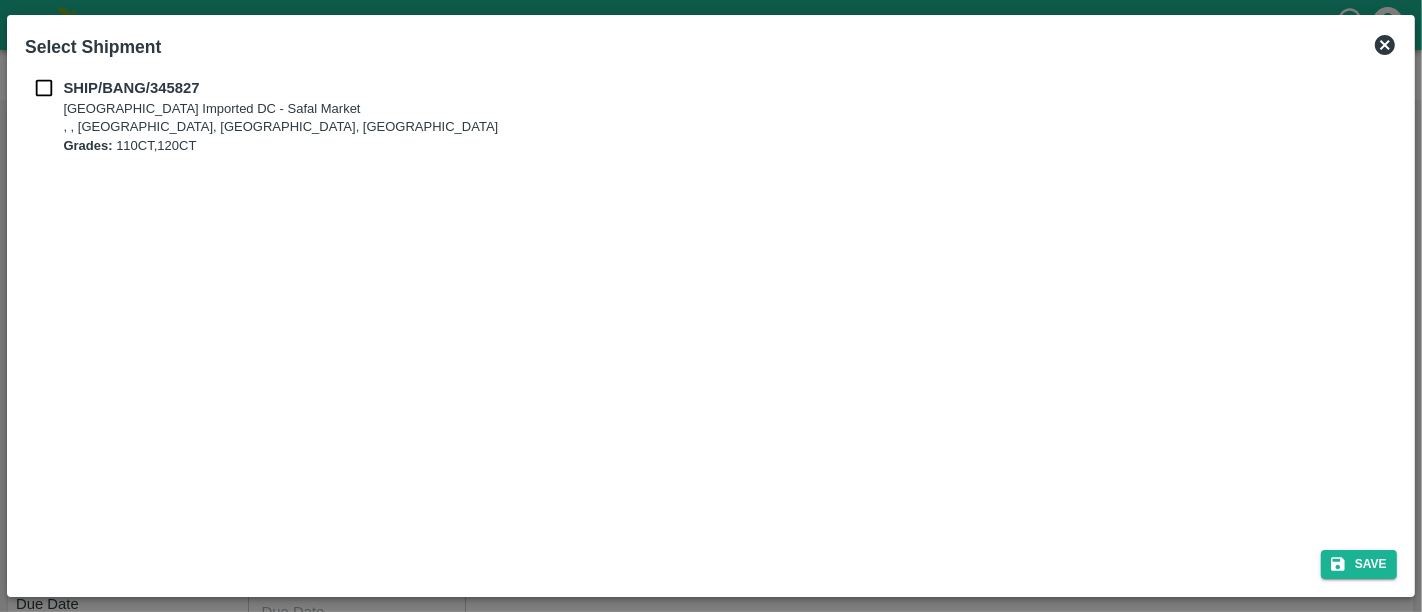 click at bounding box center [44, 88] 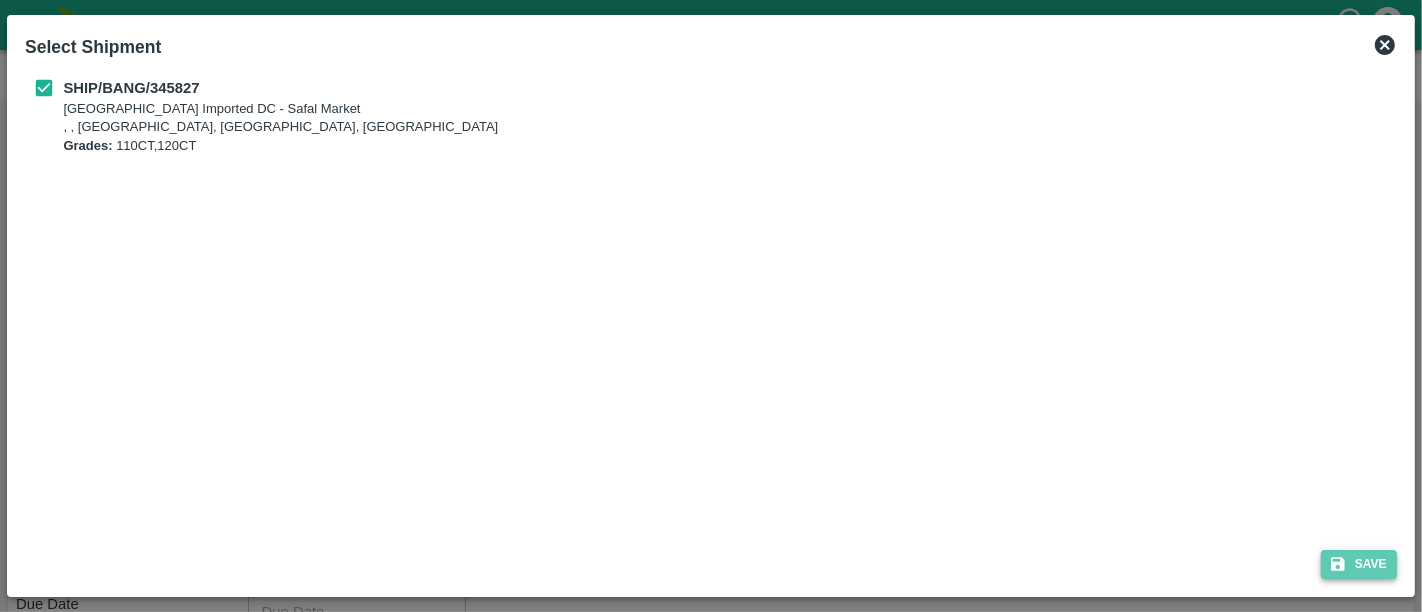 click 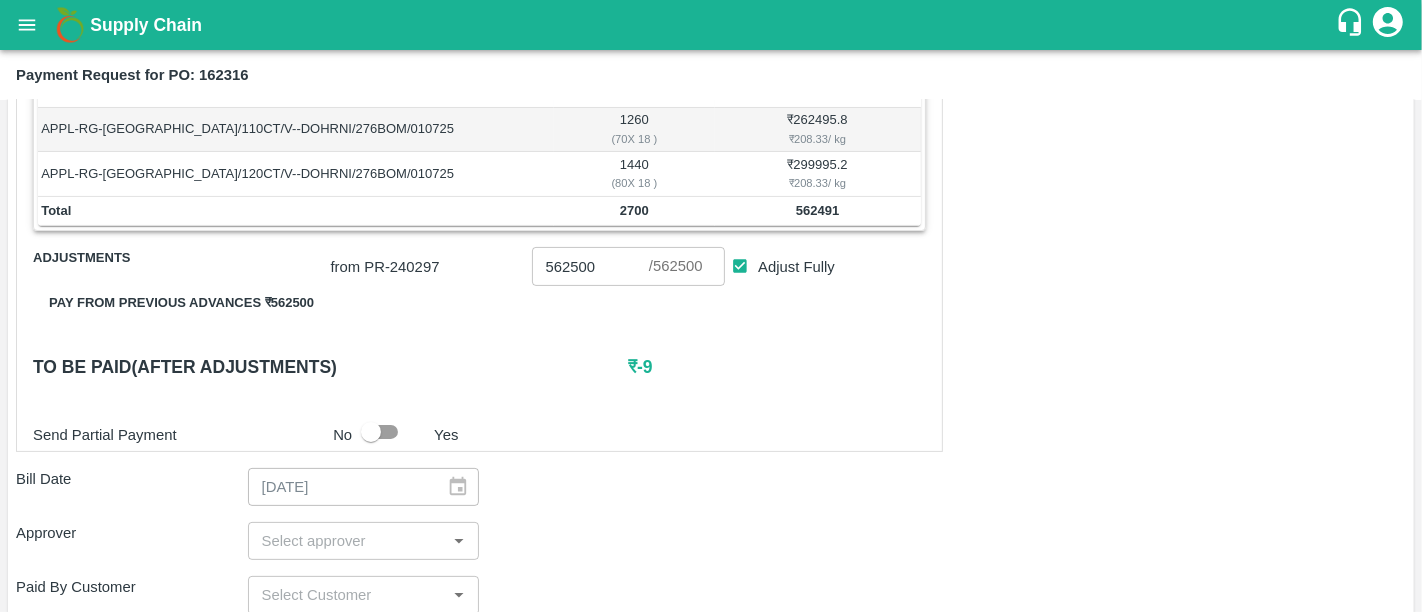 scroll, scrollTop: 366, scrollLeft: 0, axis: vertical 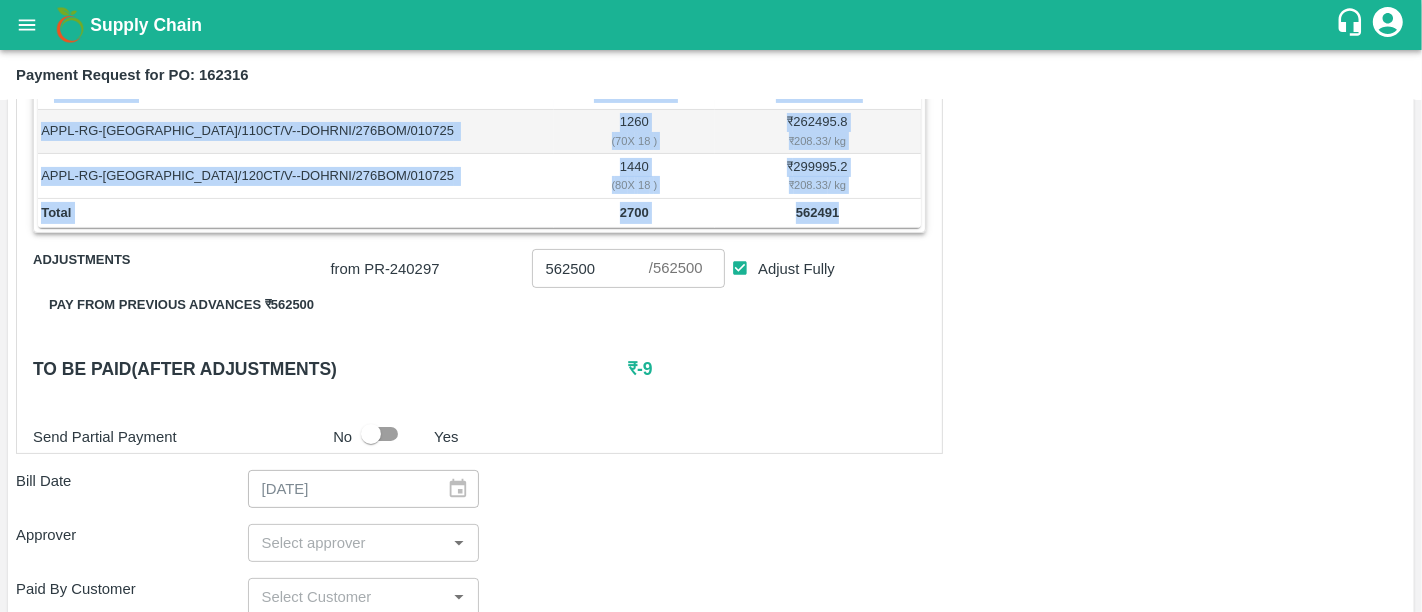 drag, startPoint x: 840, startPoint y: 203, endPoint x: 745, endPoint y: 229, distance: 98.49365 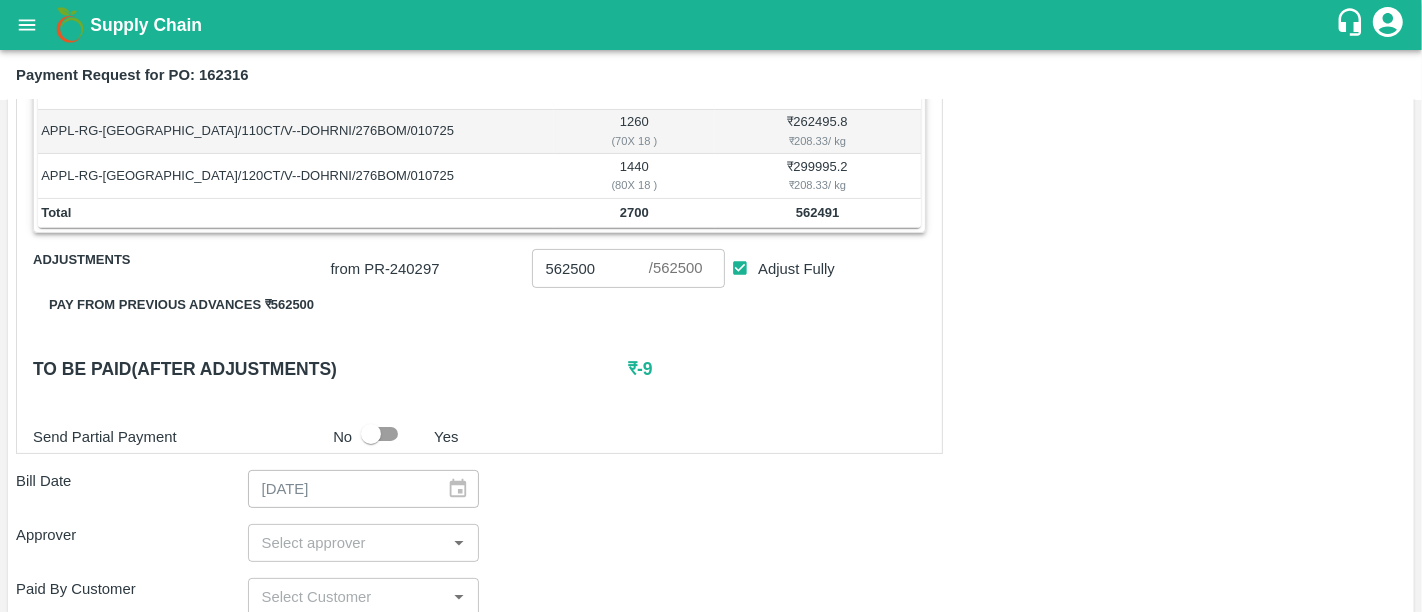 click on "562491" at bounding box center (817, 212) 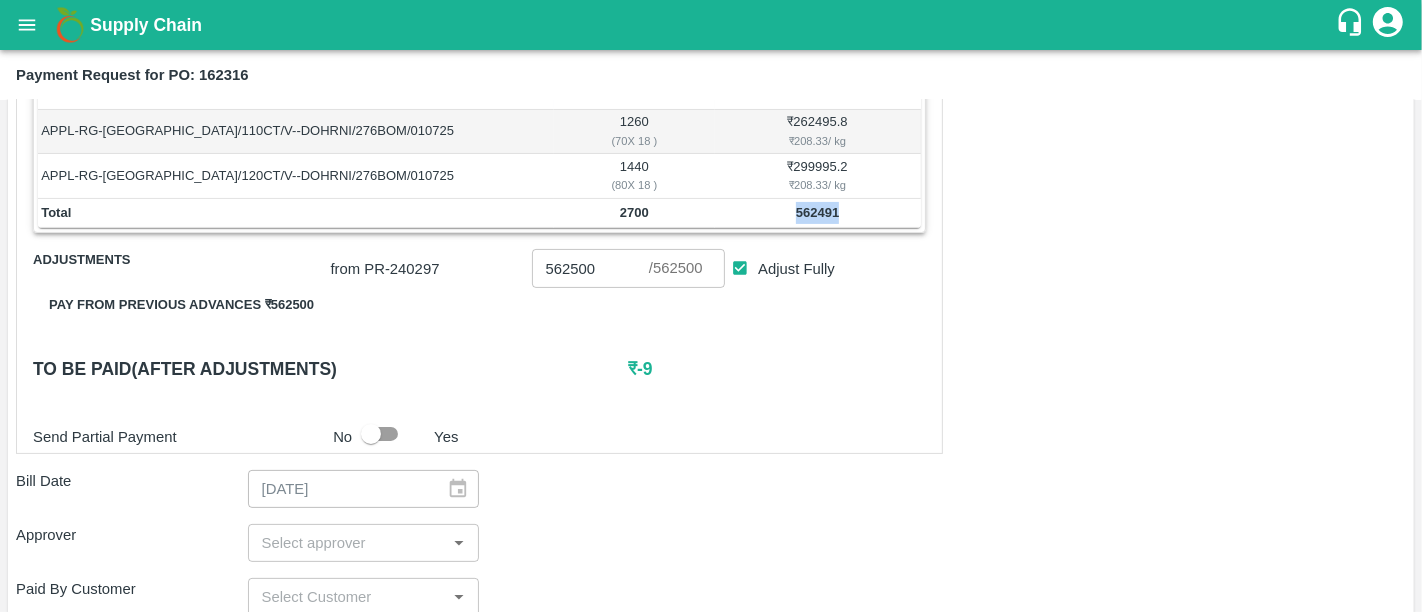 click on "562491" at bounding box center [817, 212] 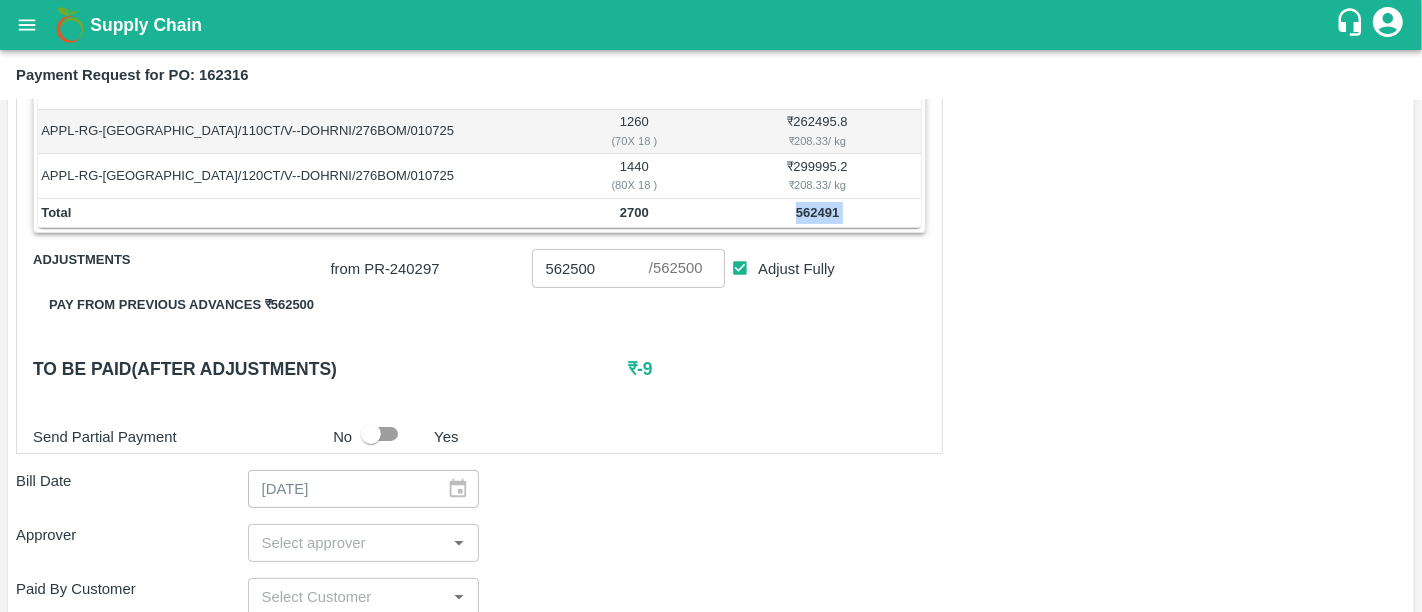 click on "562491" at bounding box center [817, 212] 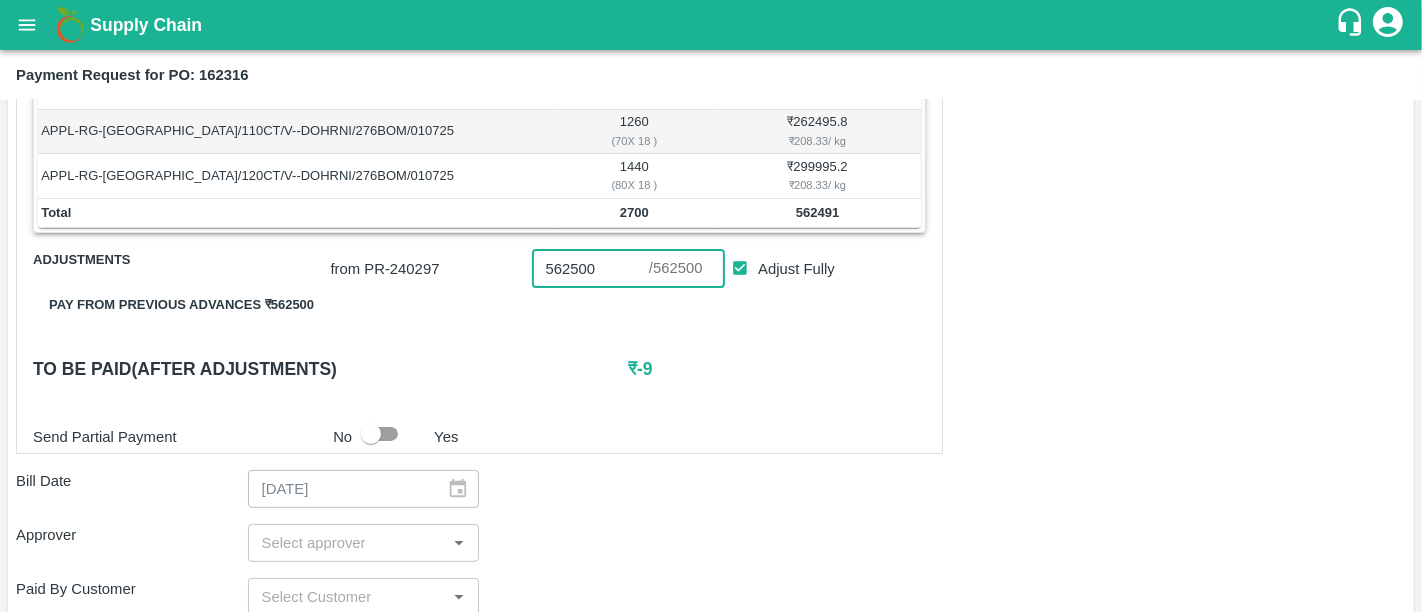 drag, startPoint x: 593, startPoint y: 265, endPoint x: 420, endPoint y: 278, distance: 173.48775 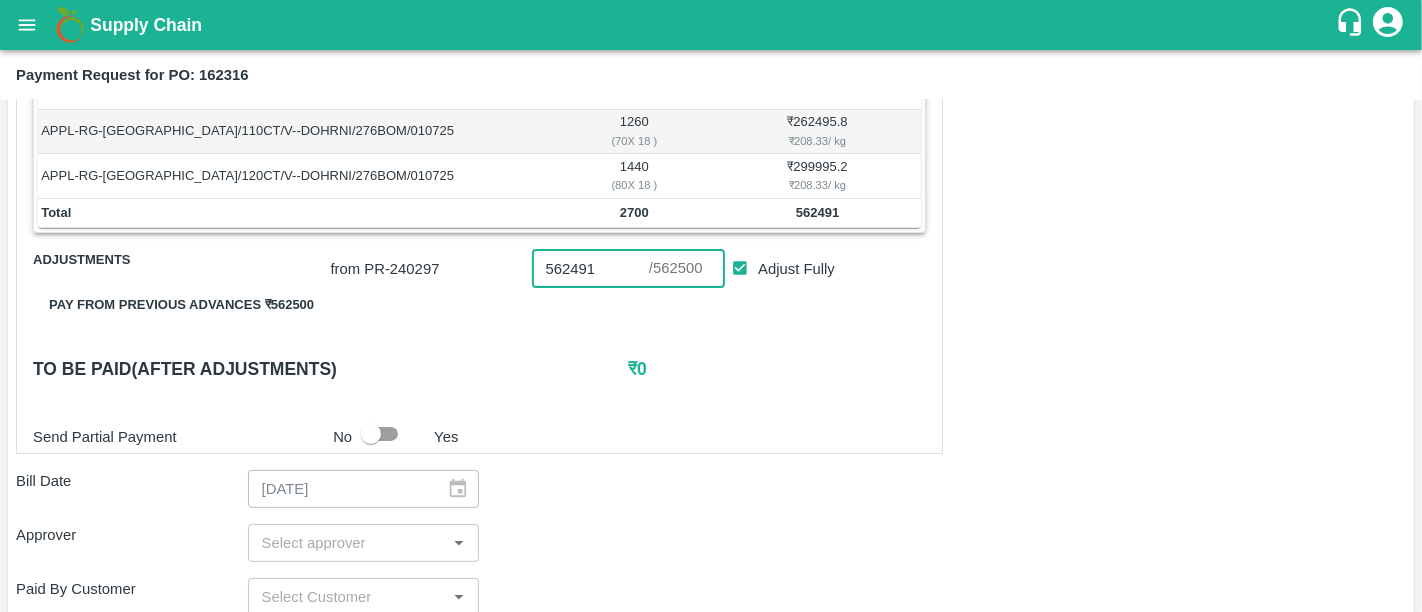 type on "562491" 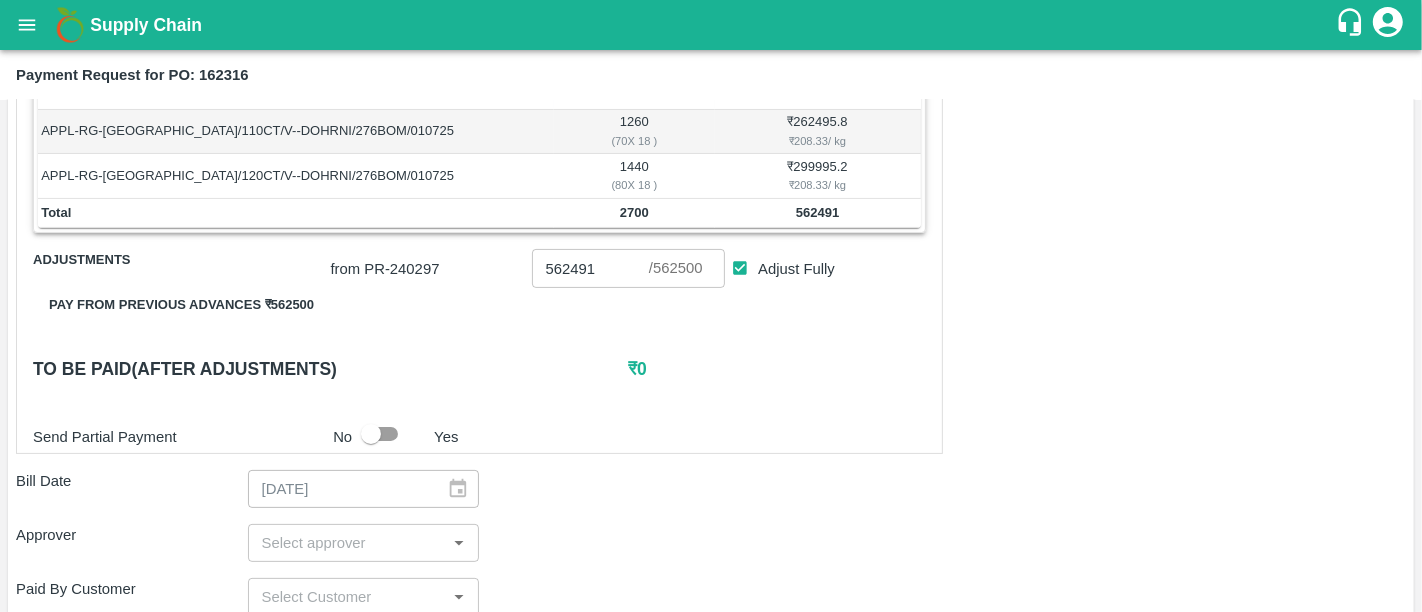 click on "Shipment -  SHIP/BANG/345827 Lots (Labels) Weight (Kgs) Total Price (₹) APPL-RG-CHILE/110CT/V--DOHRNI/276BOM/010725   1260 ( 70  X   18   ) ₹ 262495.8 ₹ 208.33  / kg APPL-RG-CHILE/120CT/V--DOHRNI/276BOM/010725   1440 ( 80  X   18   ) ₹ 299995.2 ₹ 208.33  / kg Total 2700 562491 Adjustments from PR- 240297 562491 ​ / 562500 ​ Adjust Fully Pay from previous advances ₹  562500 To be paid(After adjustments) ₹  0 Send Partial Payment No Yes" at bounding box center [479, 250] 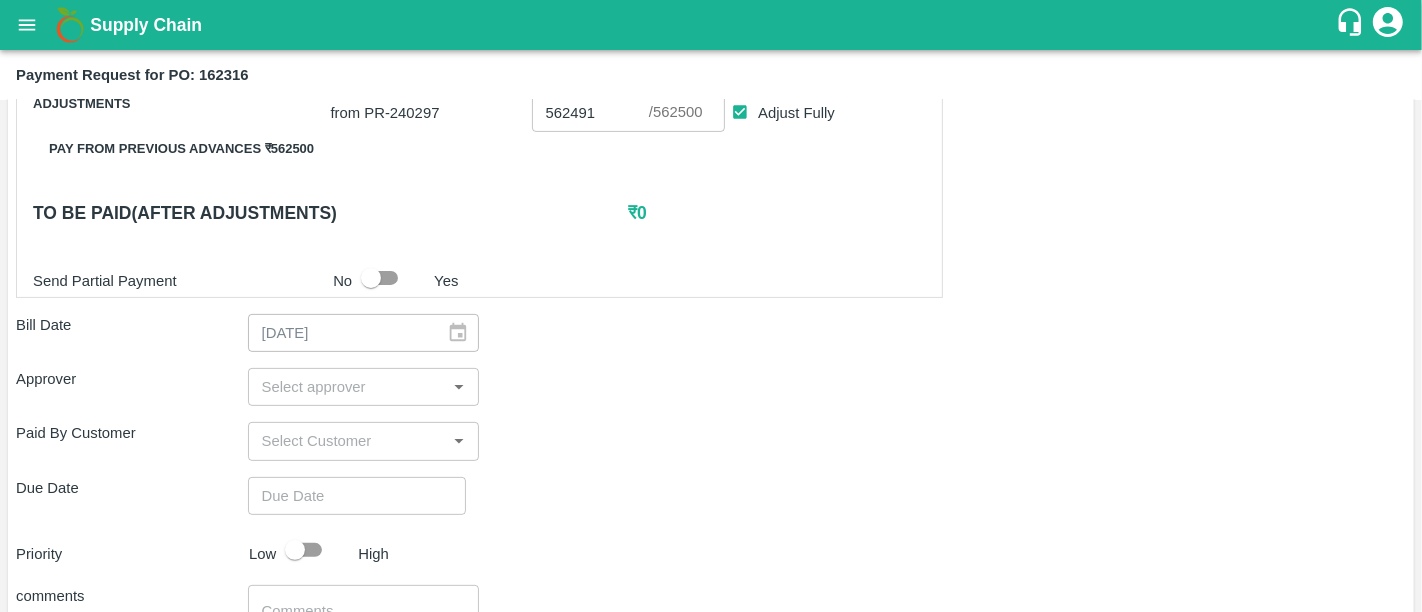scroll, scrollTop: 528, scrollLeft: 0, axis: vertical 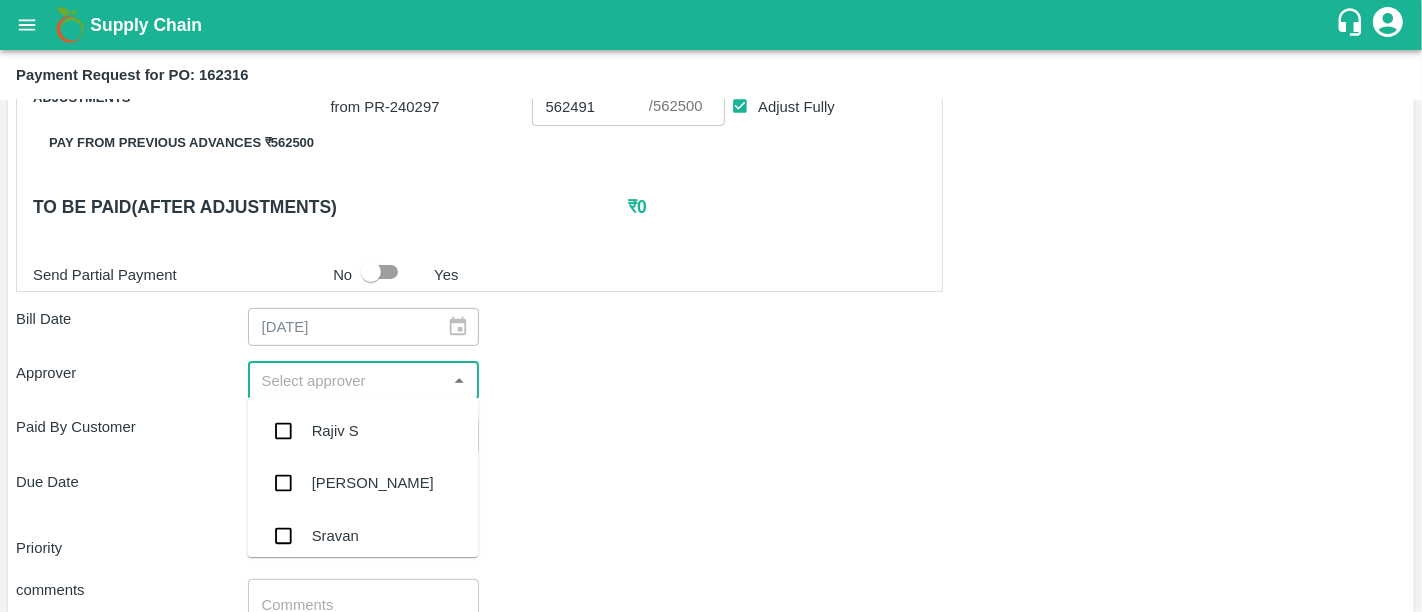 click at bounding box center [347, 381] 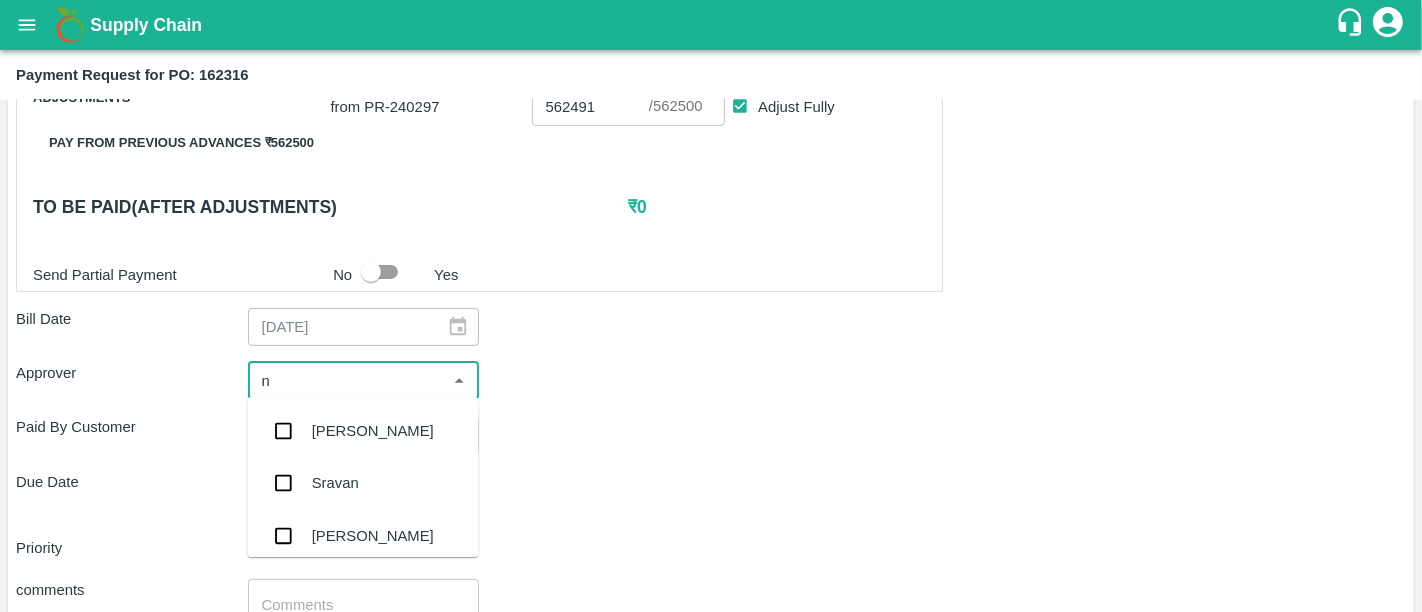 type on "ne" 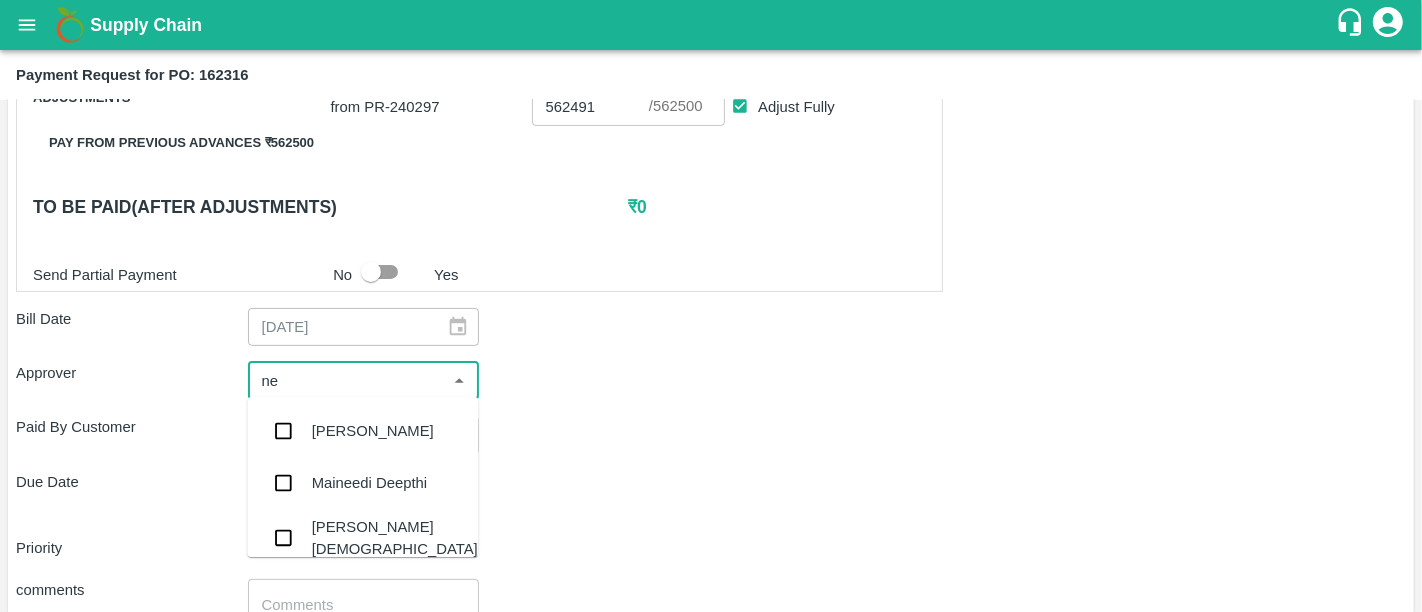 click on "[PERSON_NAME][DEMOGRAPHIC_DATA]" at bounding box center (362, 538) 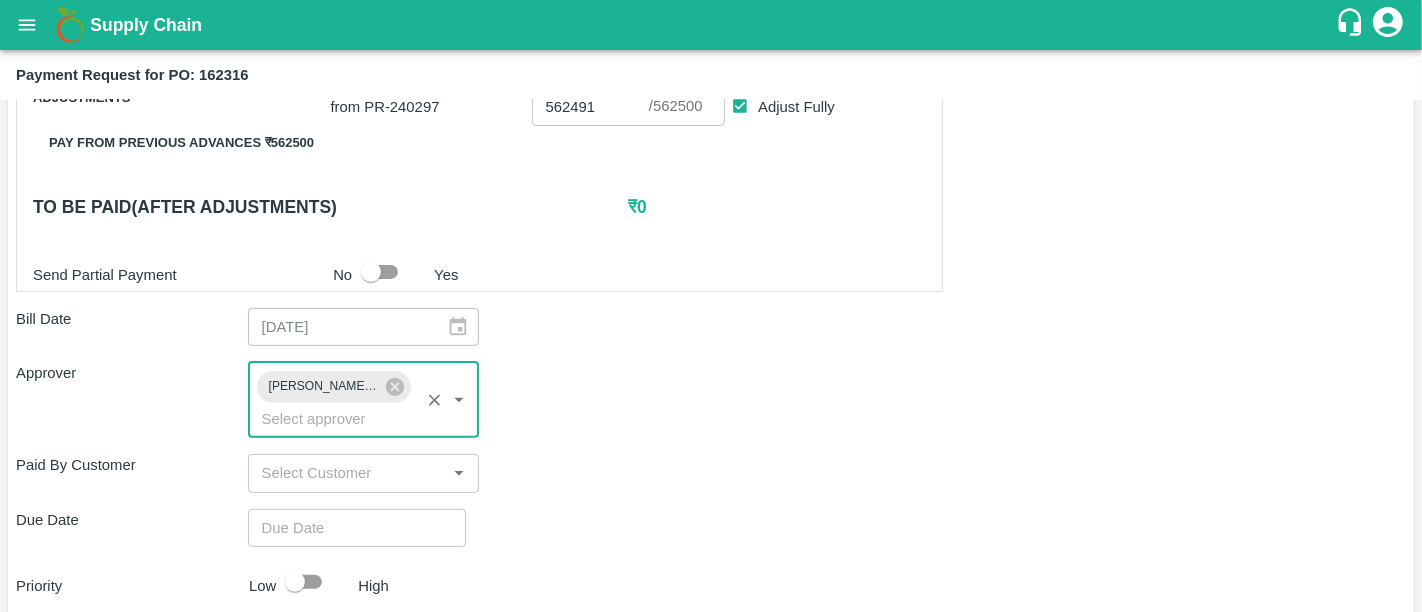 type on "DD/MM/YYYY hh:mm aa" 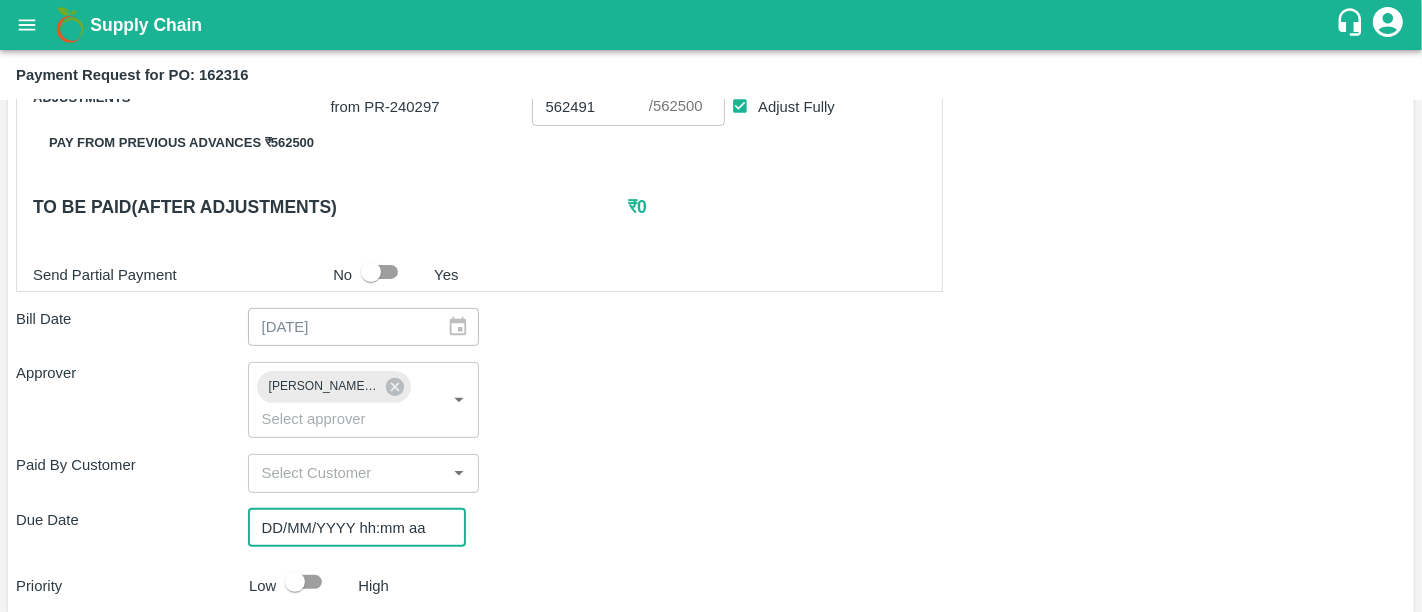 click on "DD/MM/YYYY hh:mm aa" at bounding box center (350, 528) 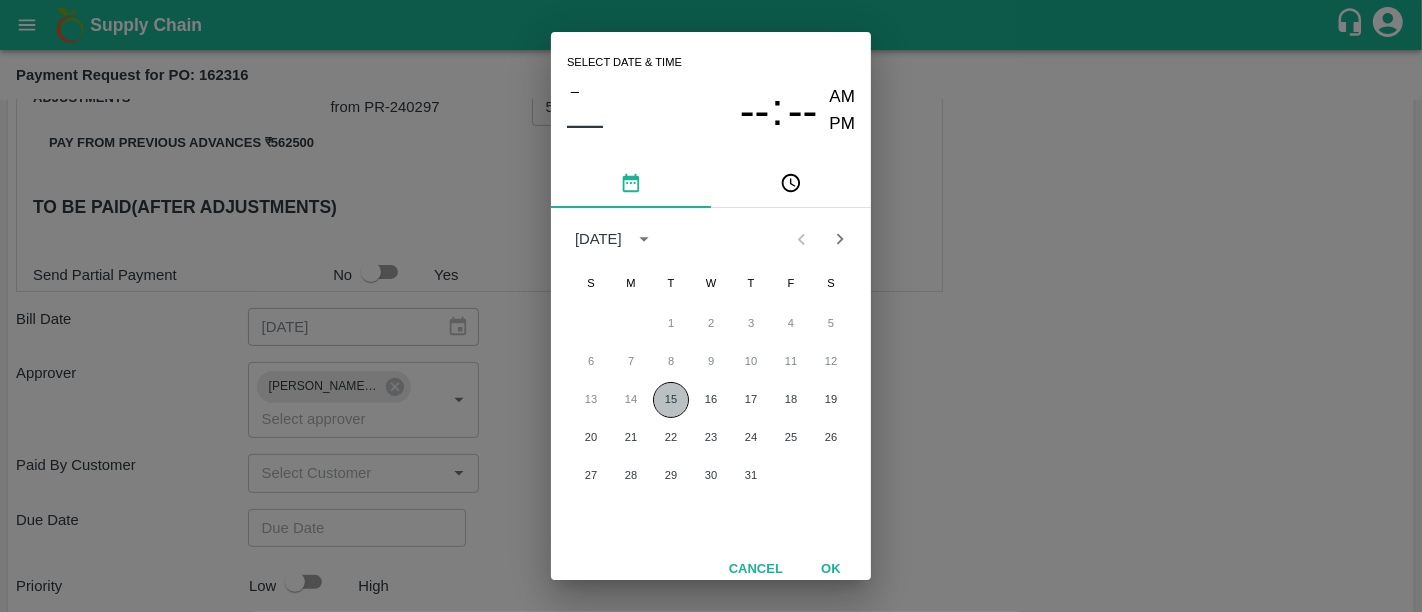 click on "15" at bounding box center (671, 400) 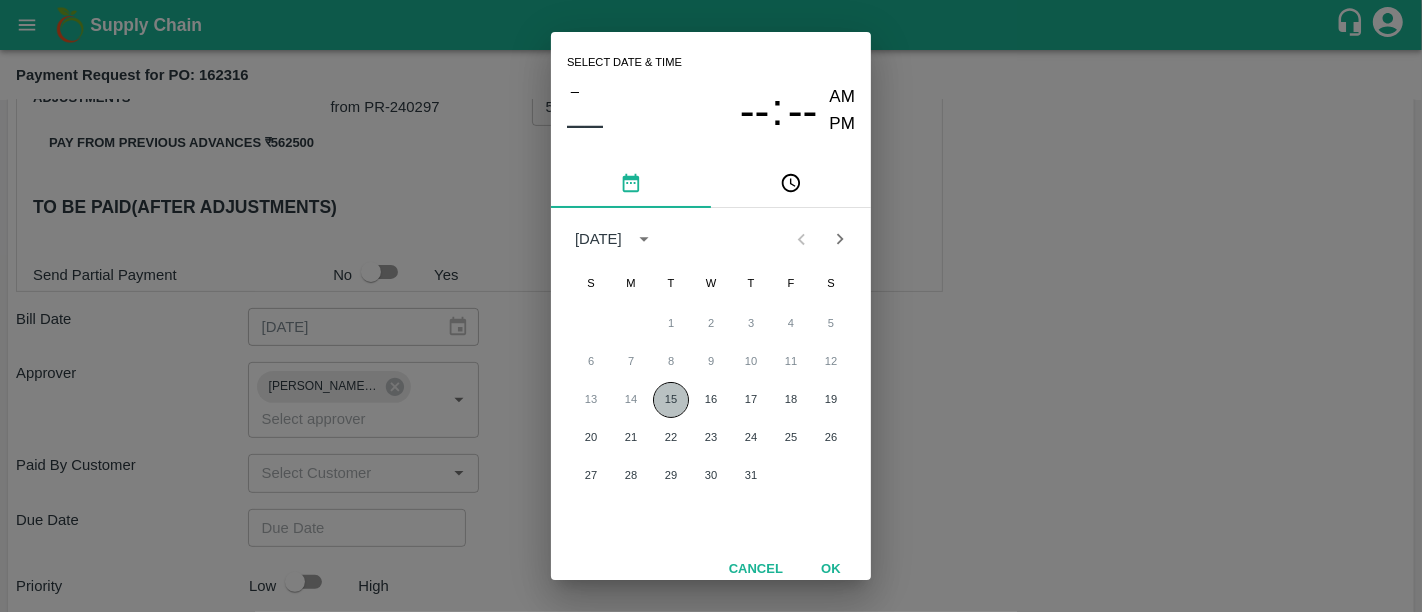 type on "15/07/2025 12:00 AM" 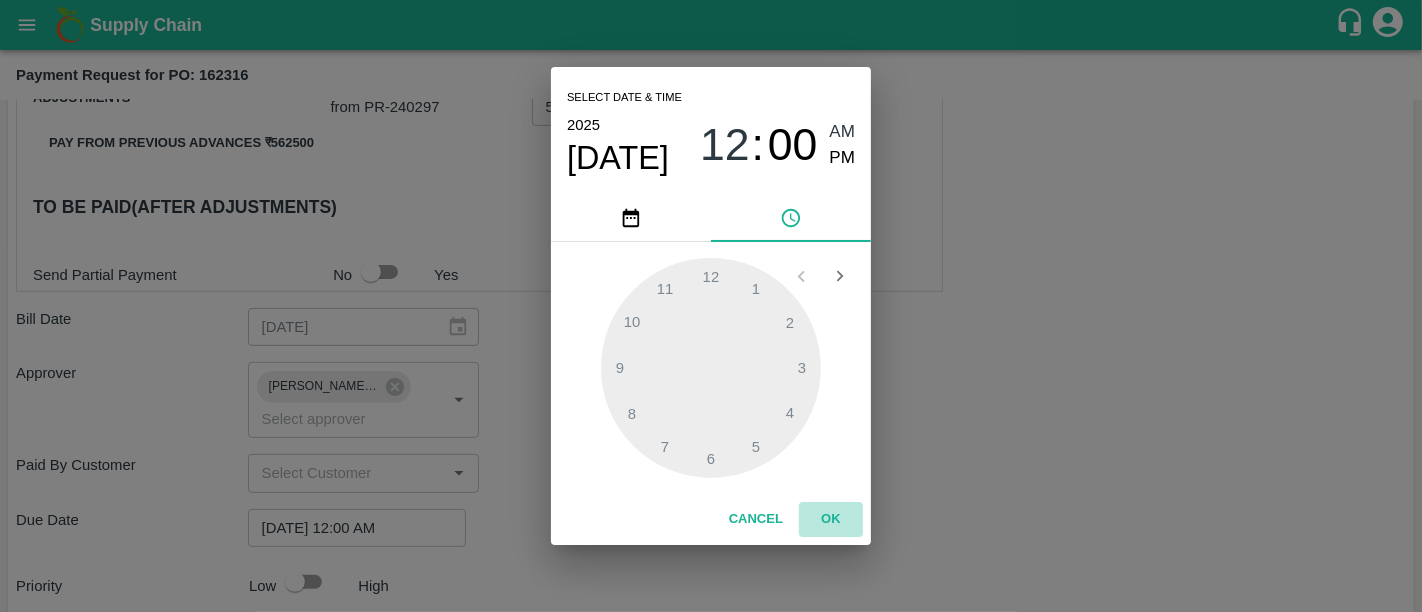 click on "OK" at bounding box center [831, 519] 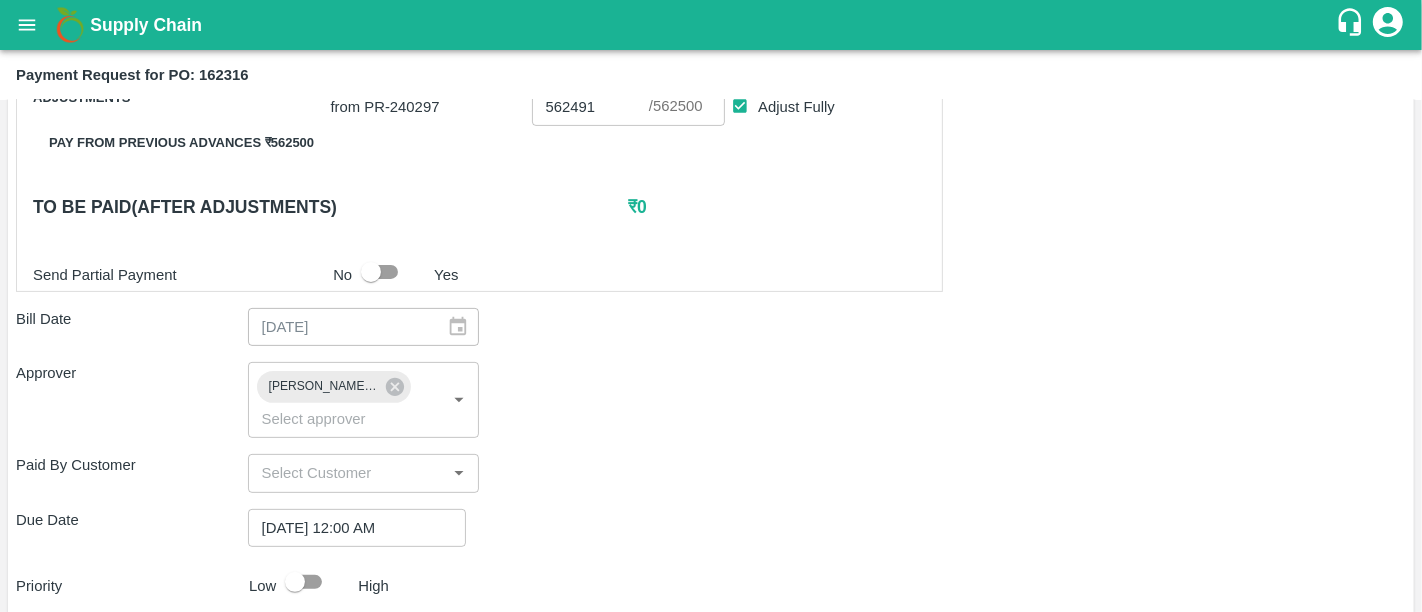 click on "Due Date 15/07/2025 12:00 AM ​" at bounding box center [711, 528] 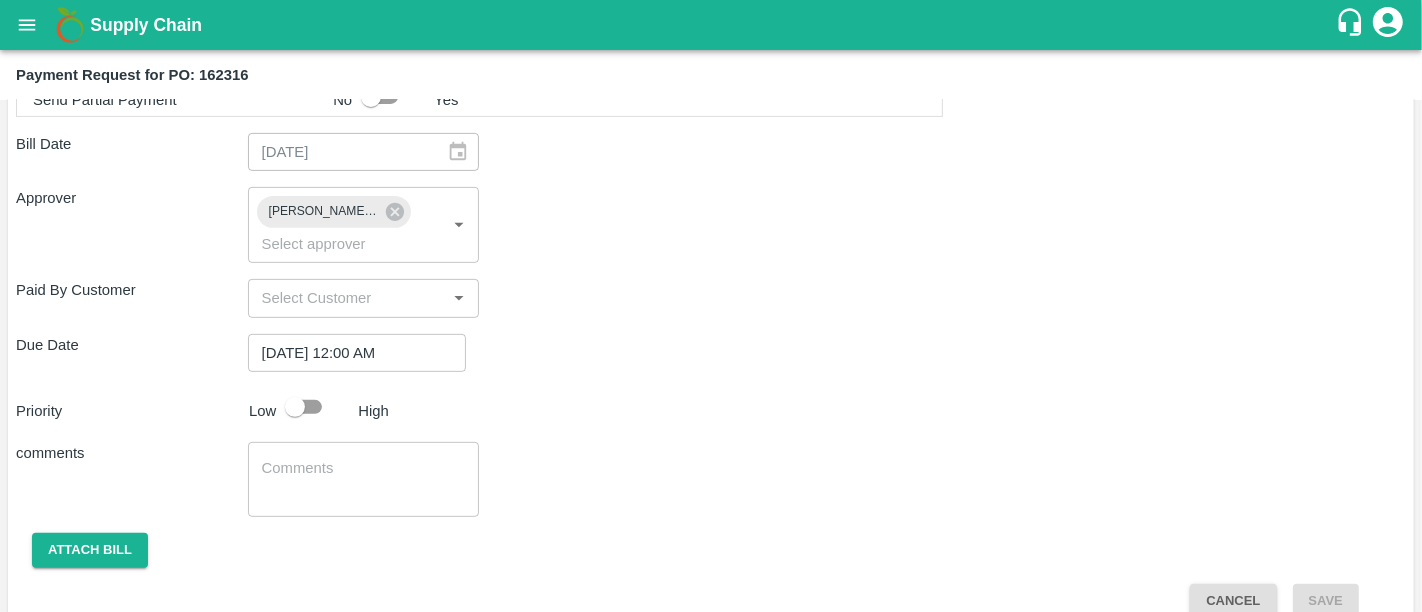 scroll, scrollTop: 704, scrollLeft: 0, axis: vertical 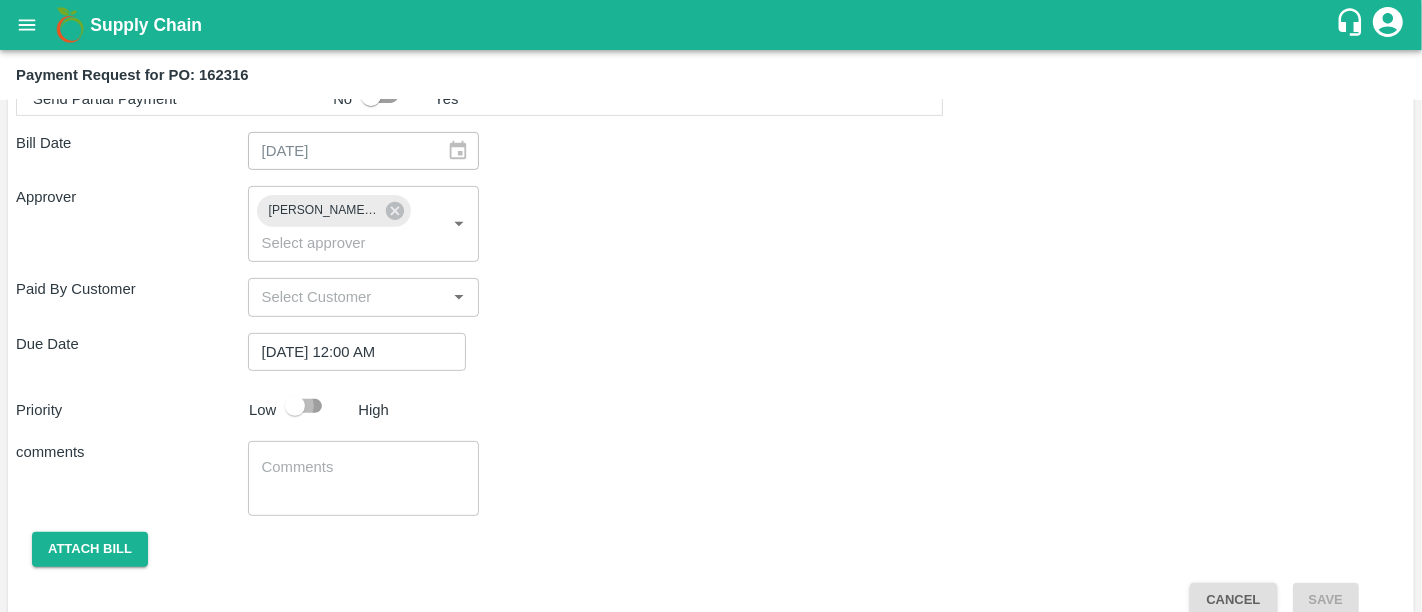 click at bounding box center [295, 406] 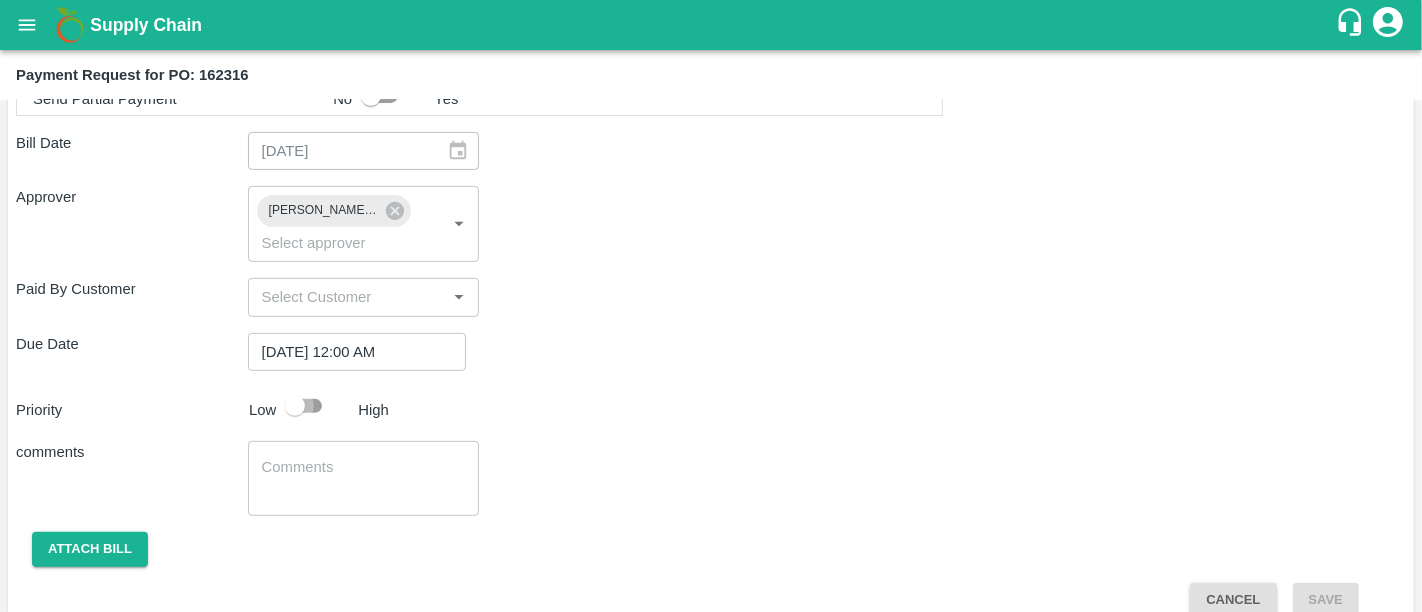 checkbox on "true" 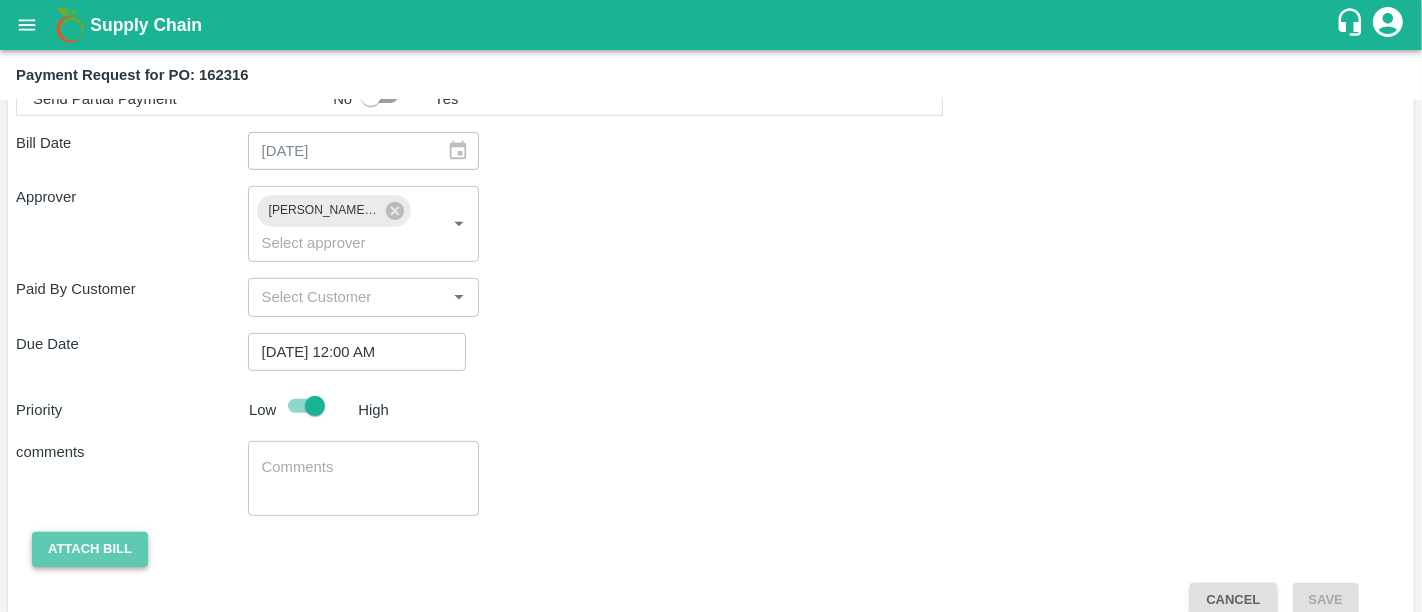 click on "Attach bill" at bounding box center (90, 549) 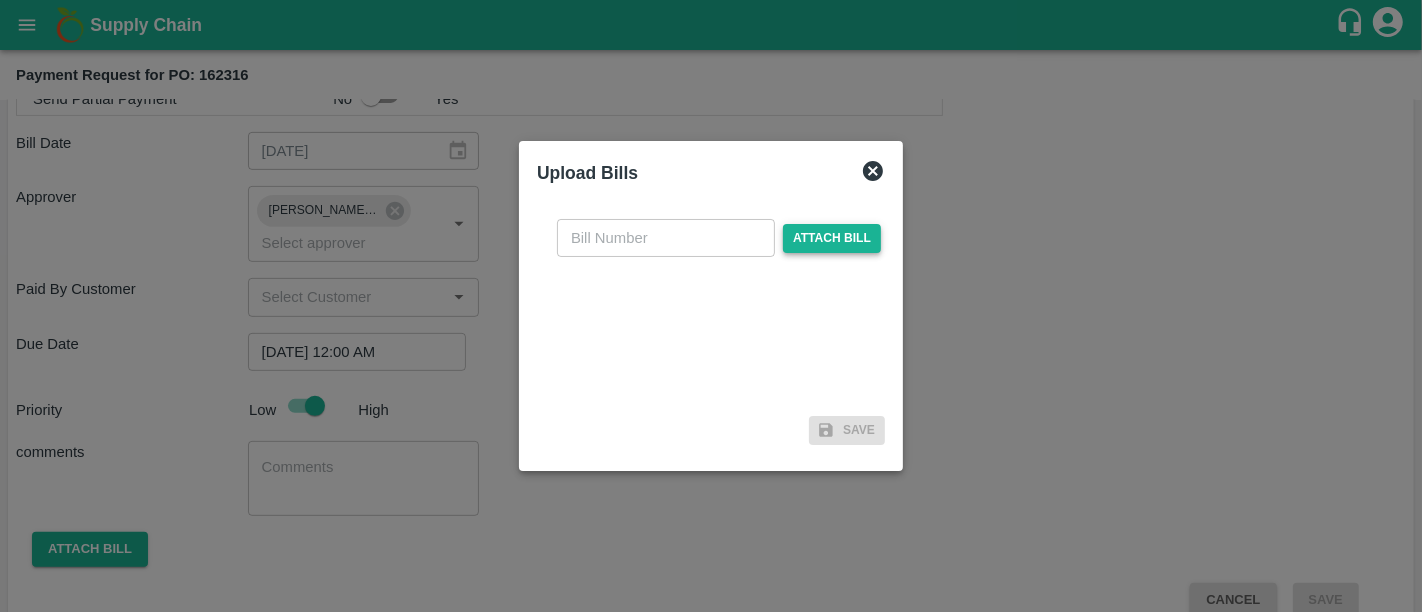 click on "Attach bill" at bounding box center (832, 238) 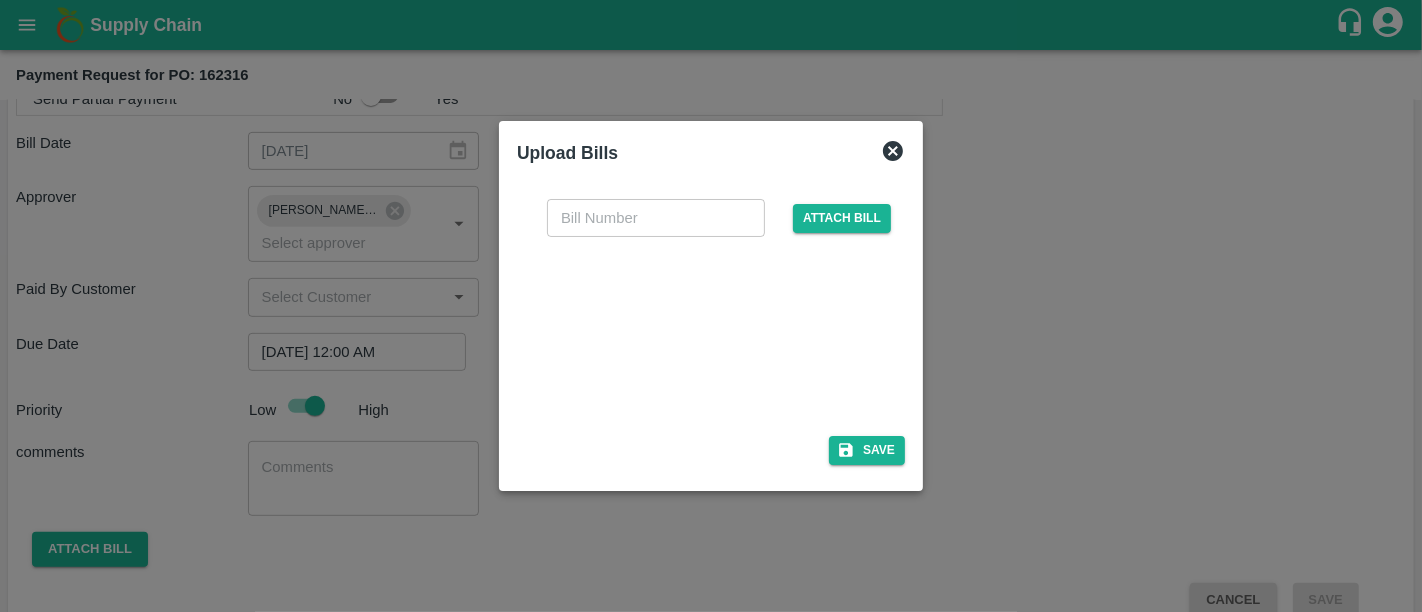 click at bounding box center (707, 330) 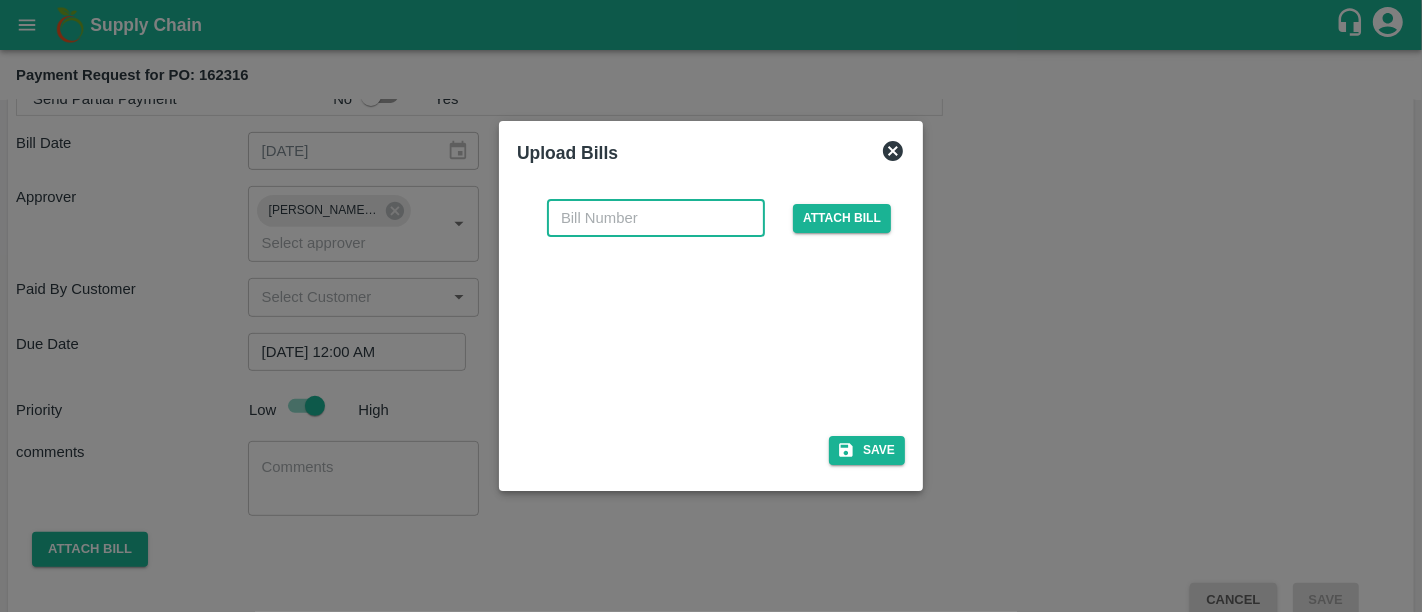 click at bounding box center [656, 218] 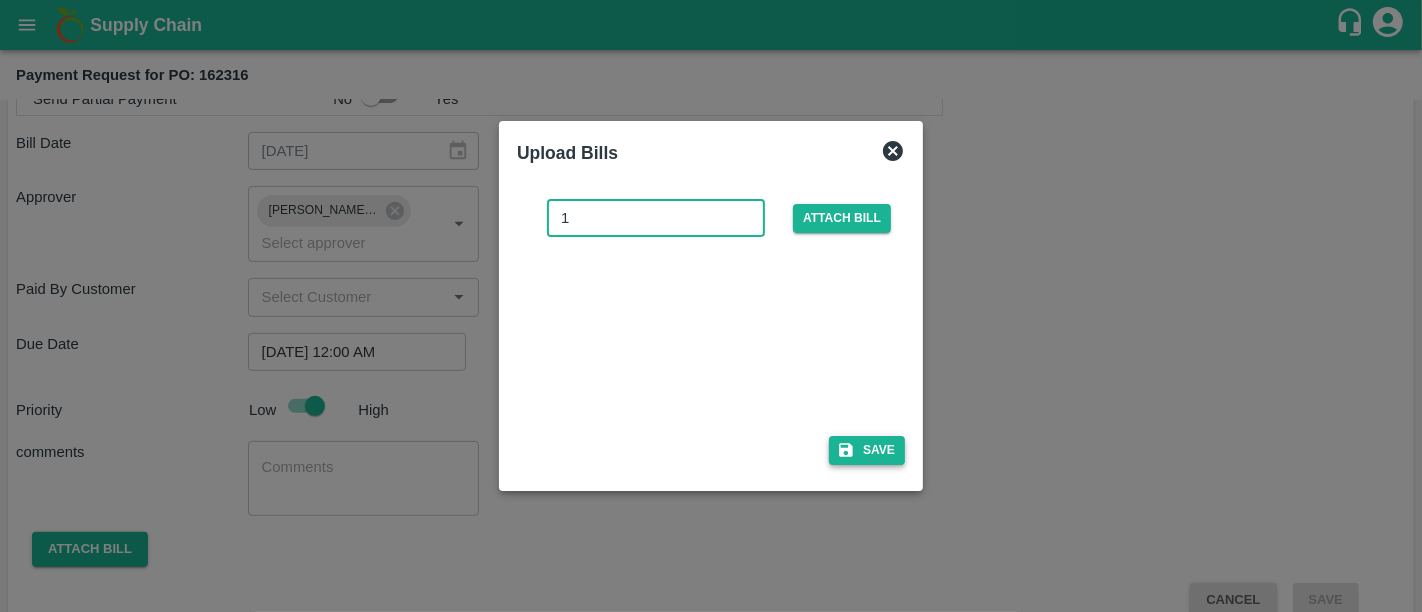 type on "1" 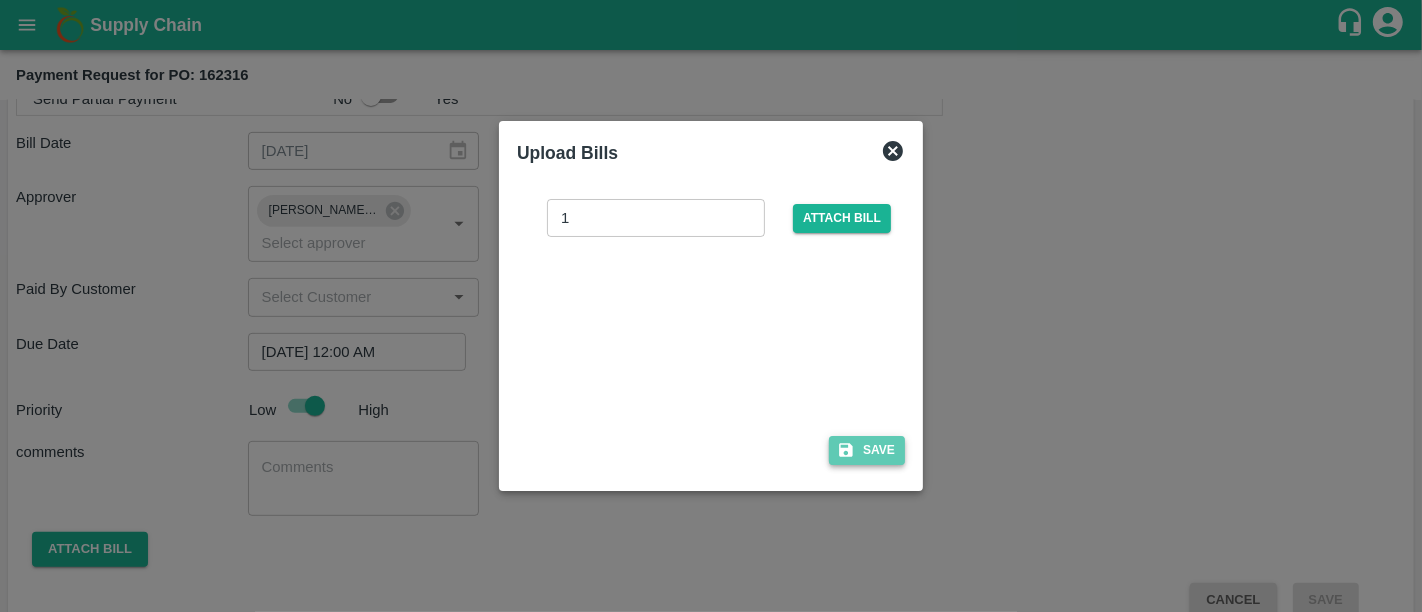 click on "Save" at bounding box center (867, 450) 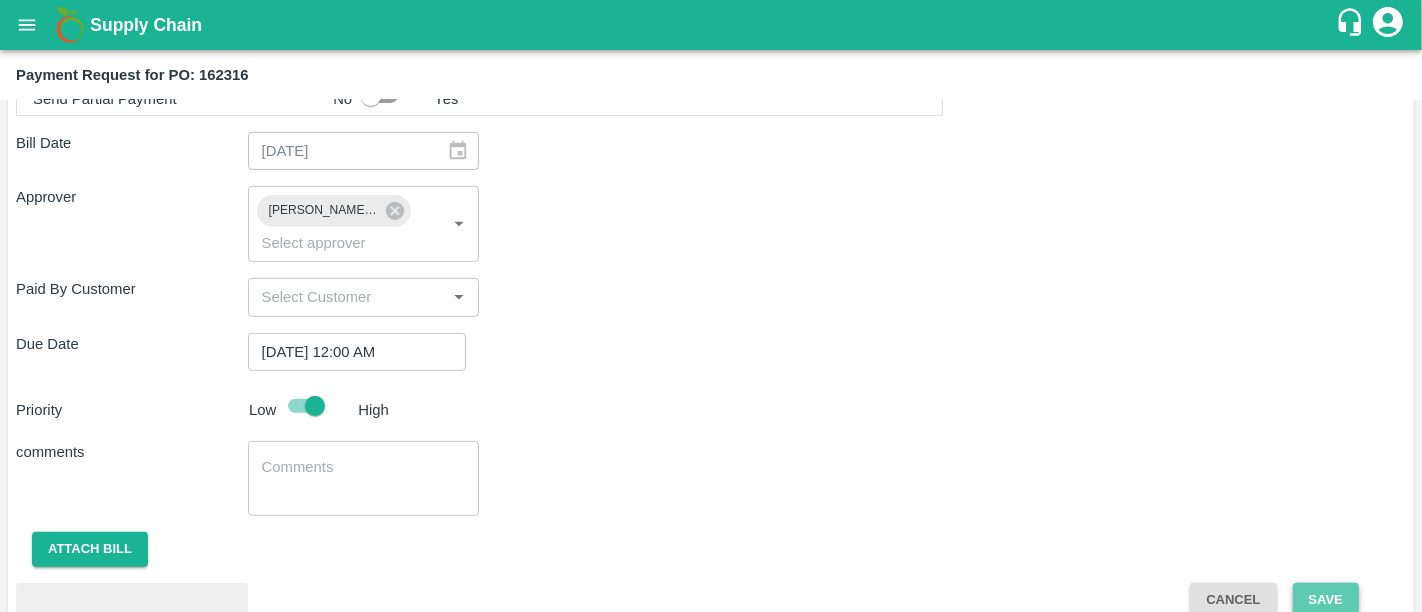 click on "Save" at bounding box center (1326, 600) 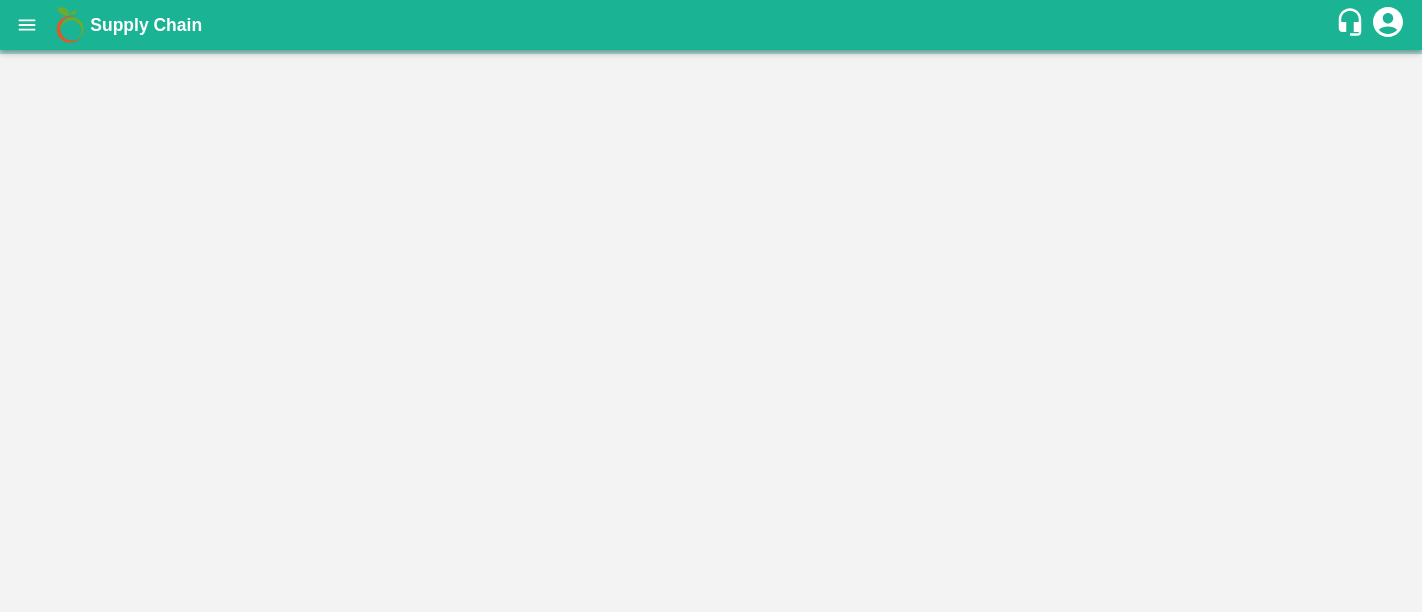 scroll, scrollTop: 0, scrollLeft: 0, axis: both 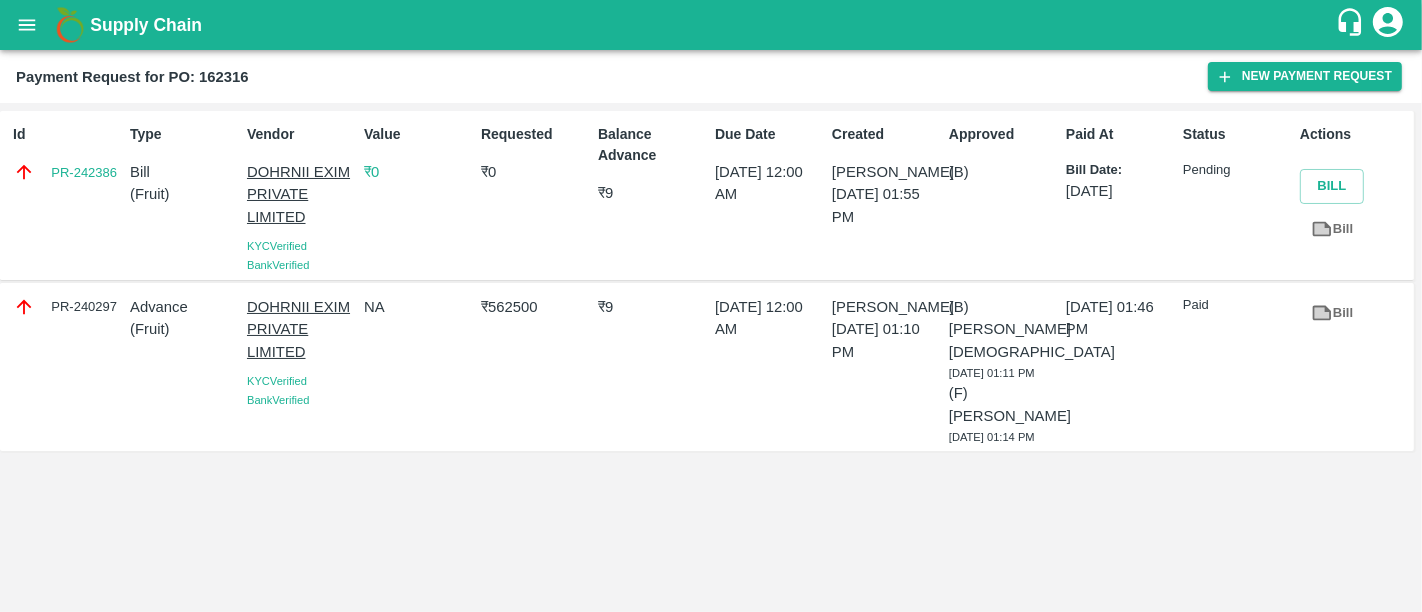 click on "Supply Chain" at bounding box center (146, 25) 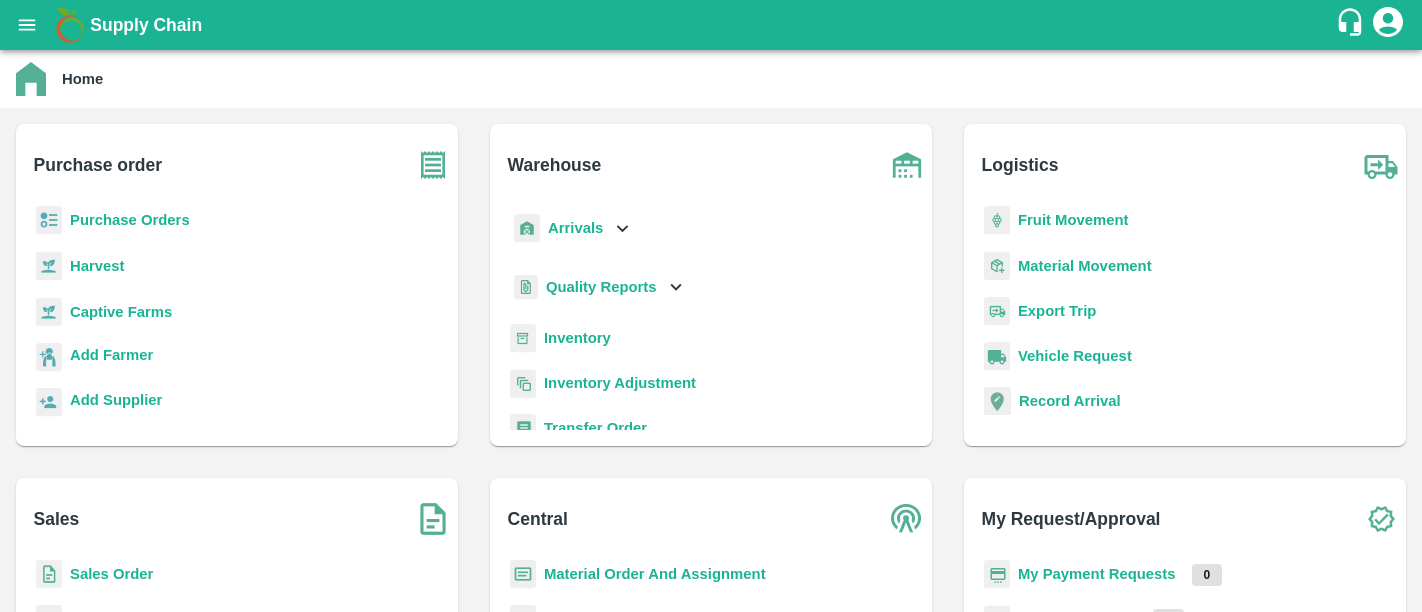 scroll, scrollTop: 0, scrollLeft: 0, axis: both 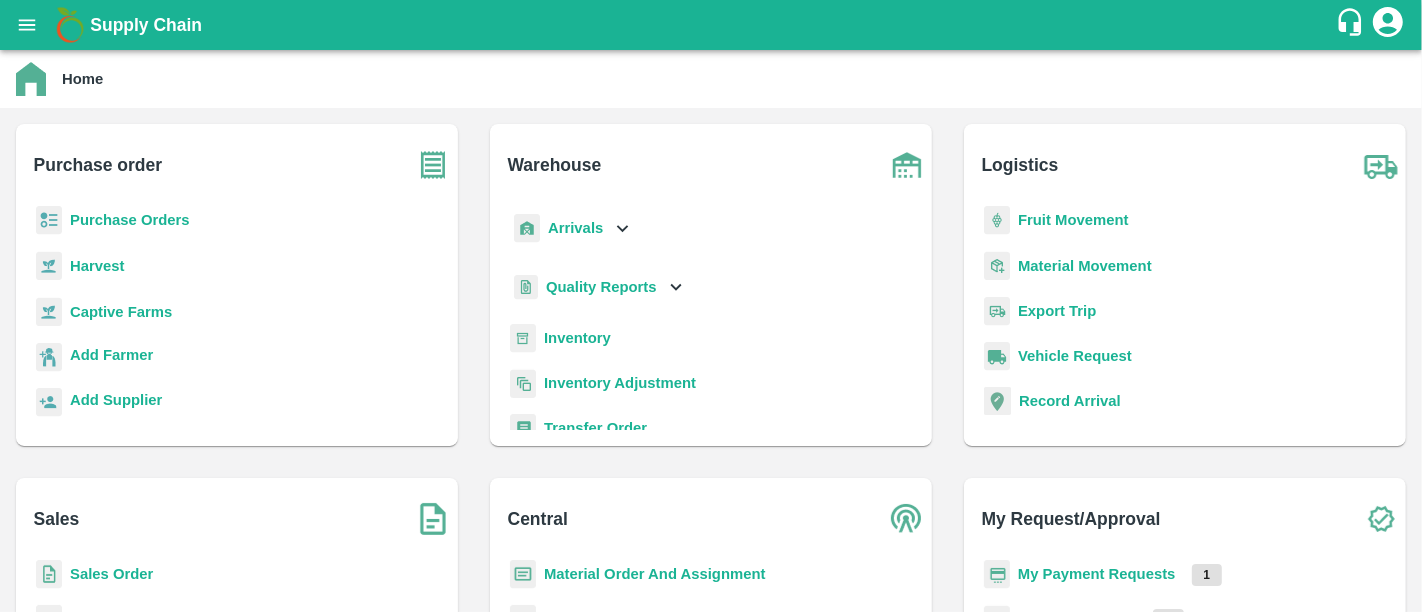 click on "My Payment Requests" at bounding box center [1097, 574] 